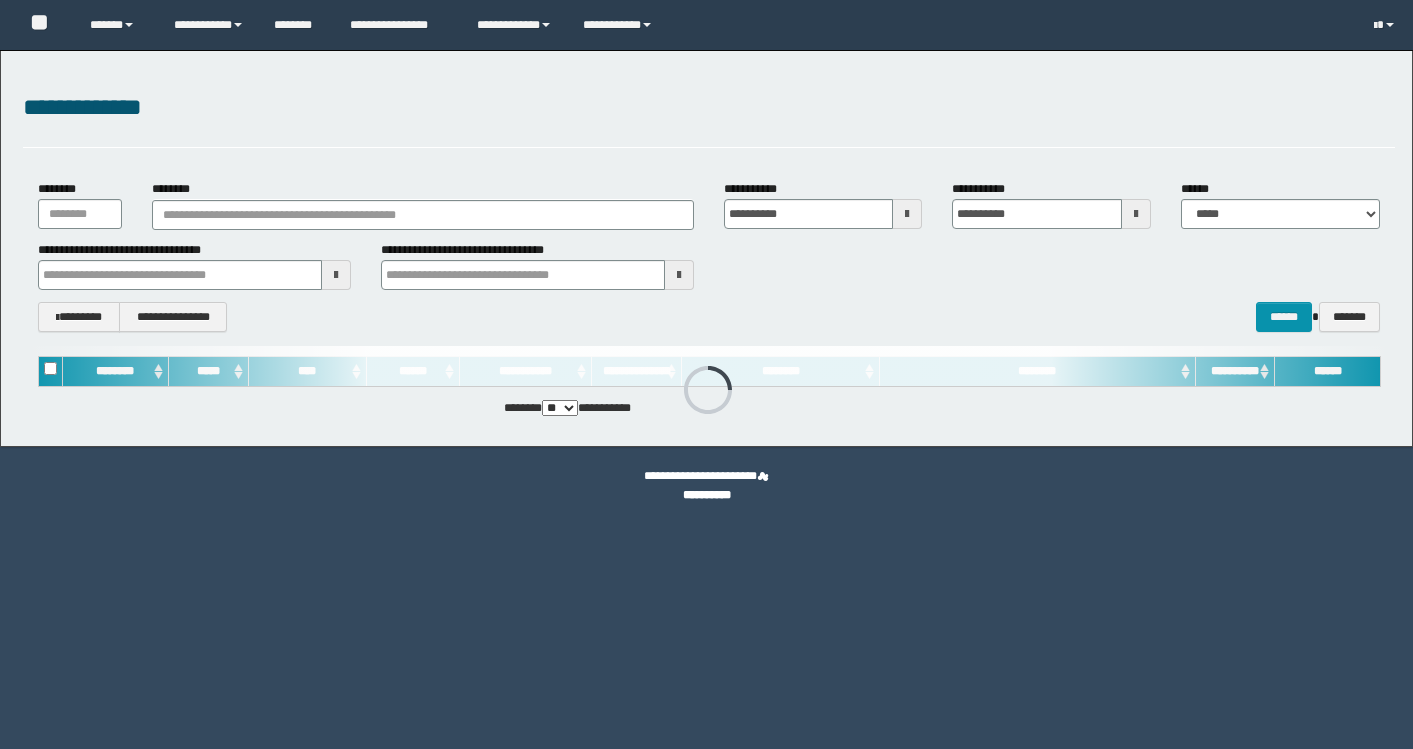 scroll, scrollTop: 0, scrollLeft: 0, axis: both 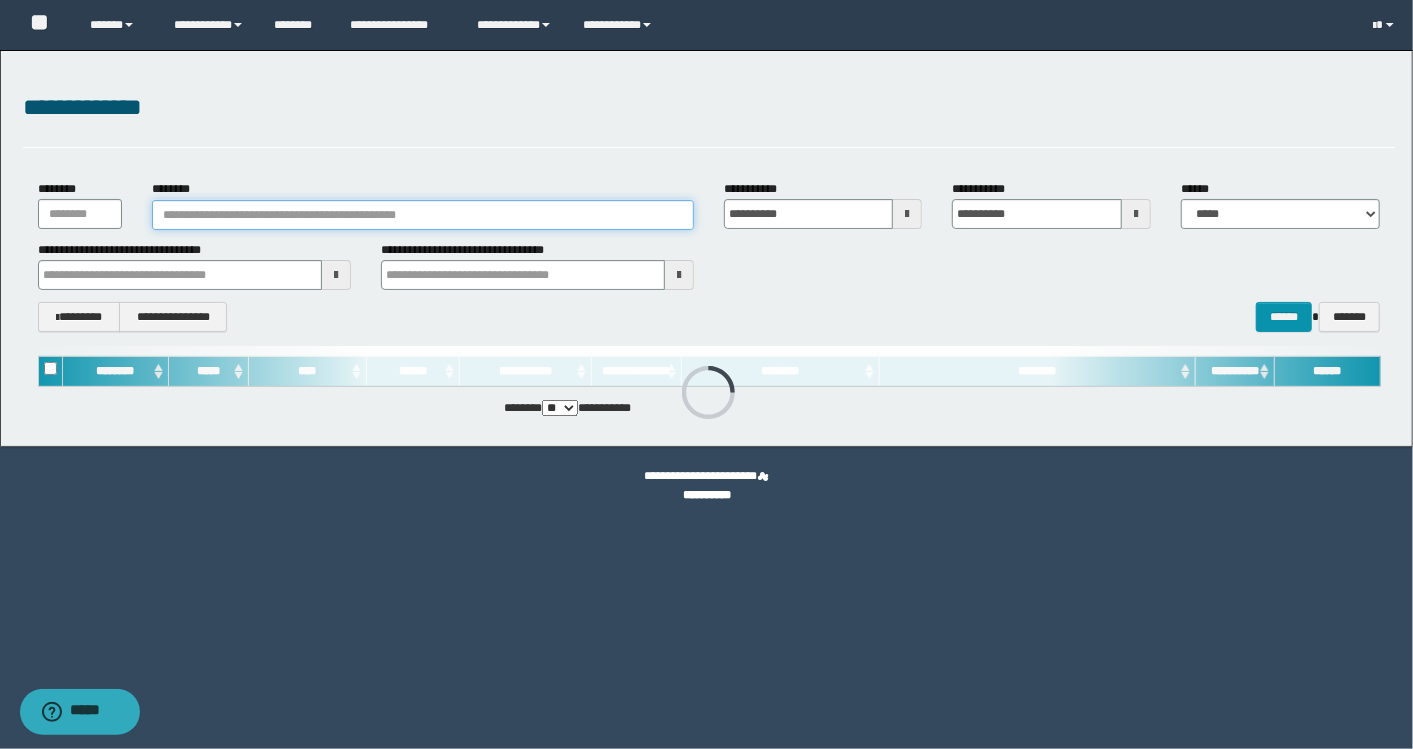 click on "********" at bounding box center (423, 215) 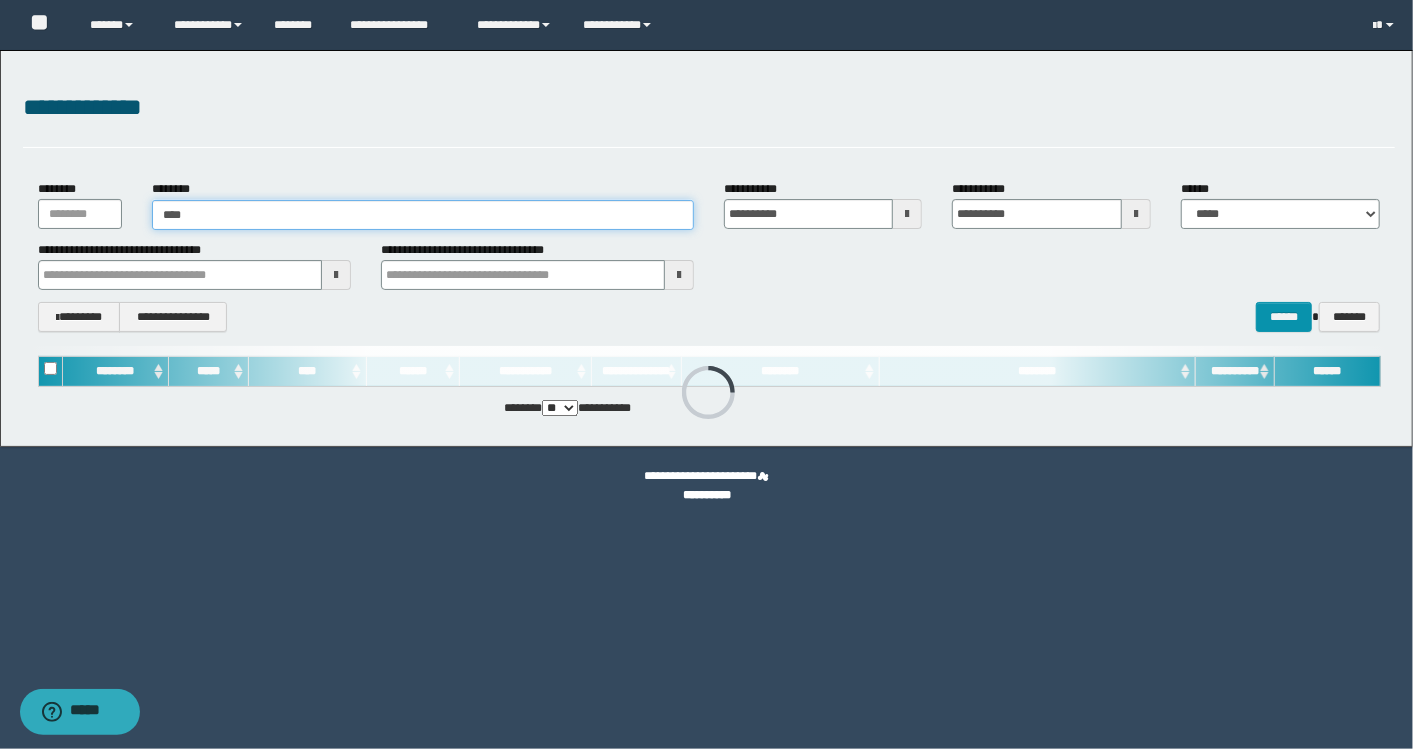 type on "*****" 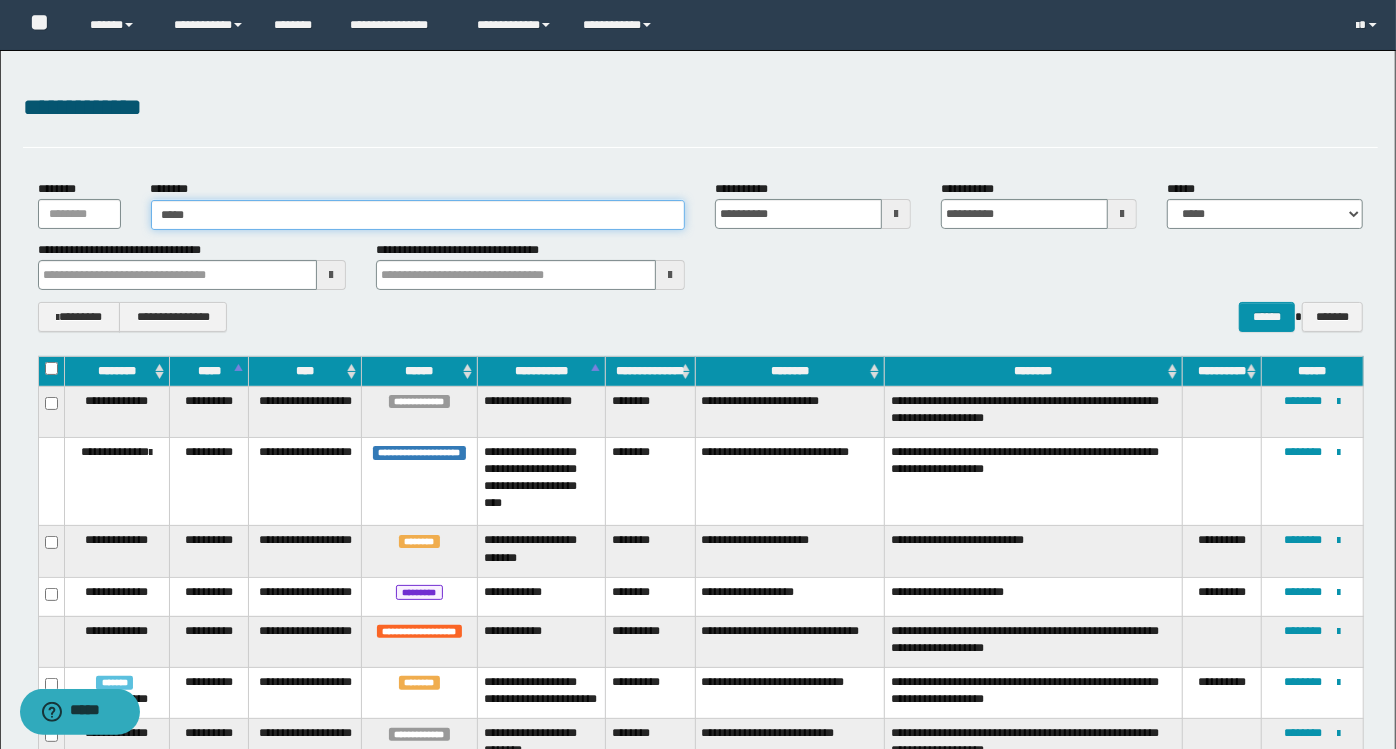 type on "*****" 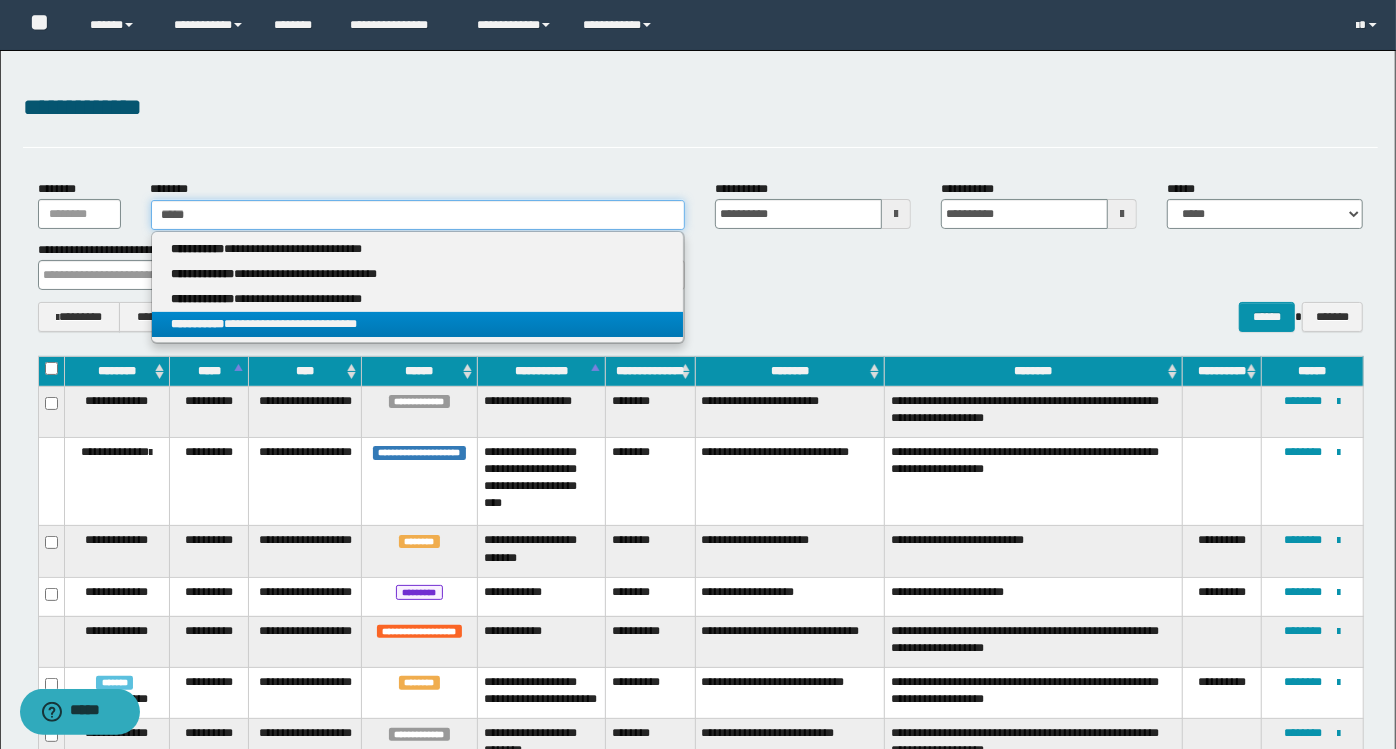 type on "*****" 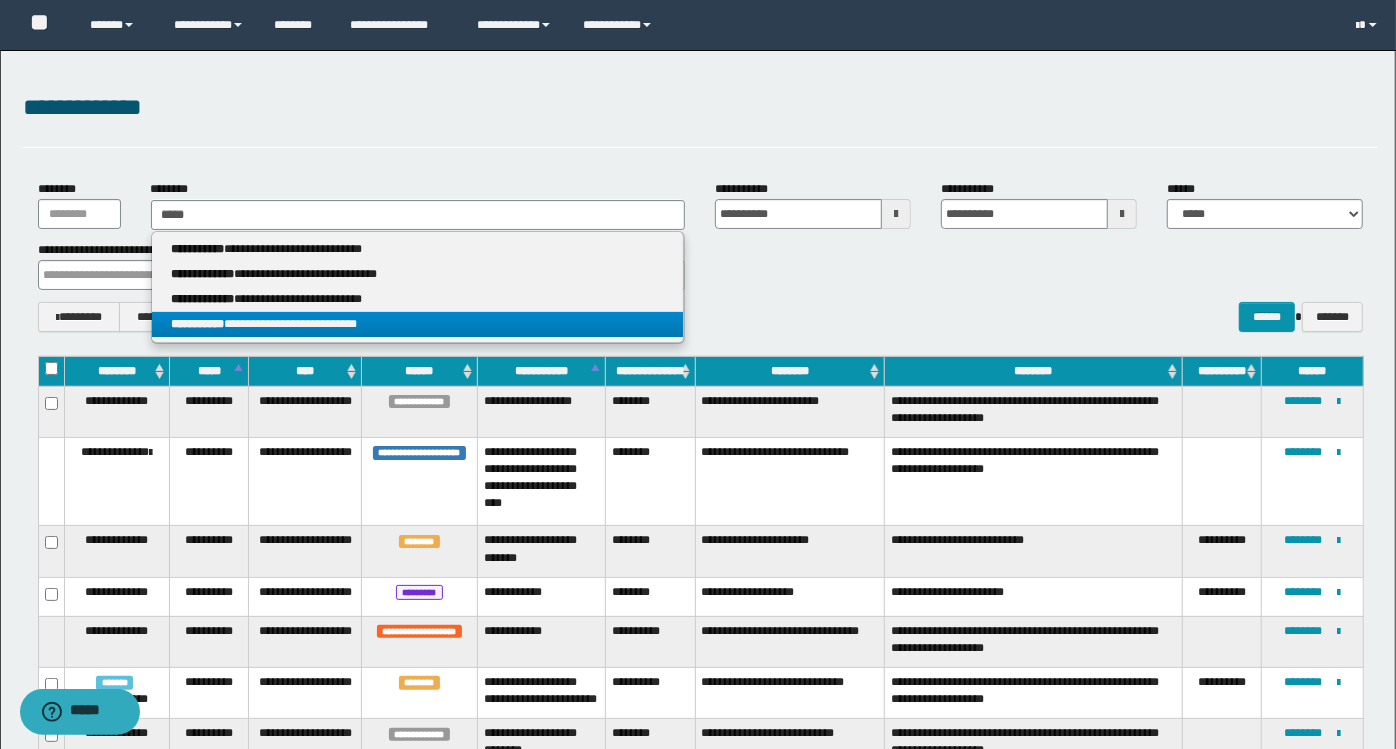 click on "**********" at bounding box center (418, 324) 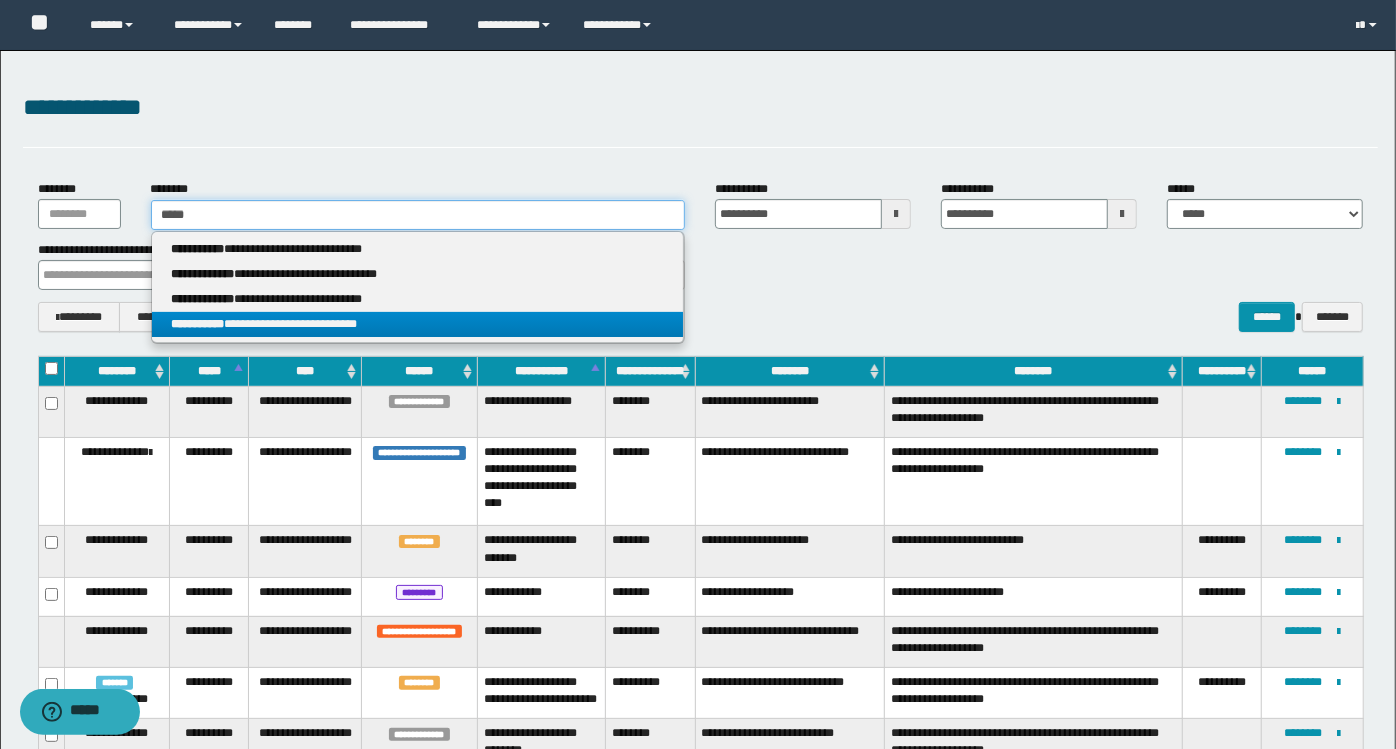 type 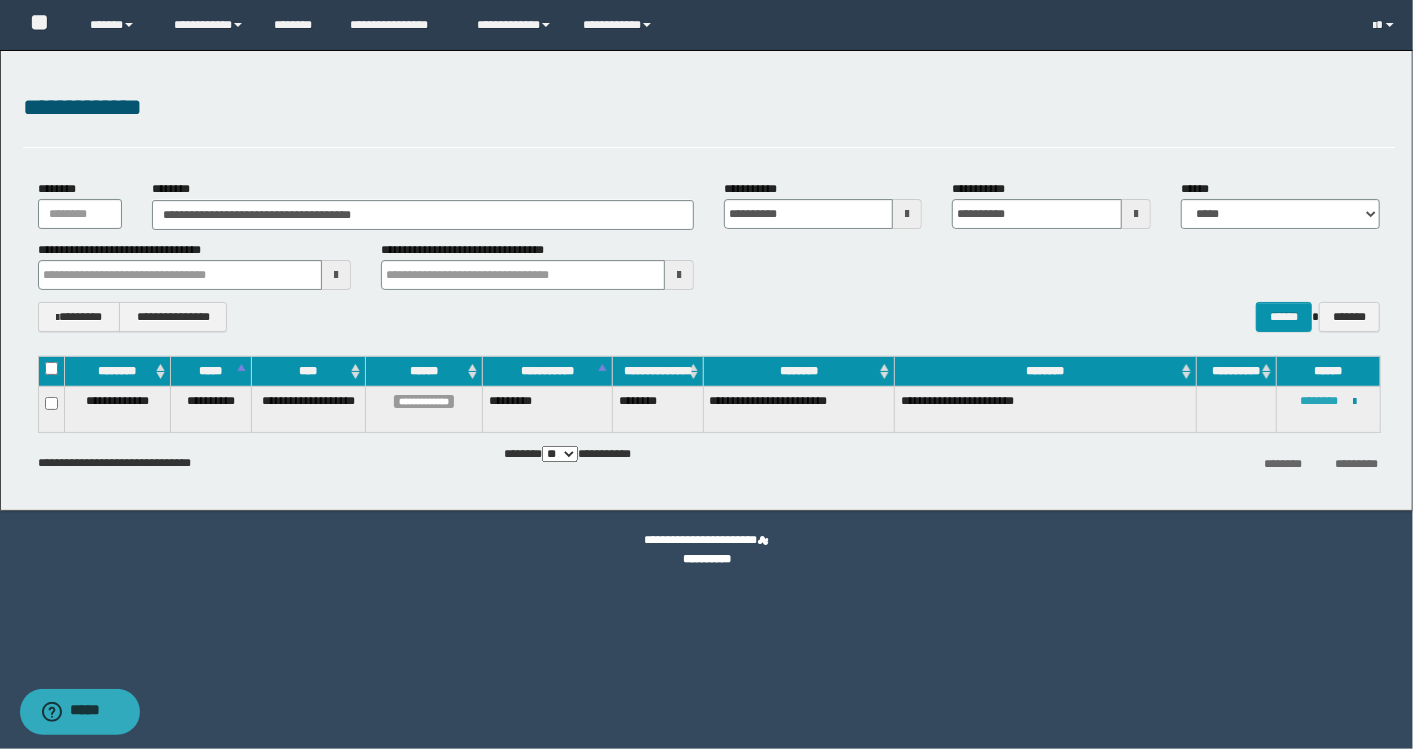 click on "********" at bounding box center [1320, 401] 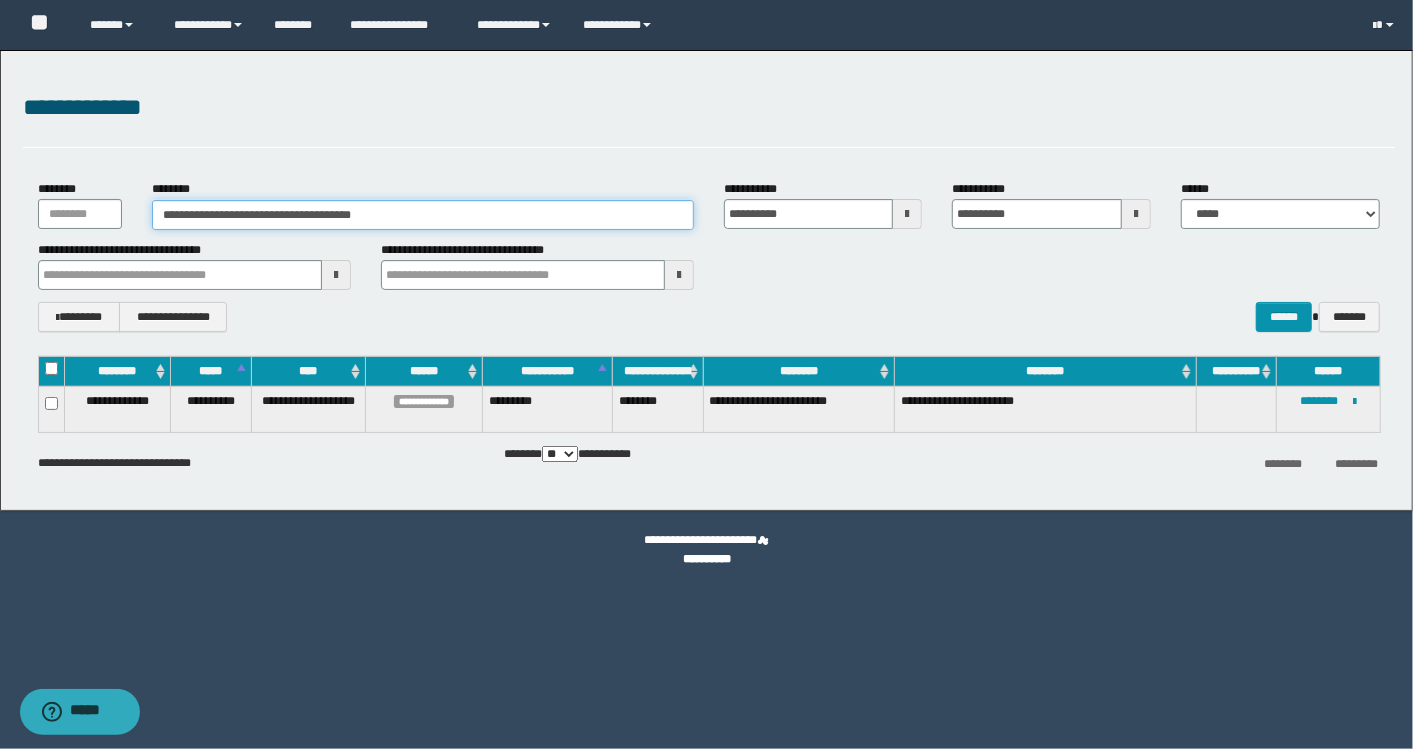 drag, startPoint x: 422, startPoint y: 210, endPoint x: -4, endPoint y: 231, distance: 426.5173 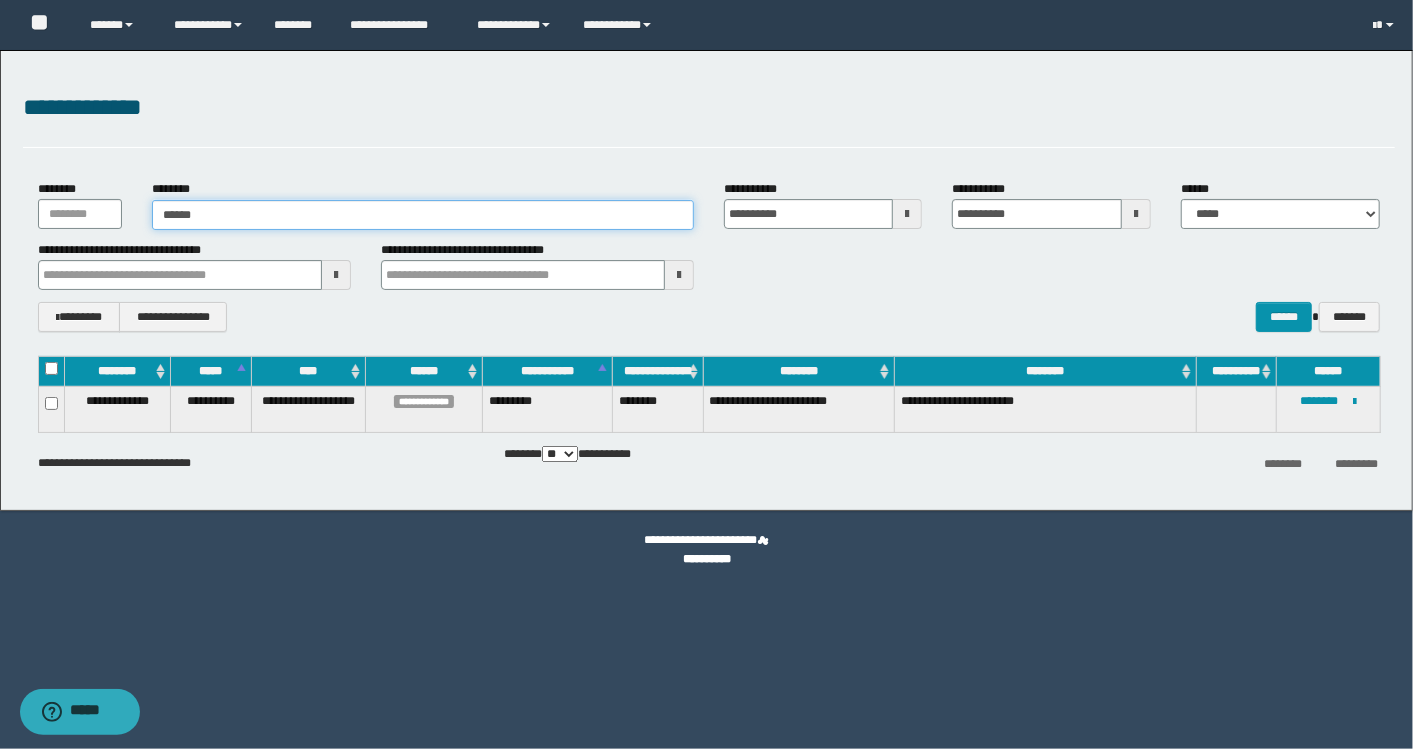 type on "*******" 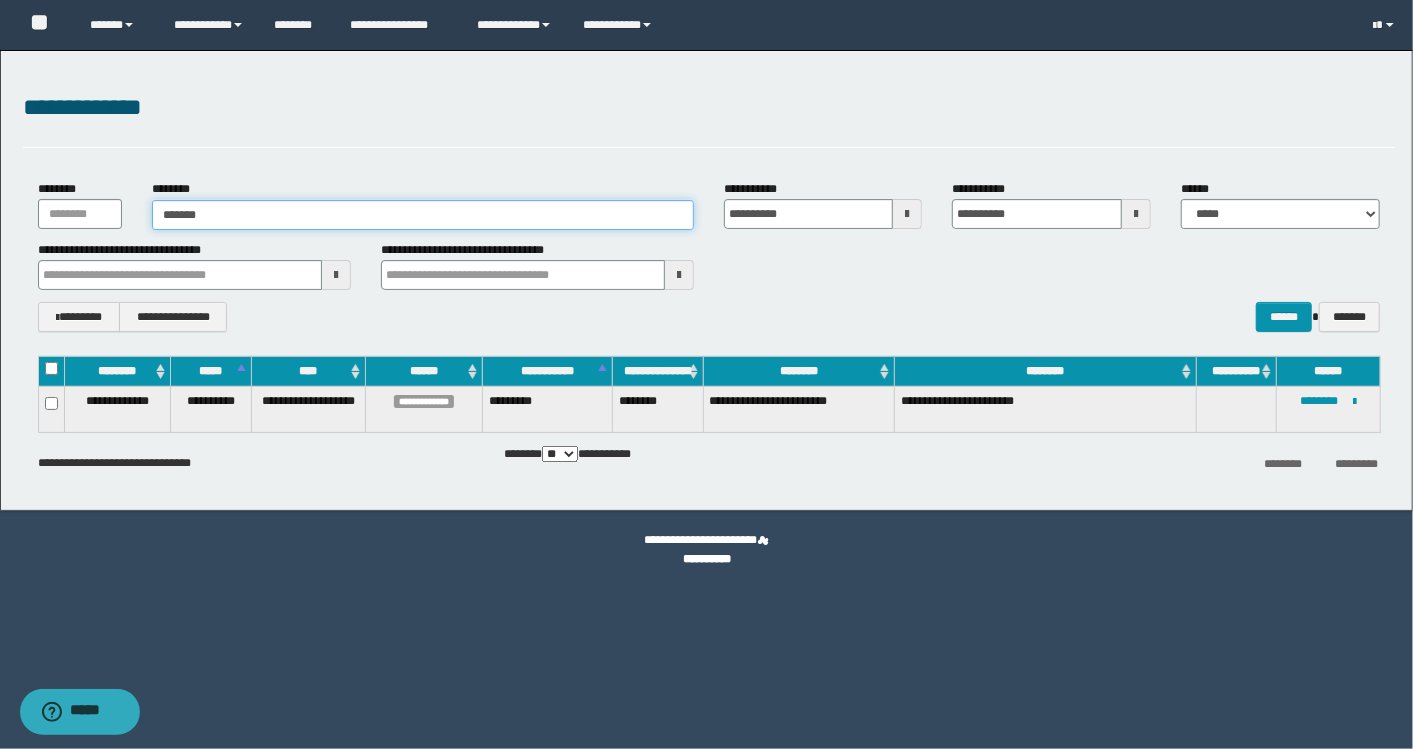 type on "*******" 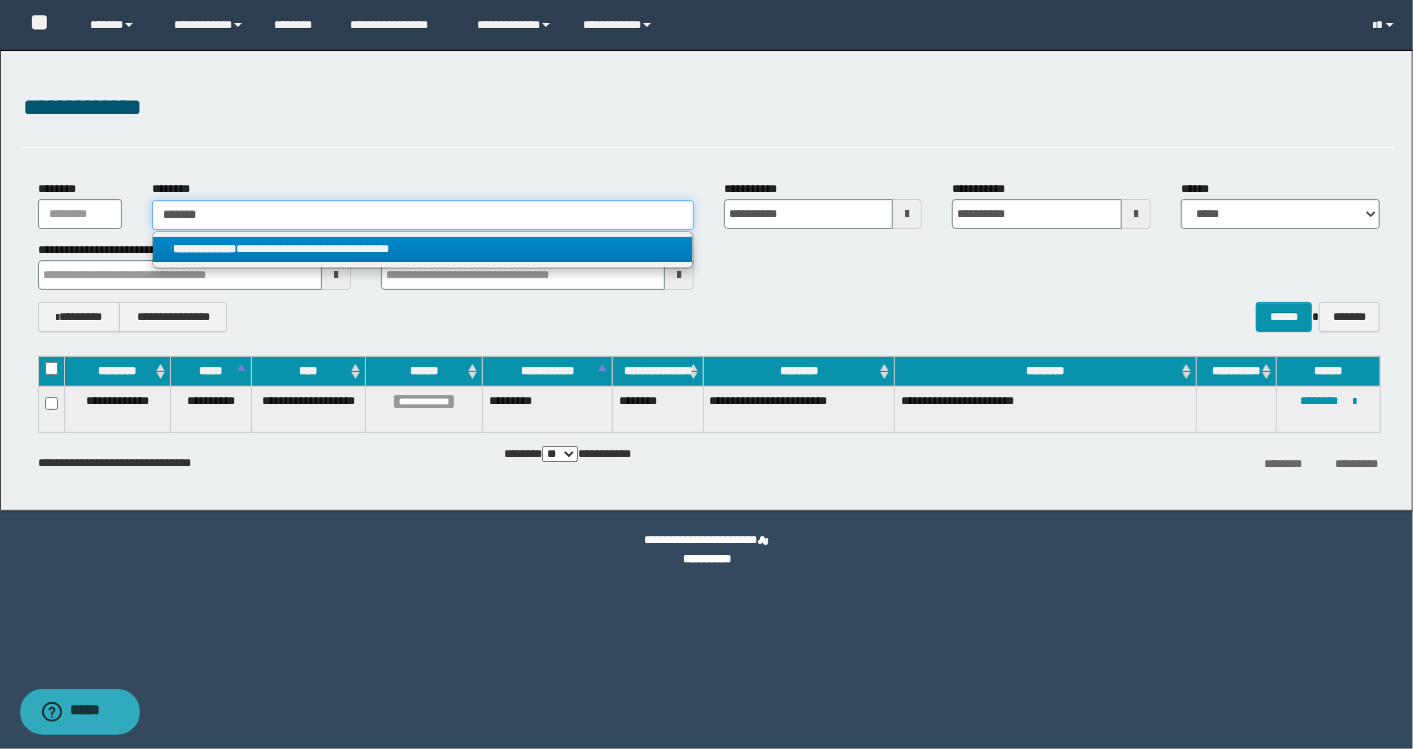 type on "*******" 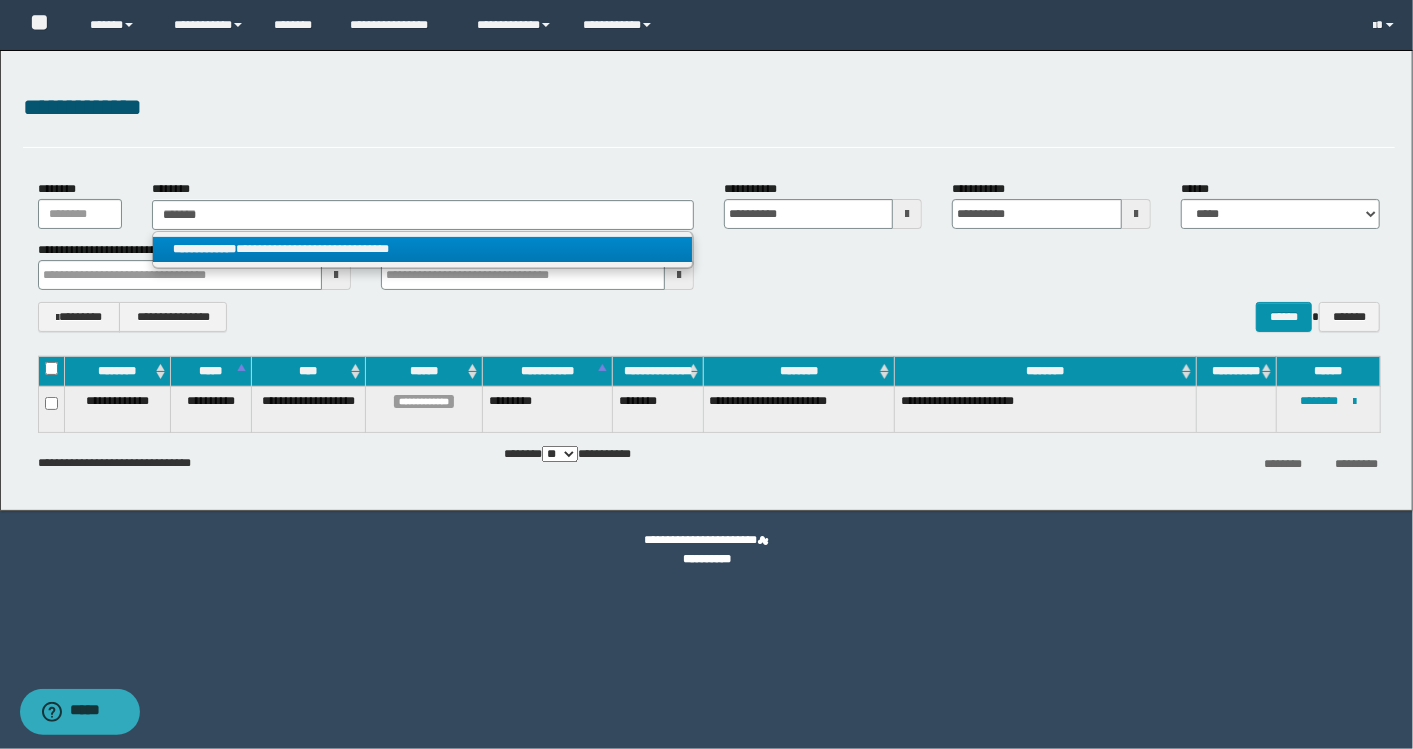 click on "**********" at bounding box center [423, 249] 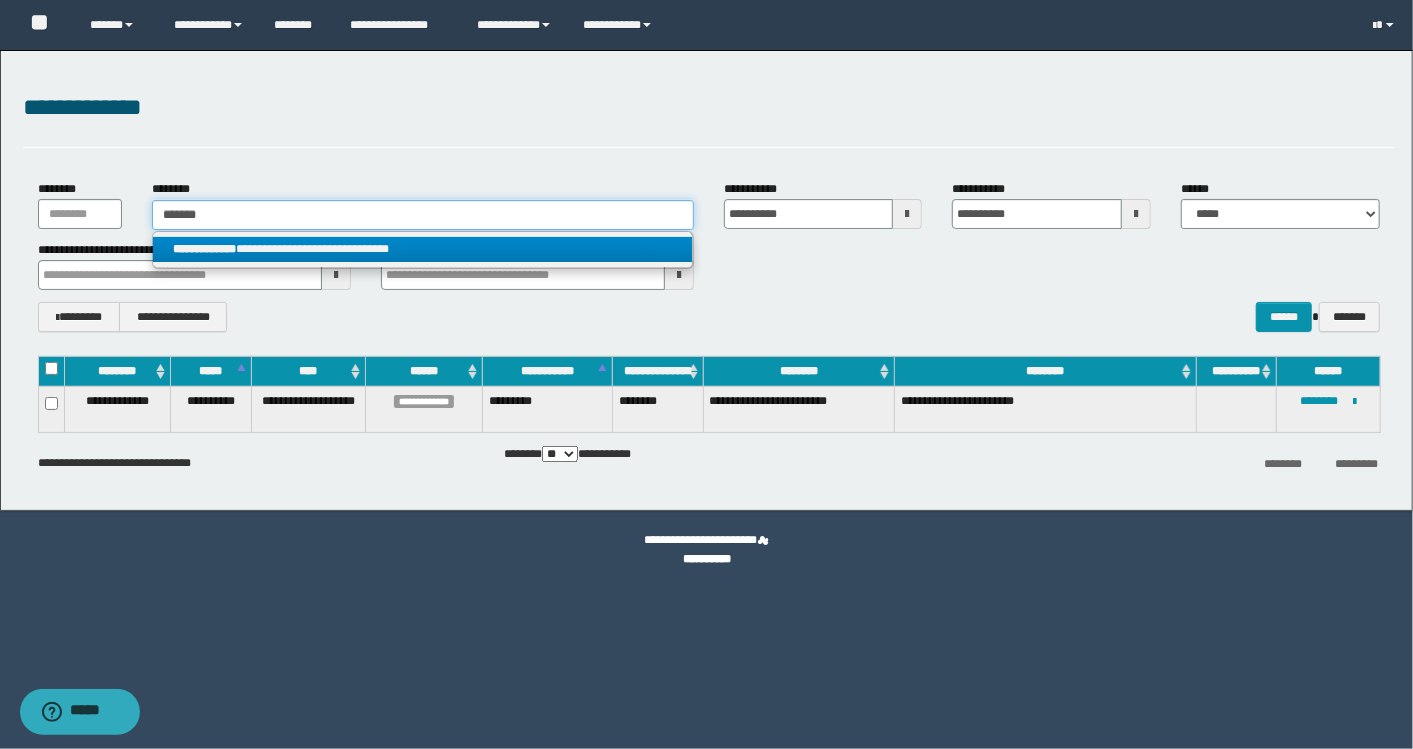type 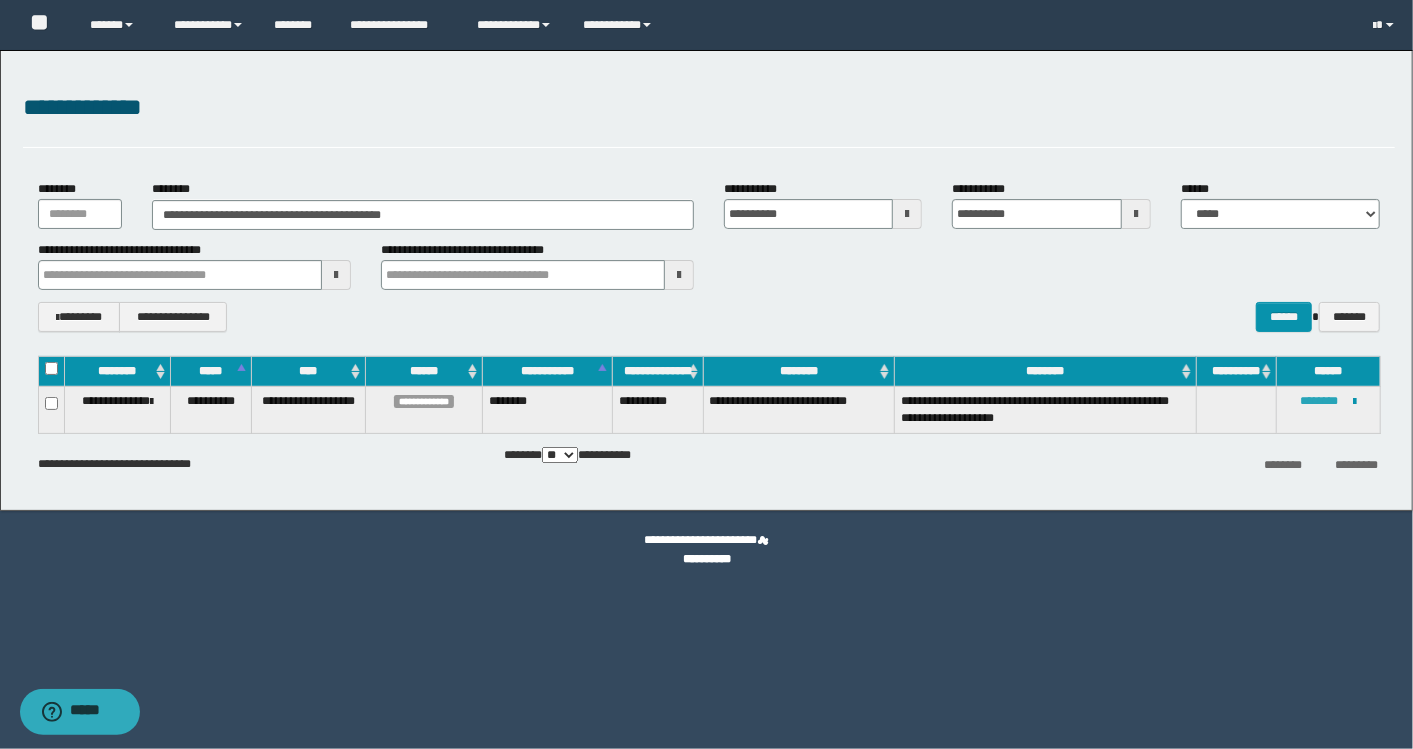 click on "********" at bounding box center [1320, 401] 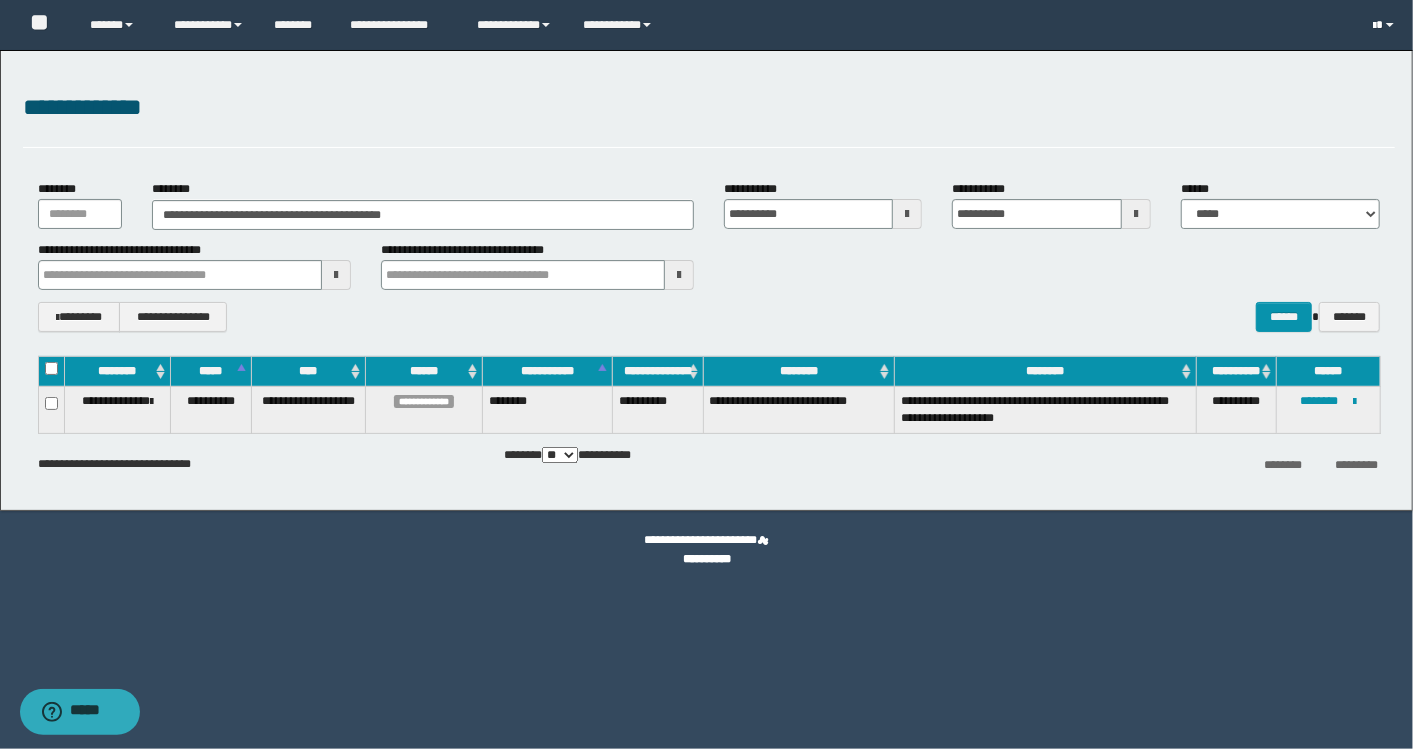 click at bounding box center (1386, 25) 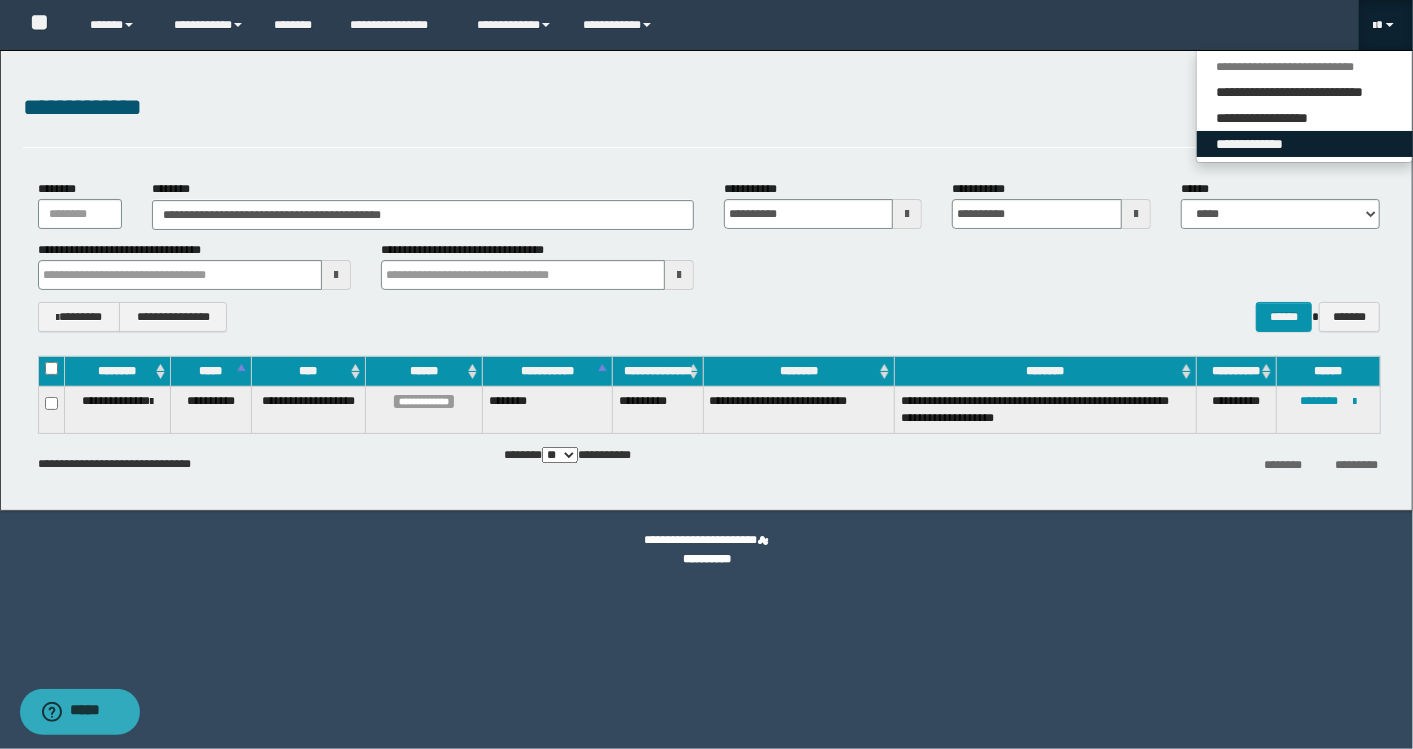 click on "**********" at bounding box center (1305, 144) 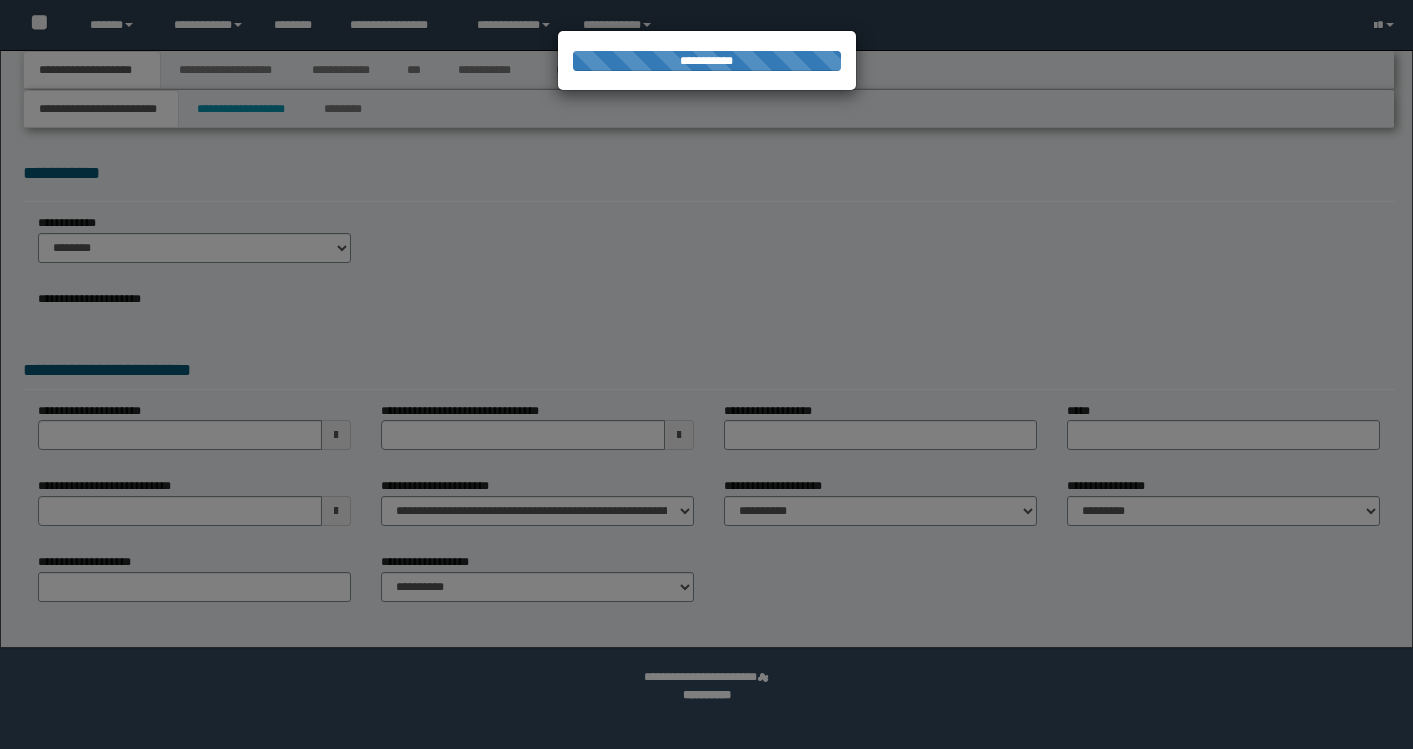 scroll, scrollTop: 0, scrollLeft: 0, axis: both 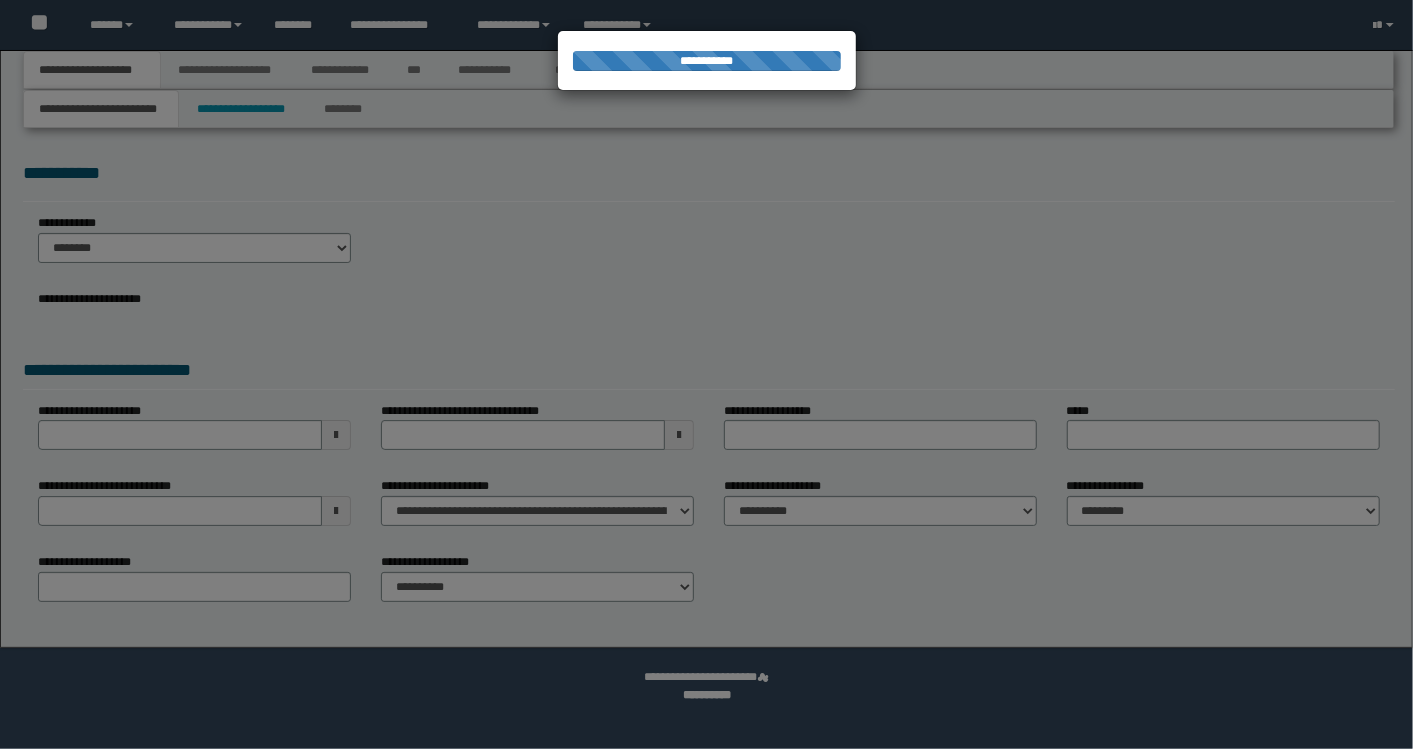 select on "*" 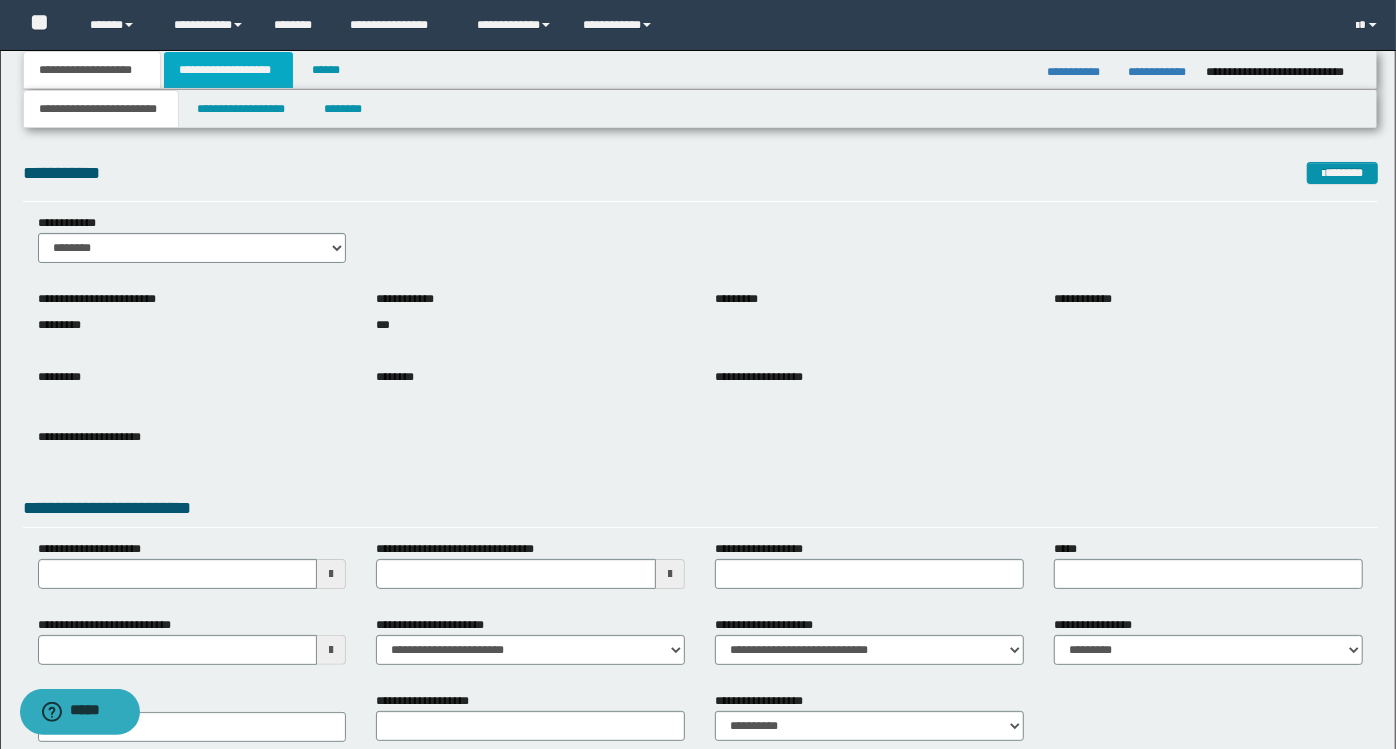 click on "**********" at bounding box center (228, 70) 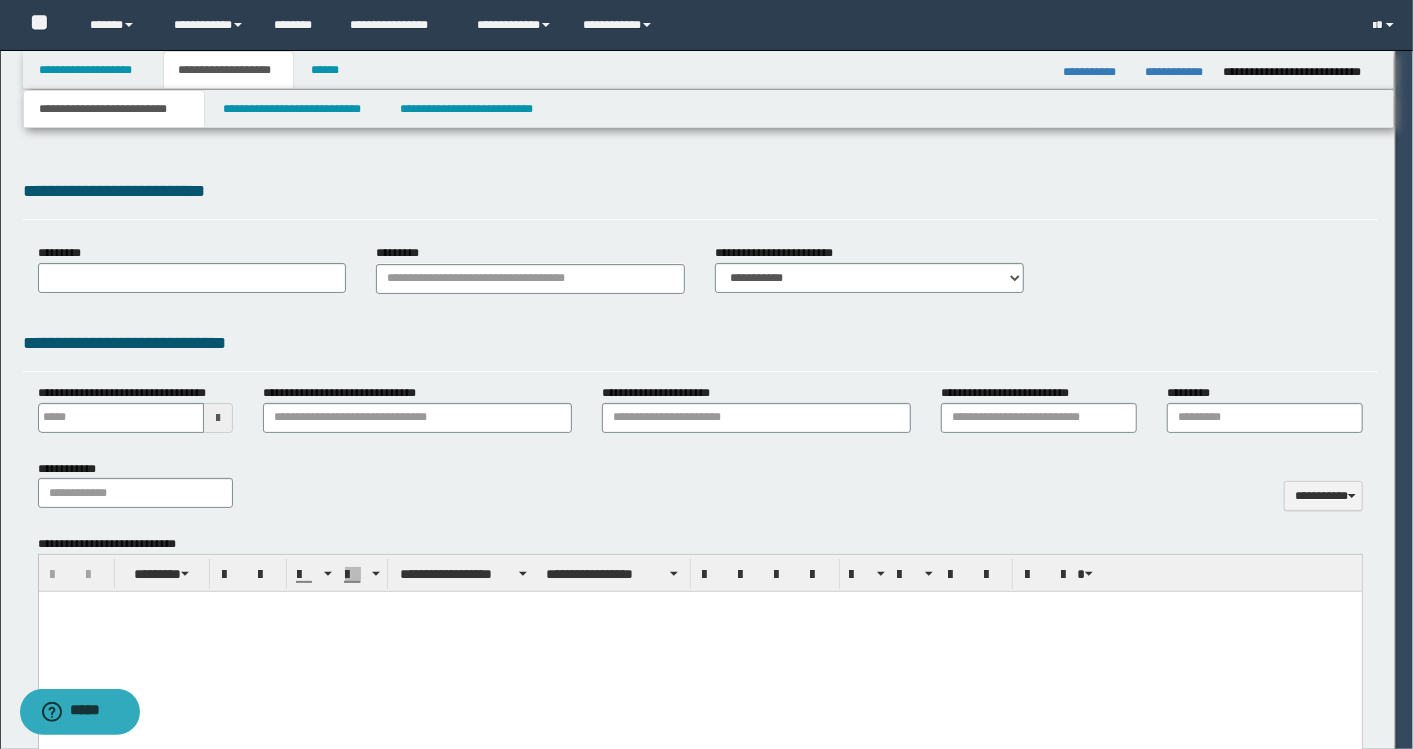 type 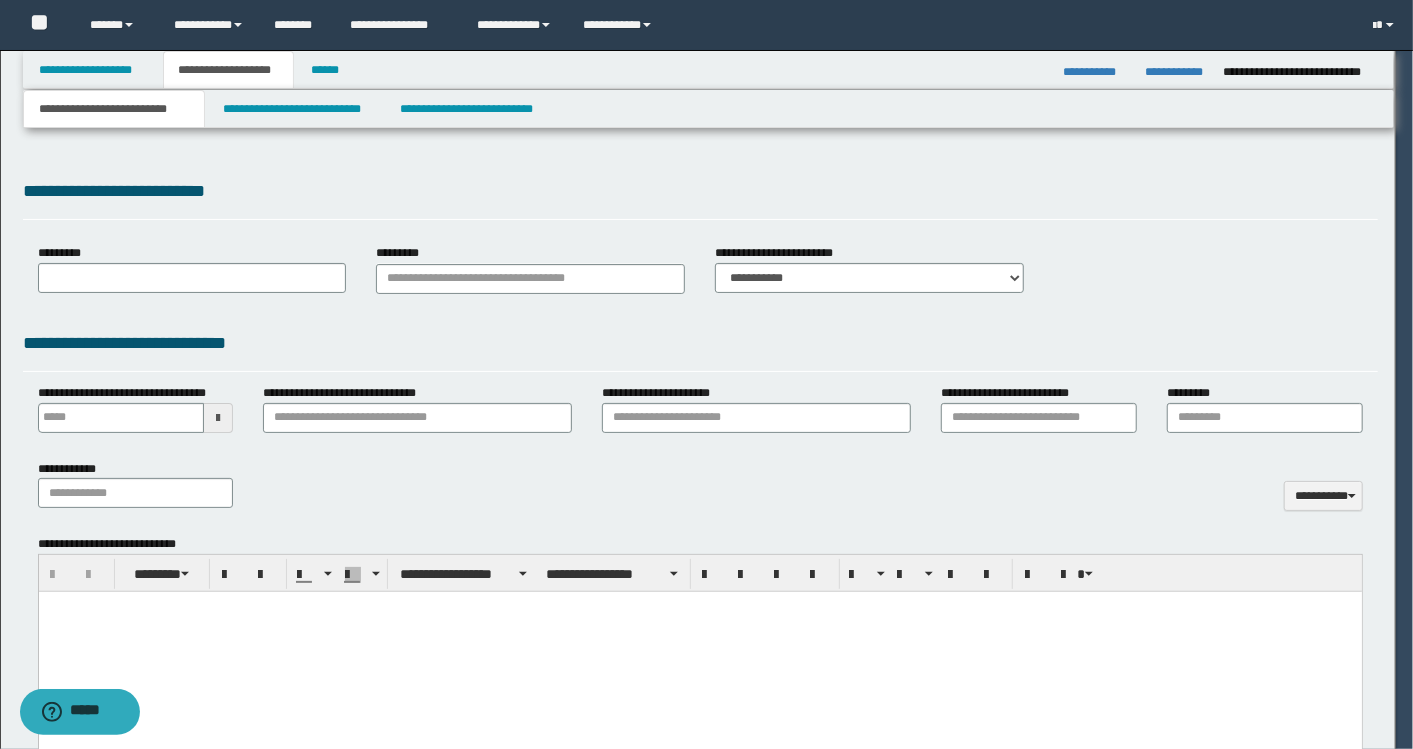 scroll, scrollTop: 0, scrollLeft: 0, axis: both 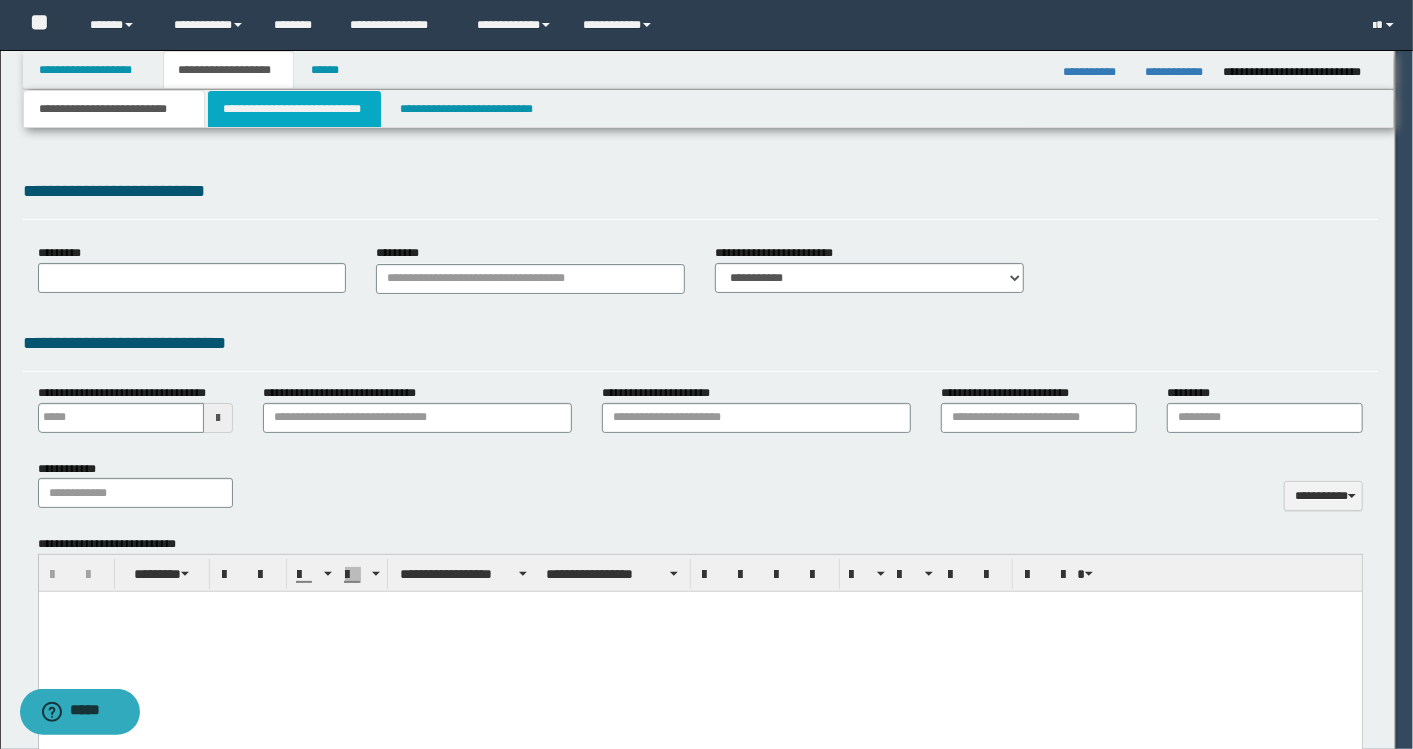 type on "**********" 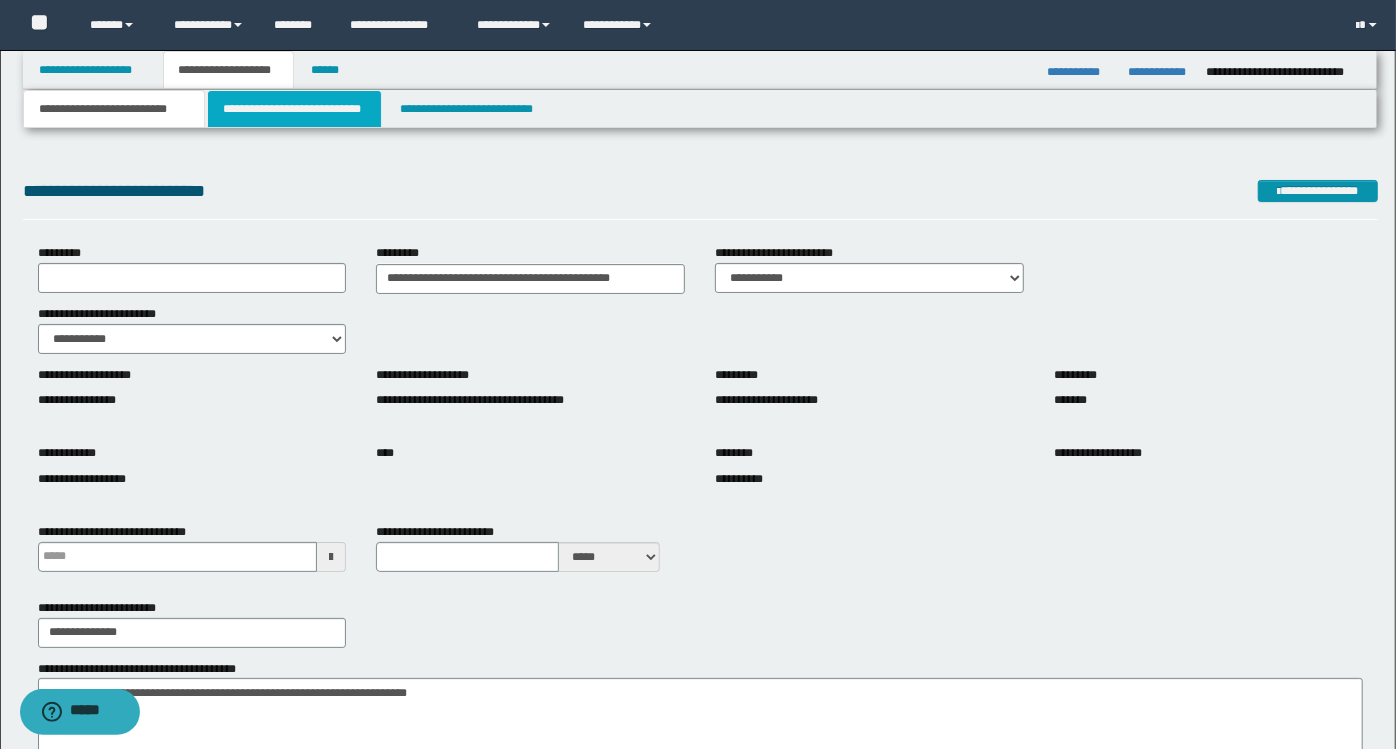 click on "**********" at bounding box center (294, 109) 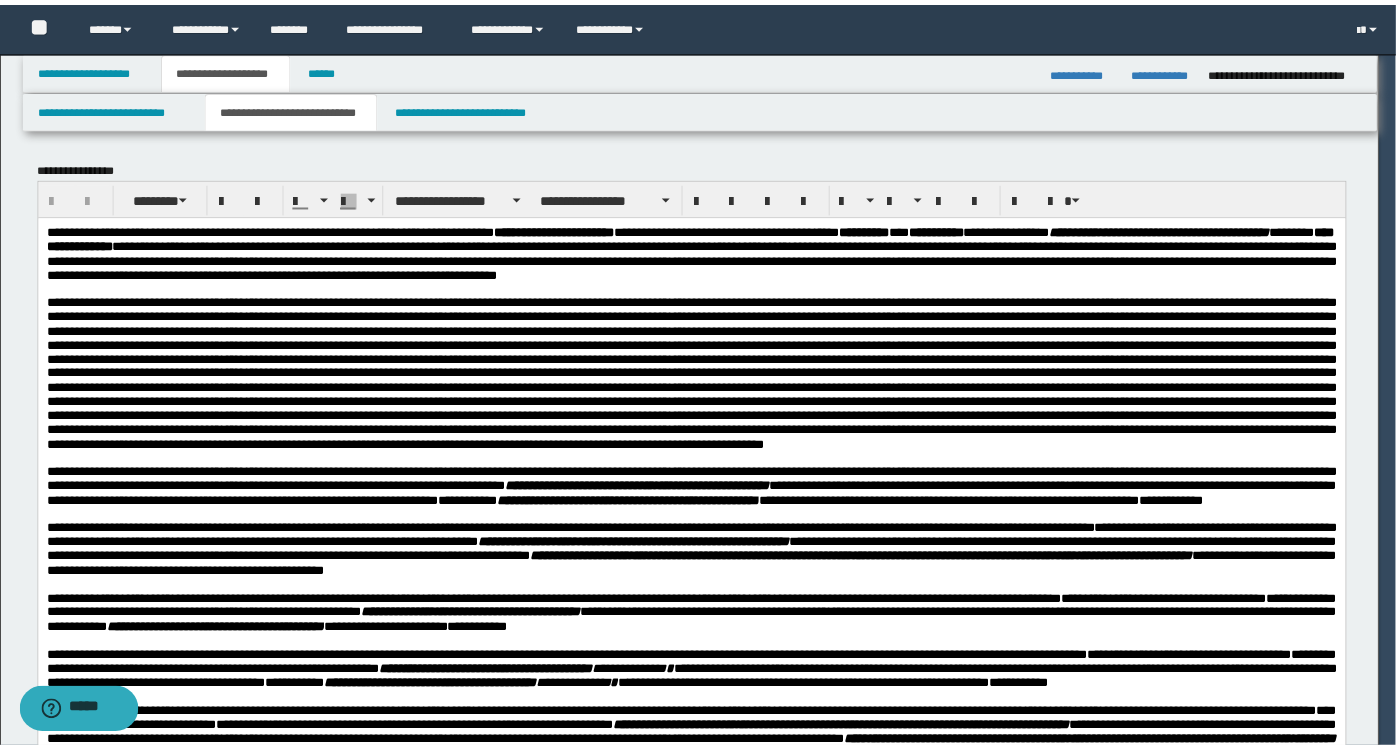 scroll, scrollTop: 0, scrollLeft: 0, axis: both 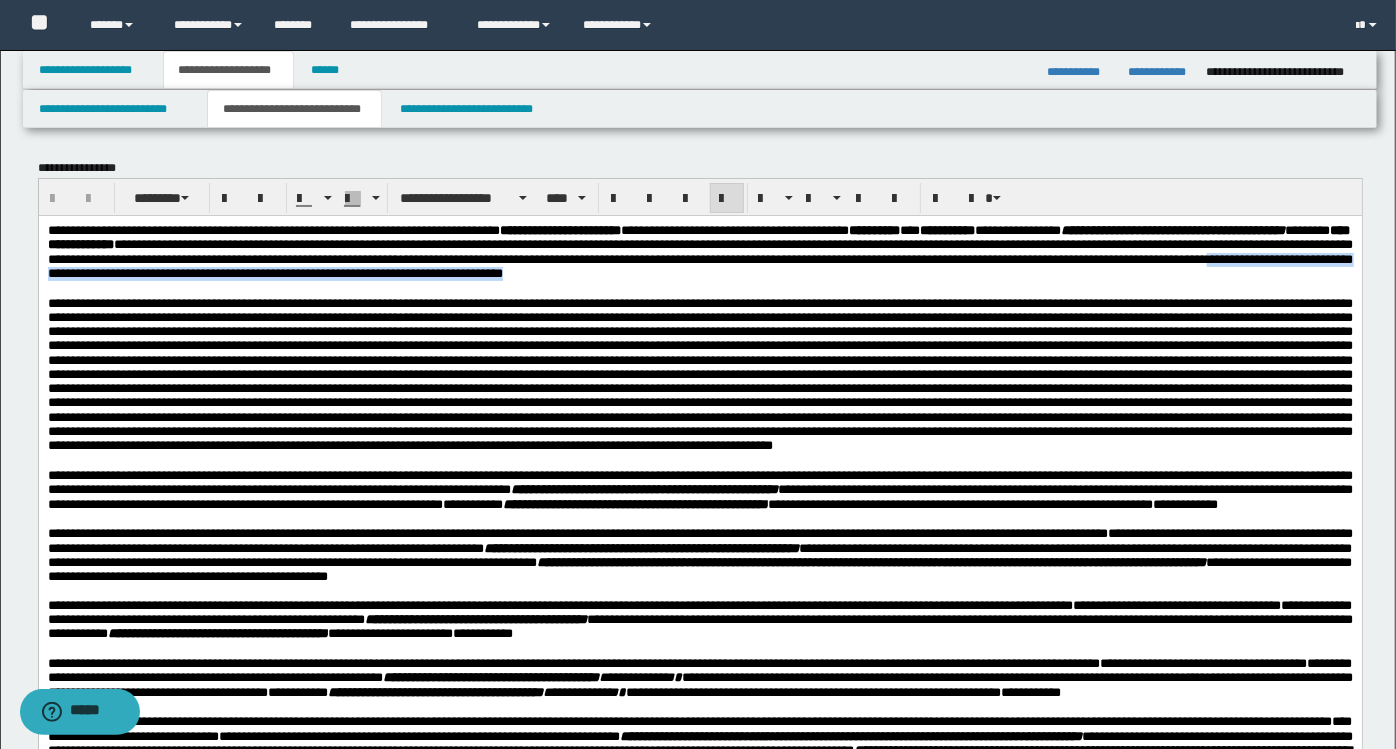 drag, startPoint x: 763, startPoint y: 275, endPoint x: 776, endPoint y: 296, distance: 24.698177 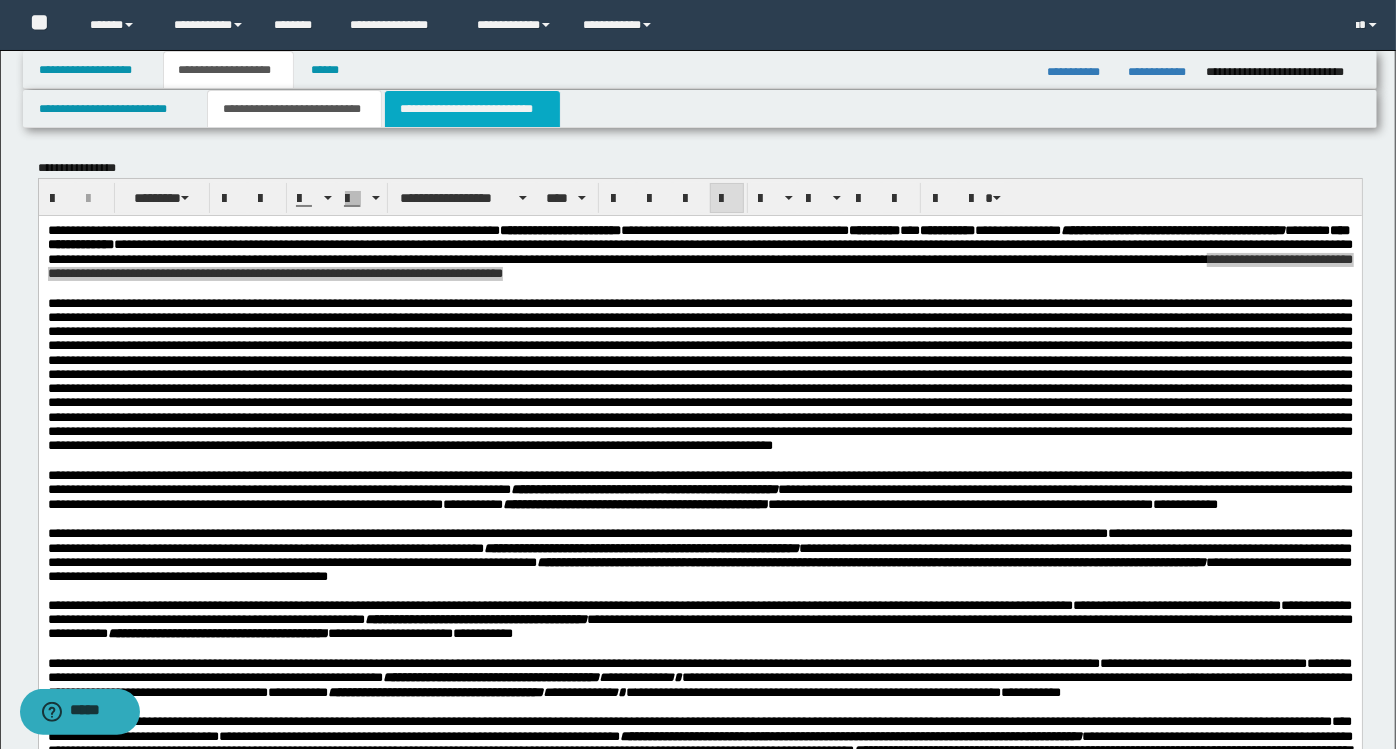 click on "**********" at bounding box center [472, 109] 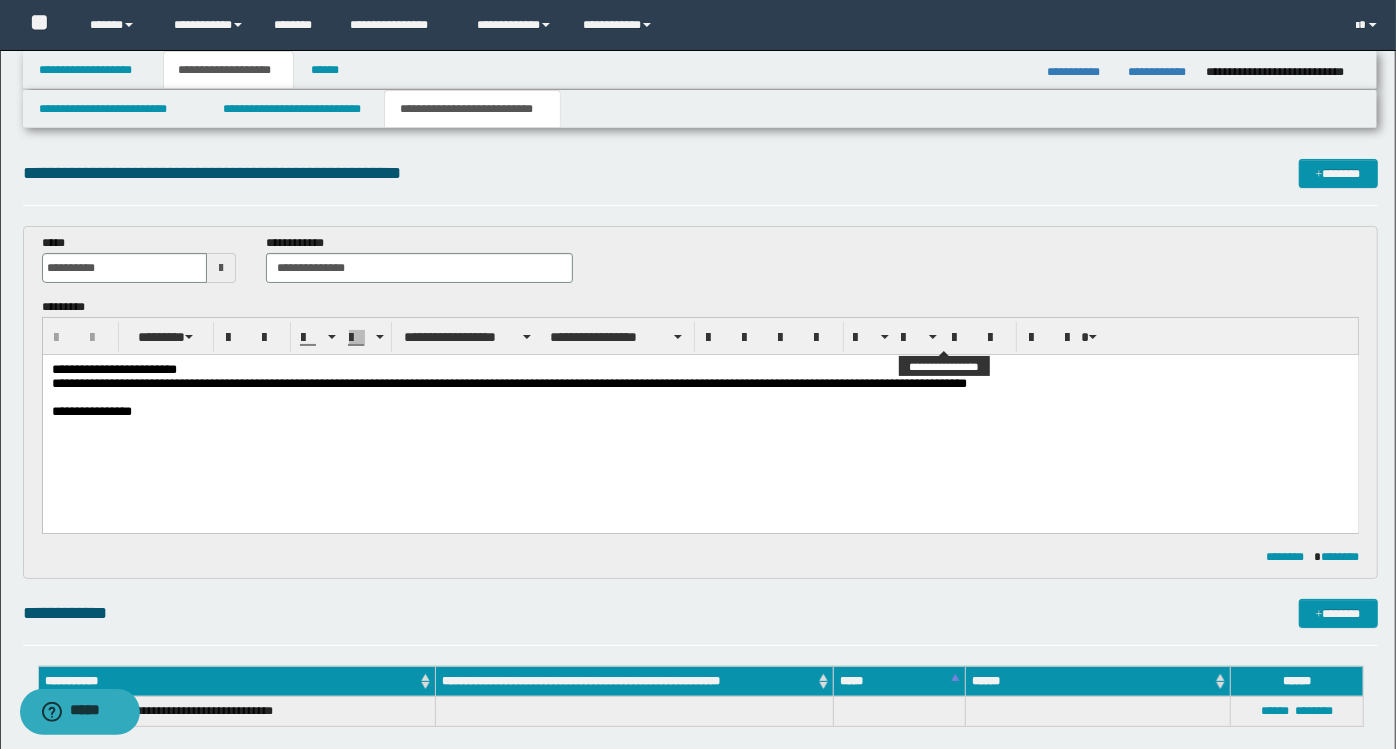 scroll, scrollTop: 0, scrollLeft: 0, axis: both 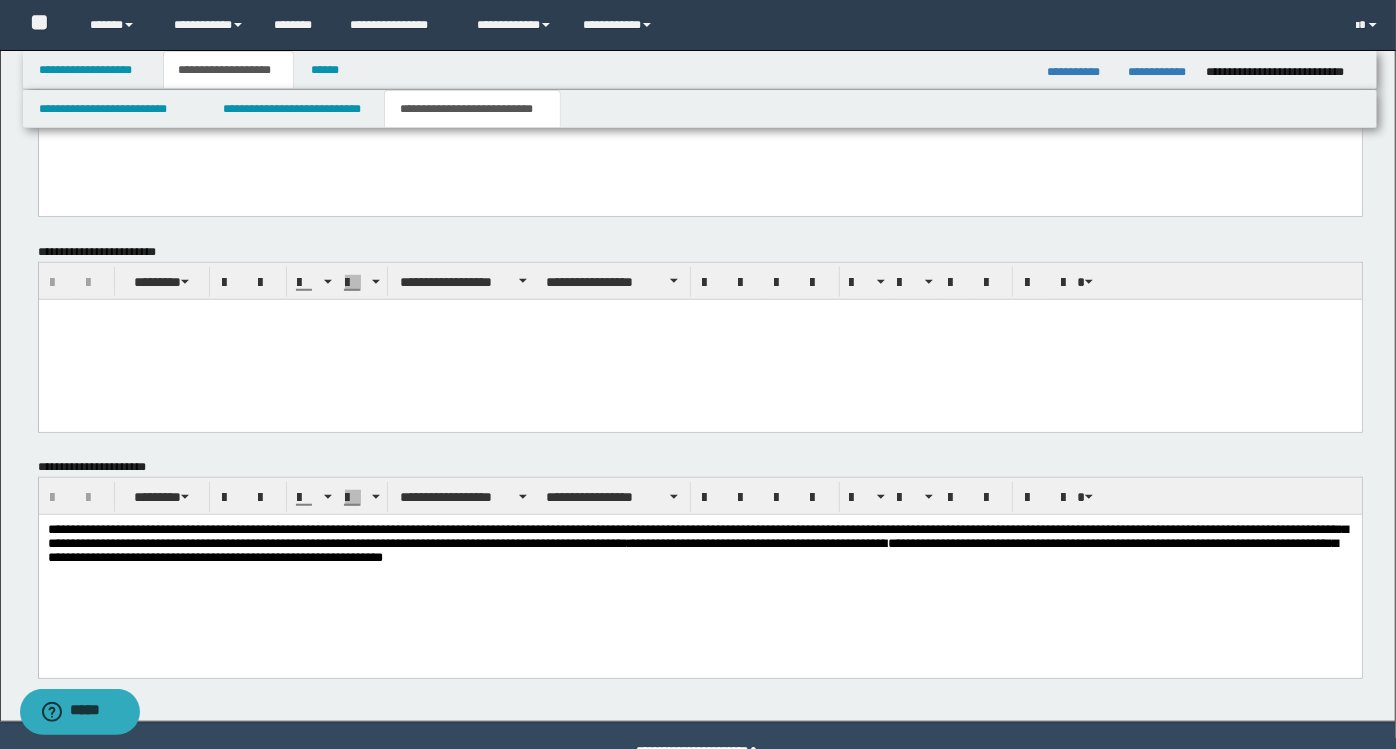 click on "**********" at bounding box center [699, 543] 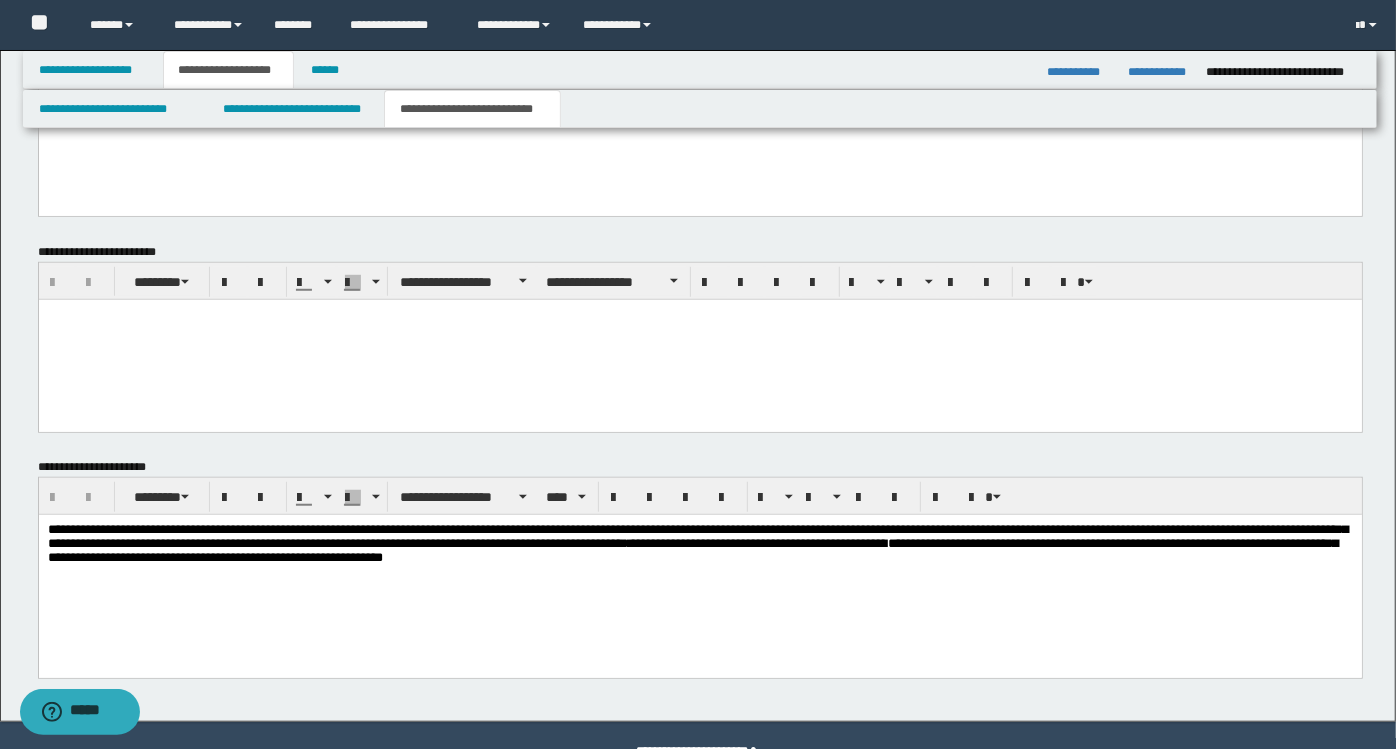 type 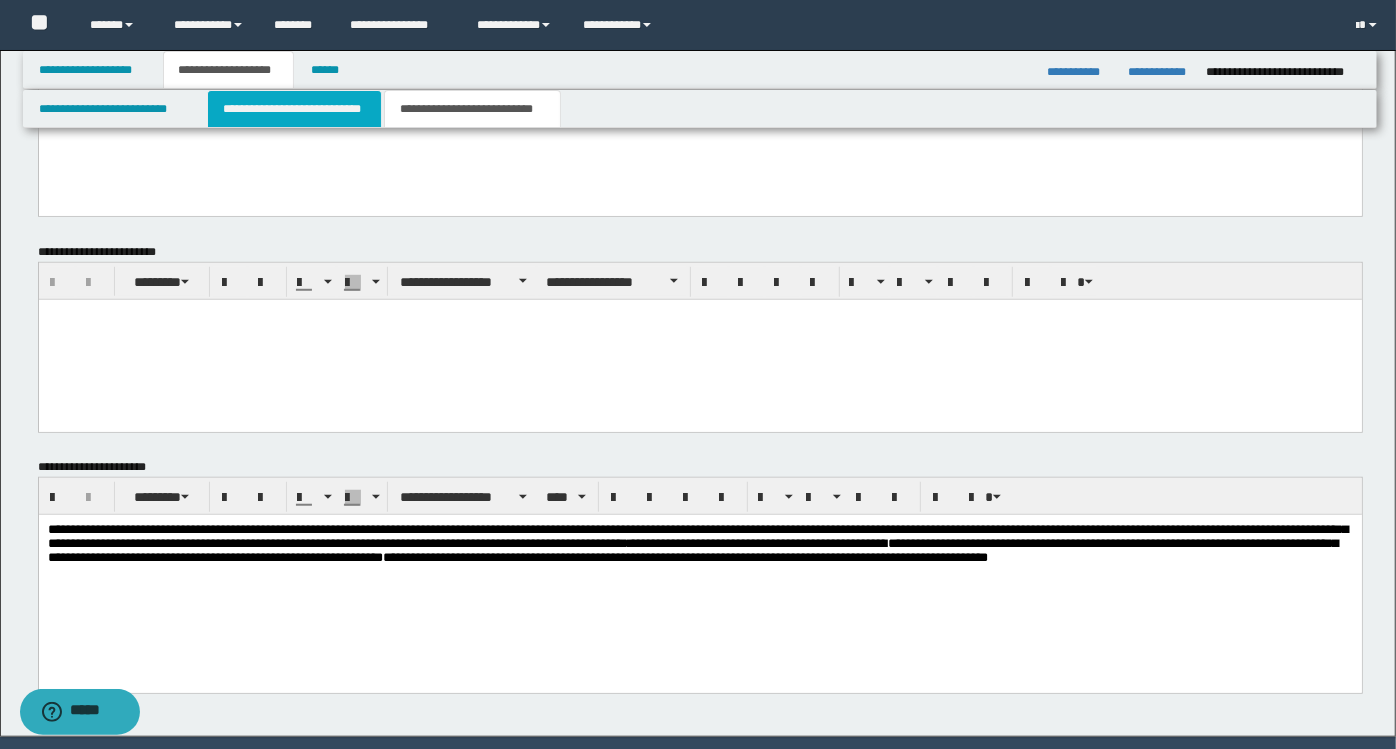 click on "**********" at bounding box center (294, 109) 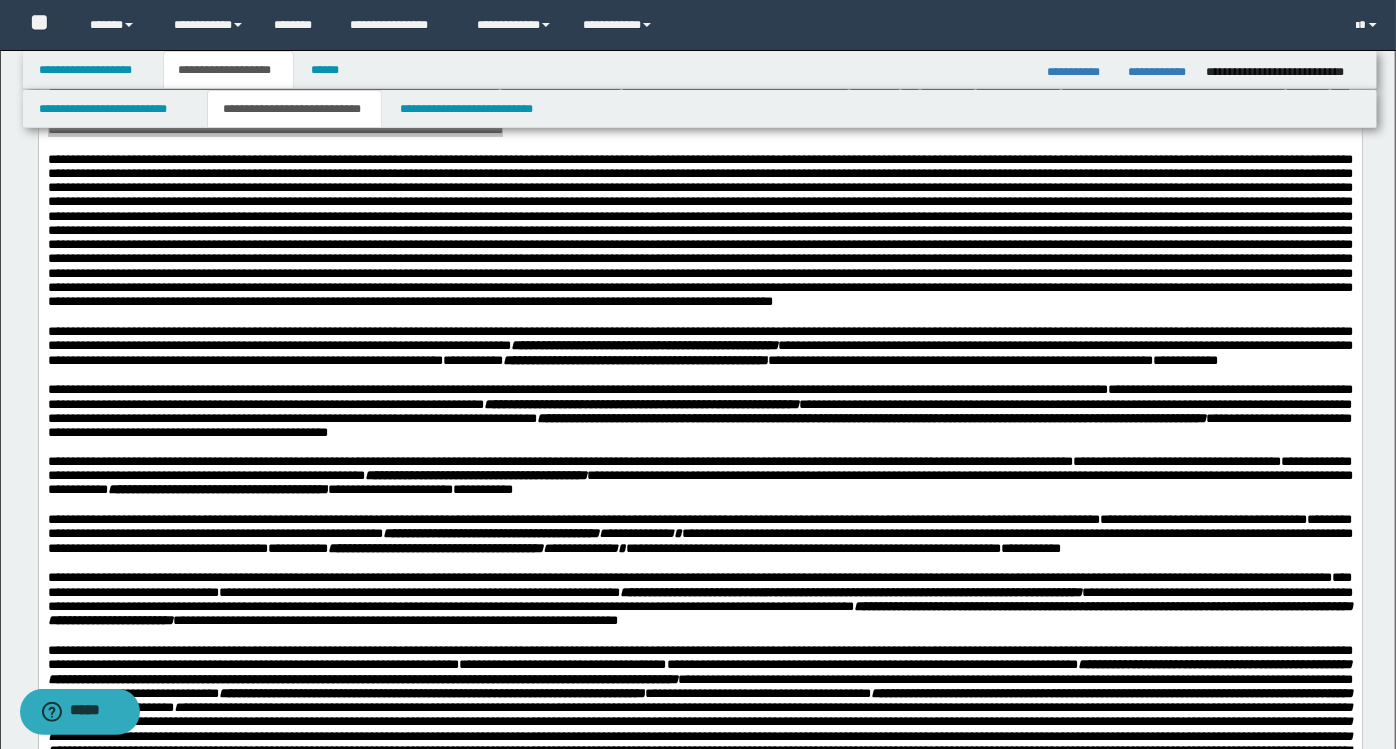 scroll, scrollTop: 0, scrollLeft: 0, axis: both 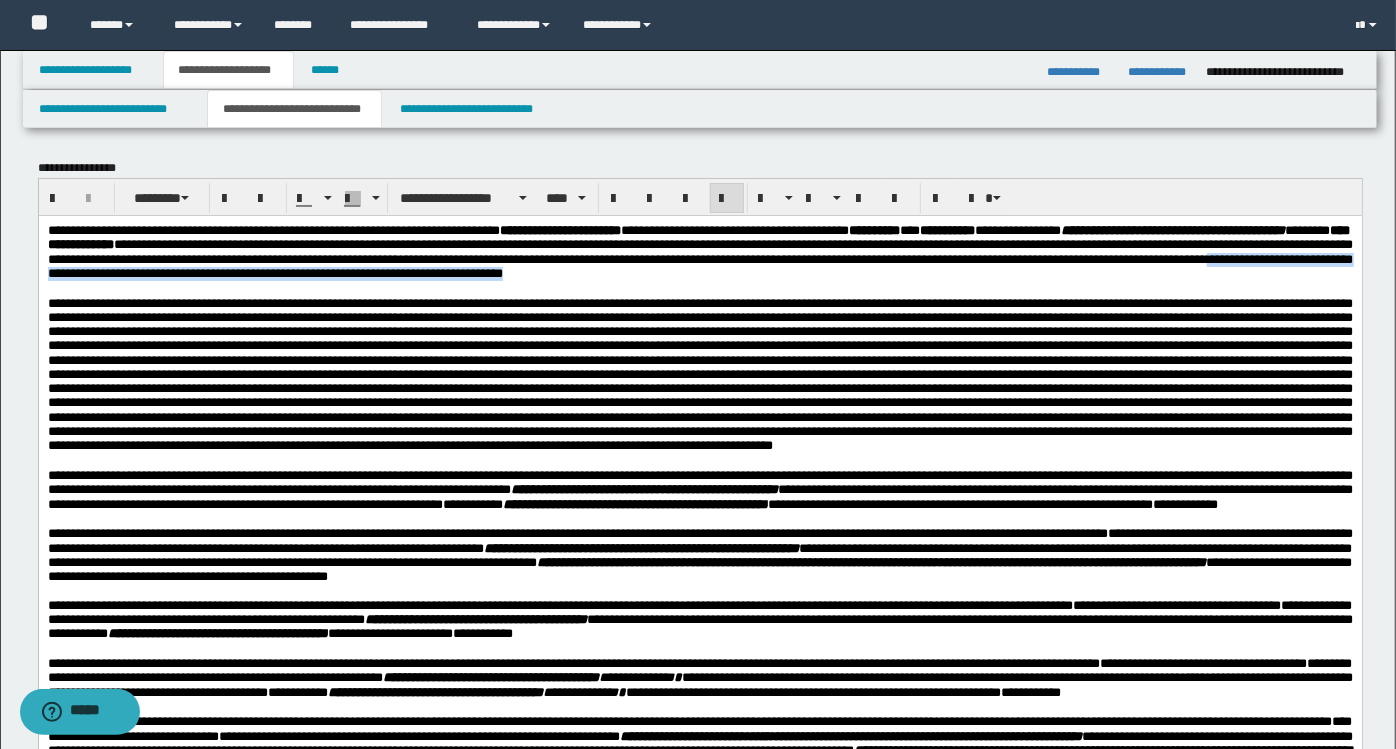 click at bounding box center (700, 288) 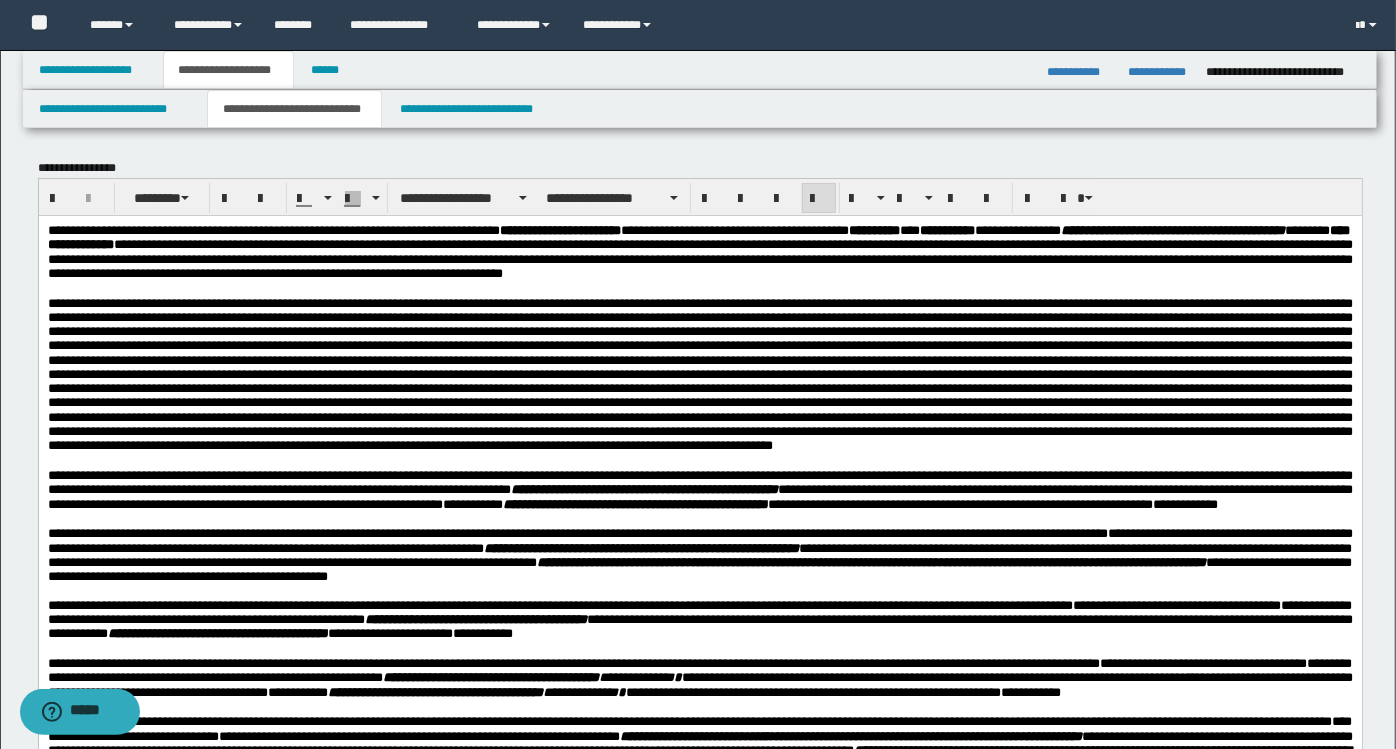 click at bounding box center (700, 288) 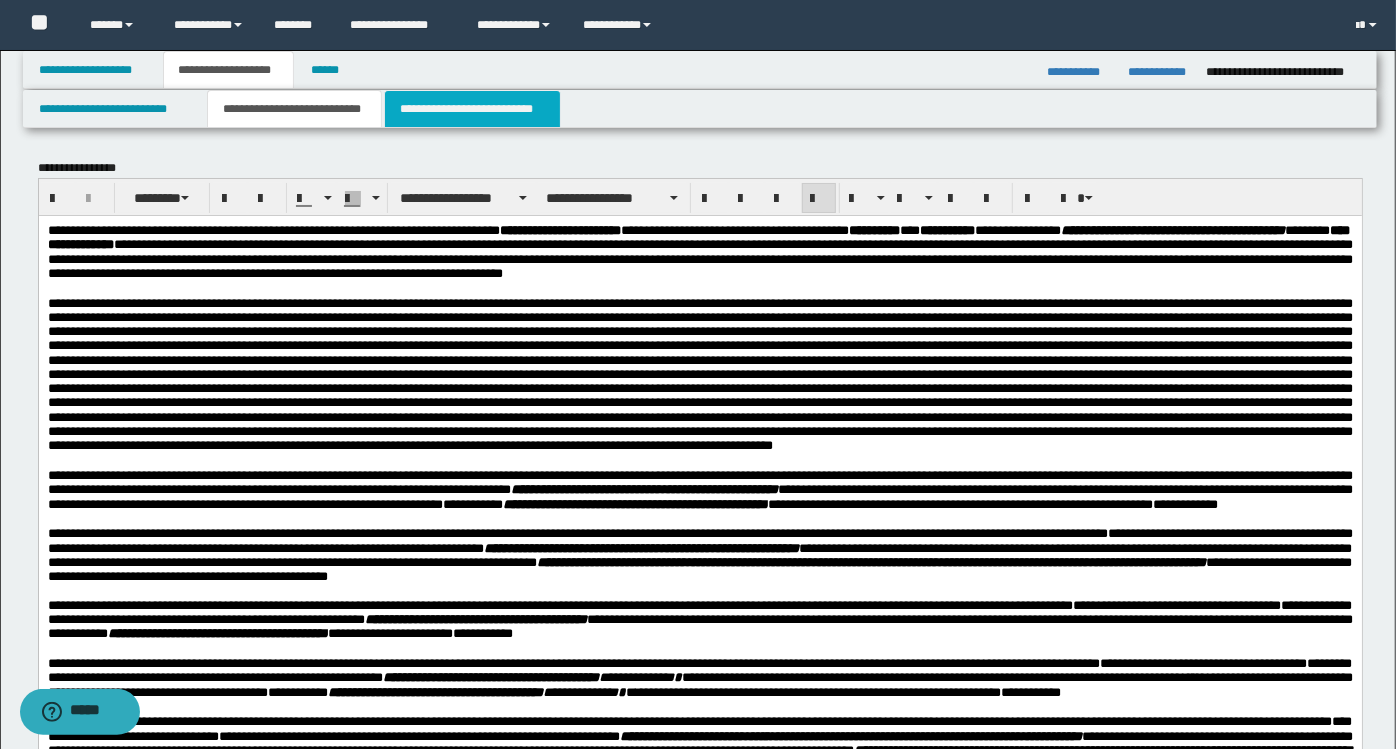 click on "**********" at bounding box center (472, 109) 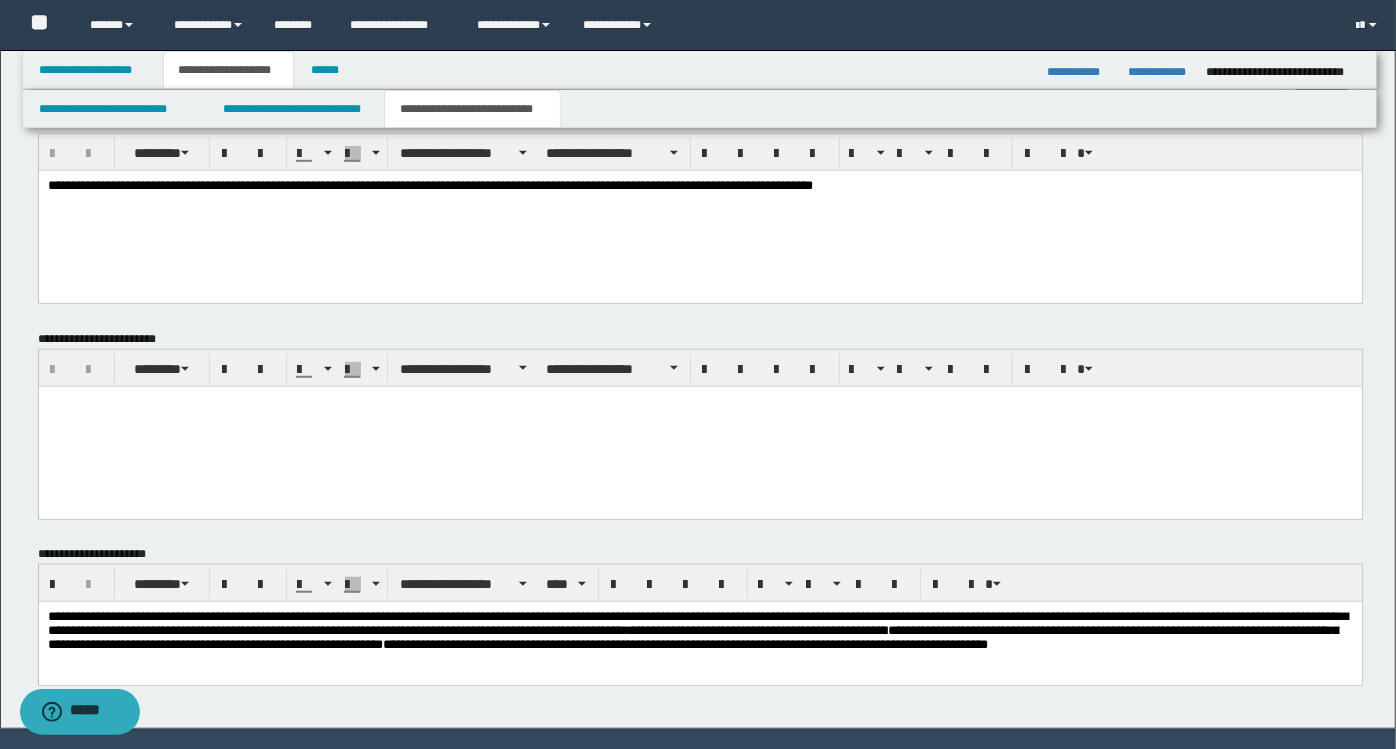 scroll, scrollTop: 702, scrollLeft: 0, axis: vertical 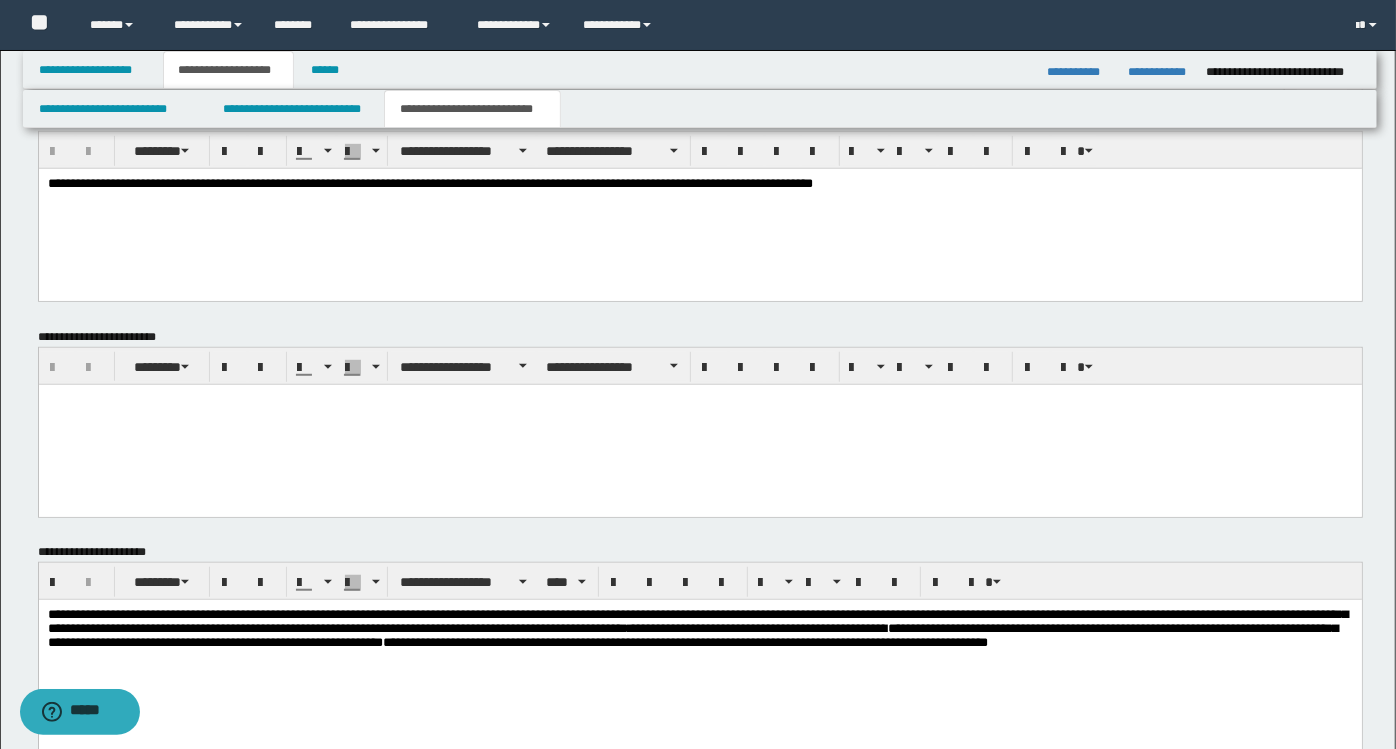 click on "**********" at bounding box center [684, 641] 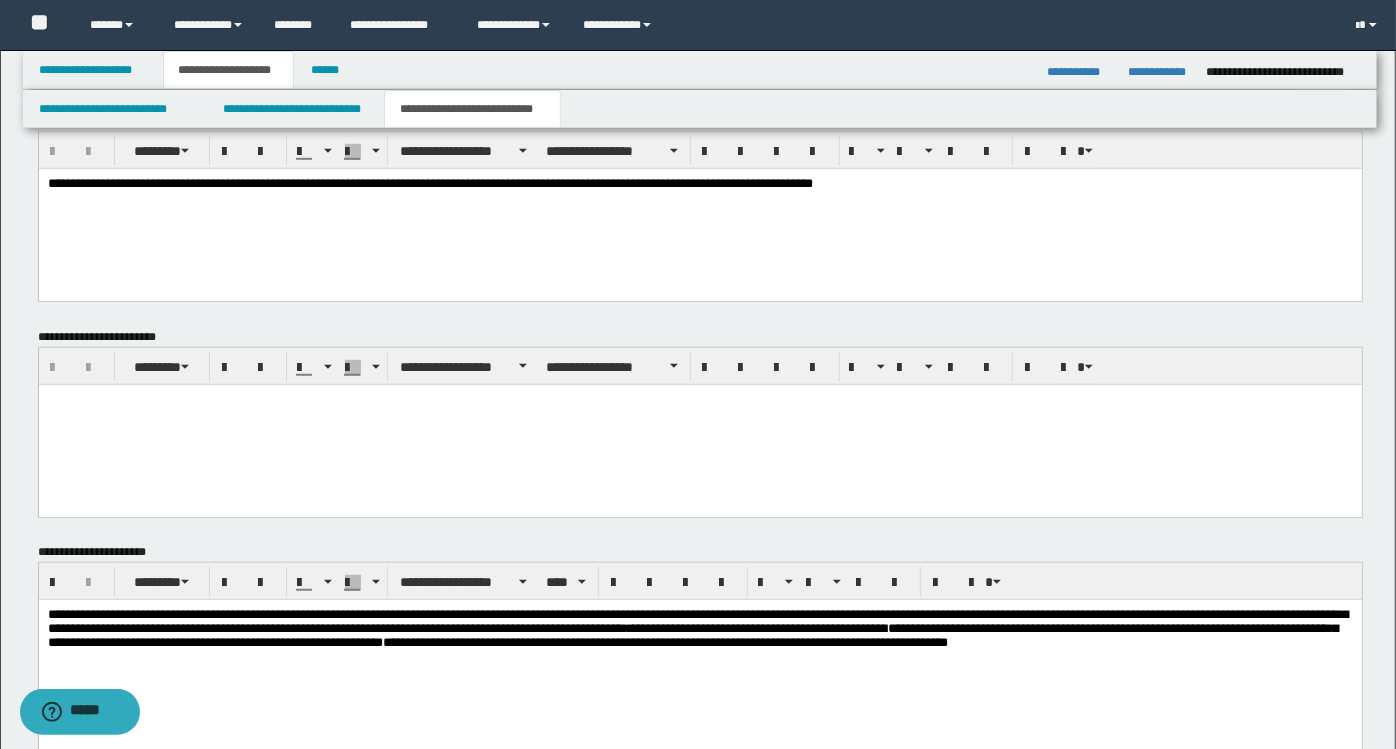 click on "**********" at bounding box center [699, 653] 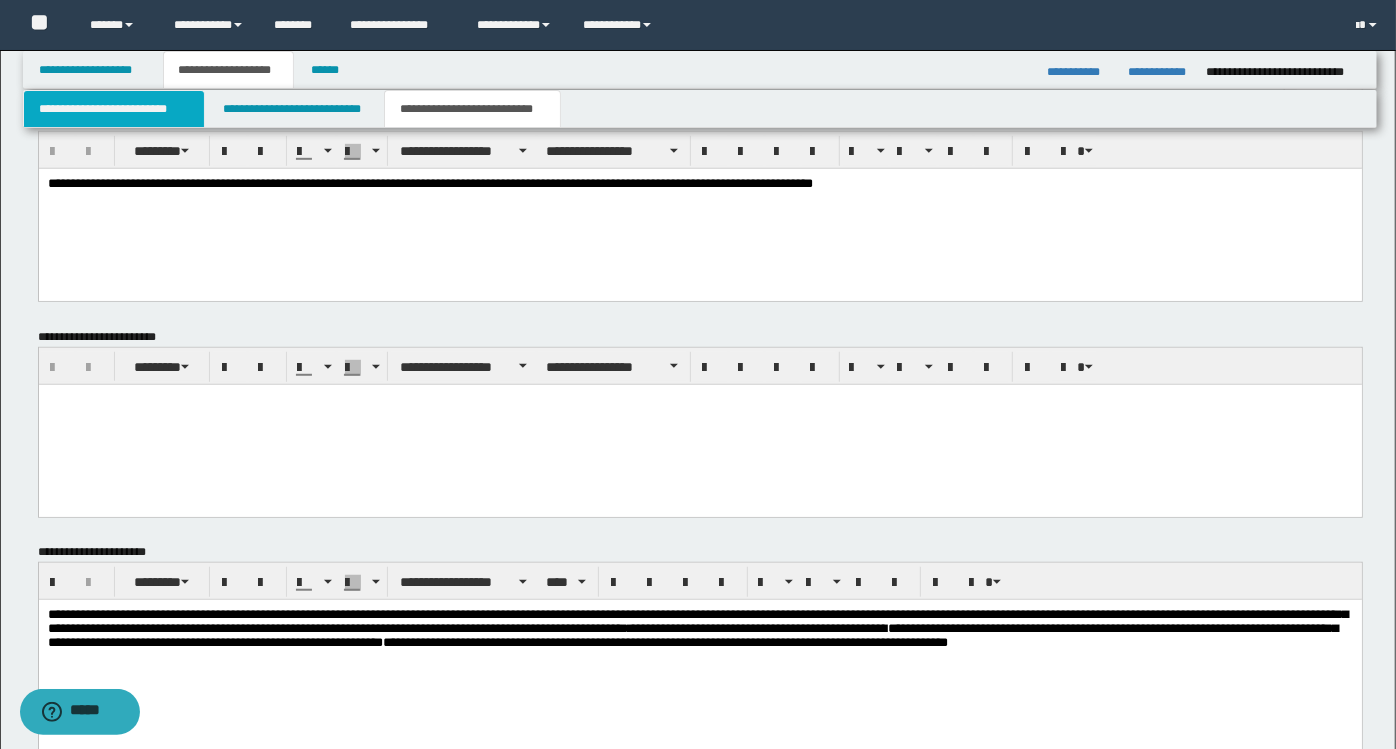 click on "**********" at bounding box center (114, 109) 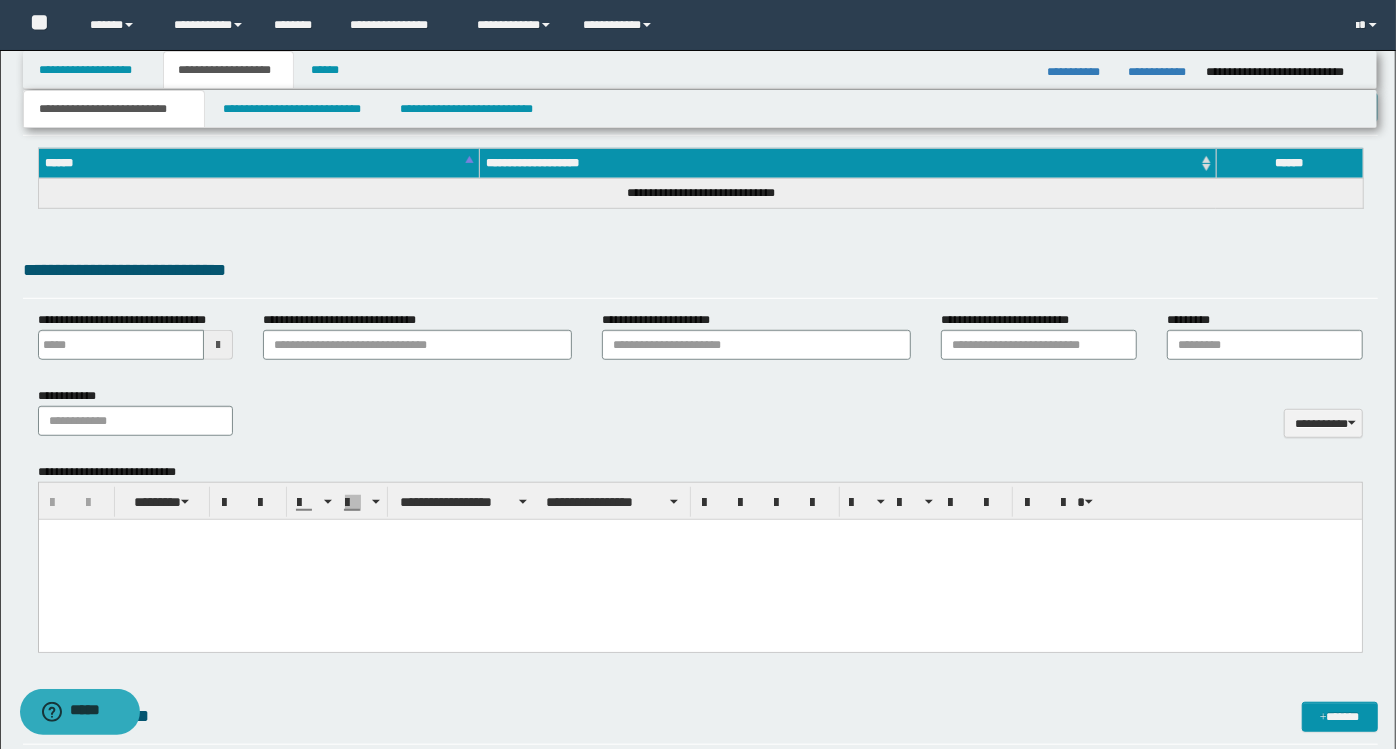 click at bounding box center (699, 559) 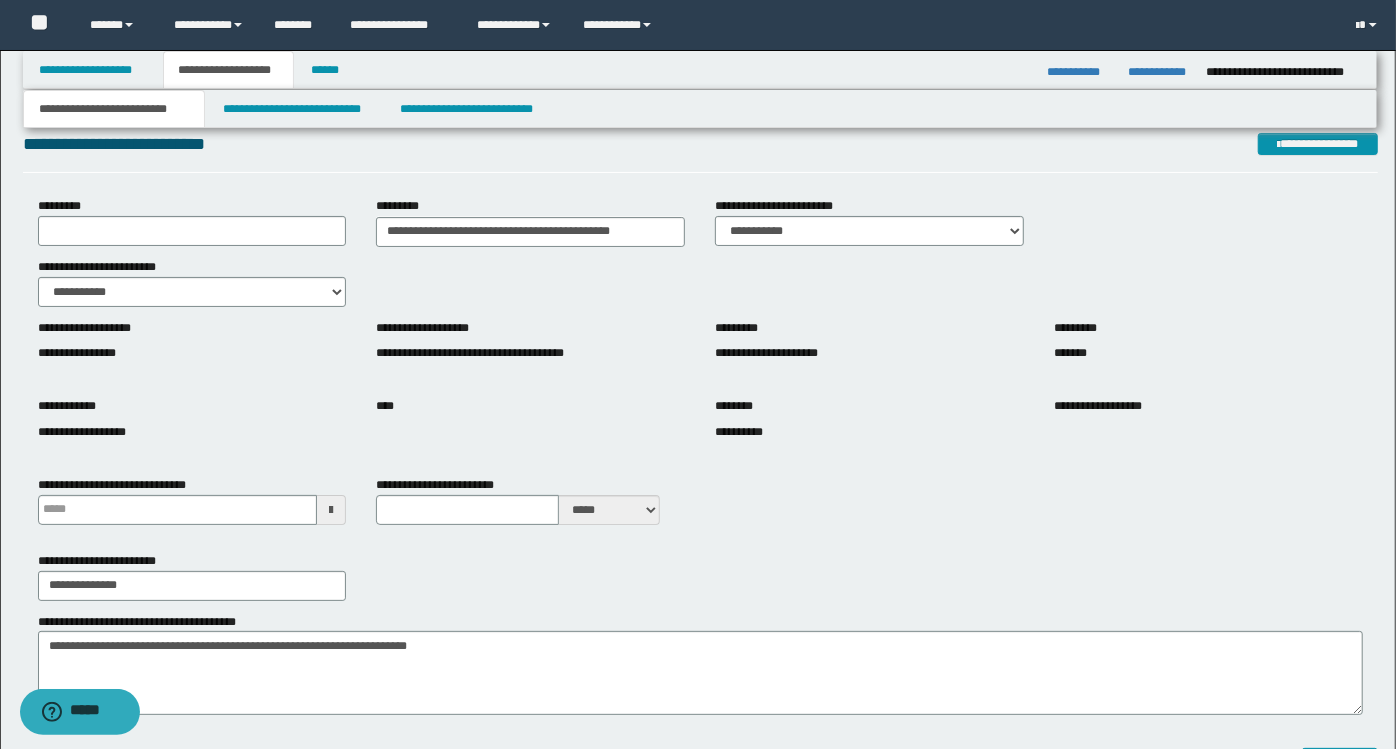 scroll, scrollTop: 0, scrollLeft: 0, axis: both 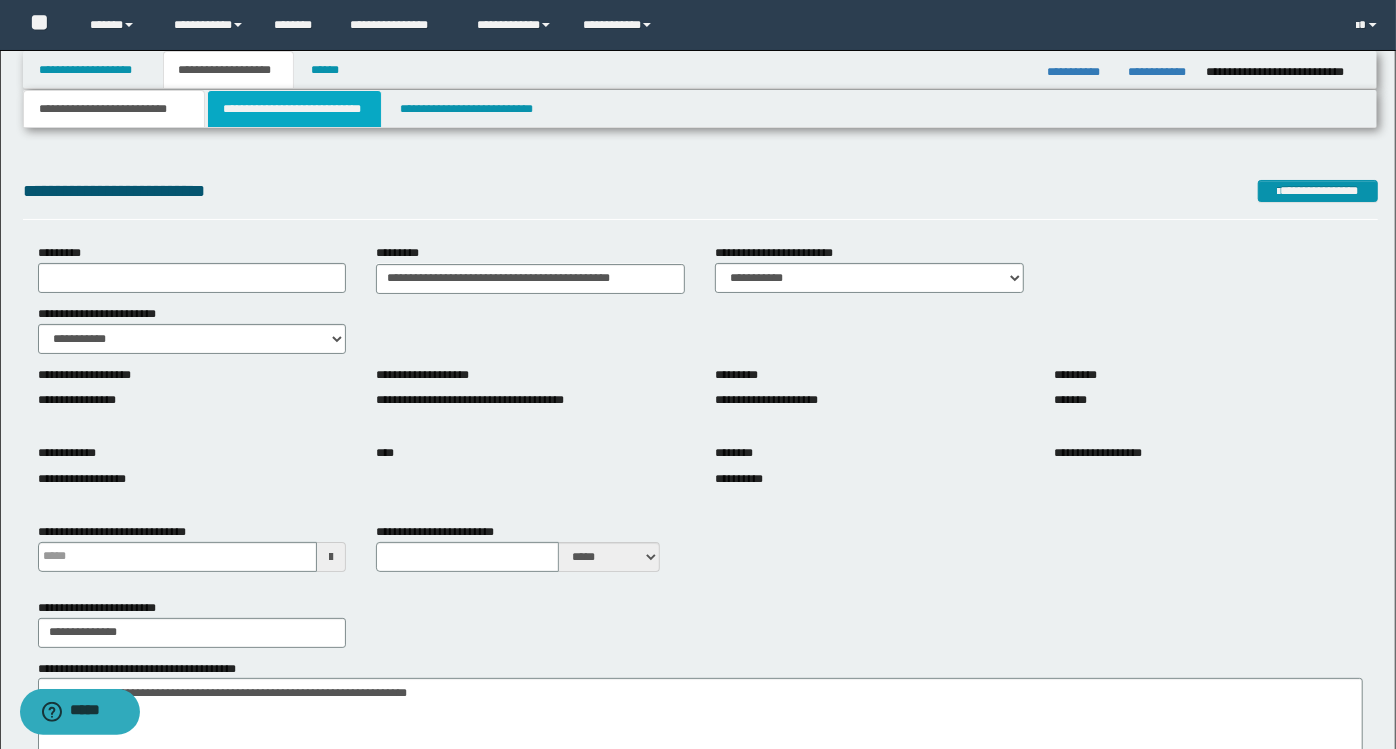 click on "**********" at bounding box center [294, 109] 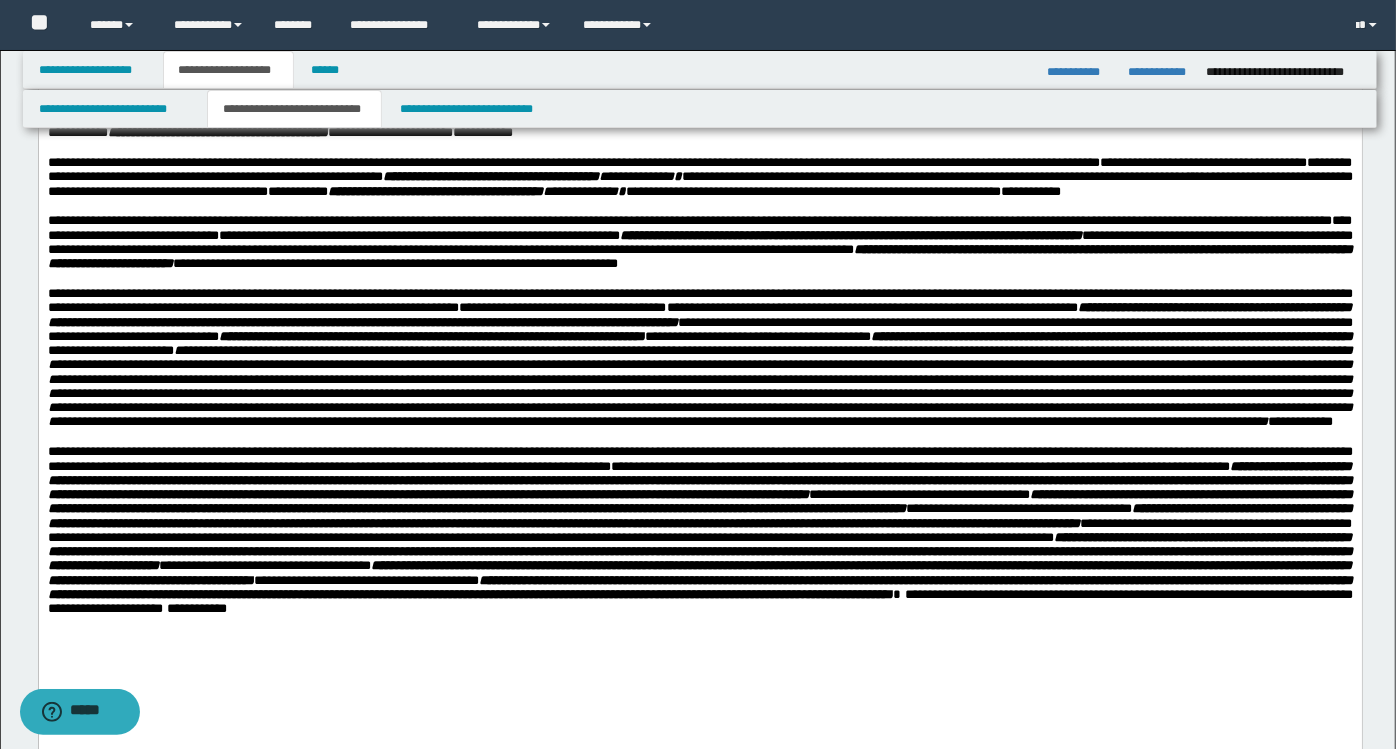 scroll, scrollTop: 0, scrollLeft: 0, axis: both 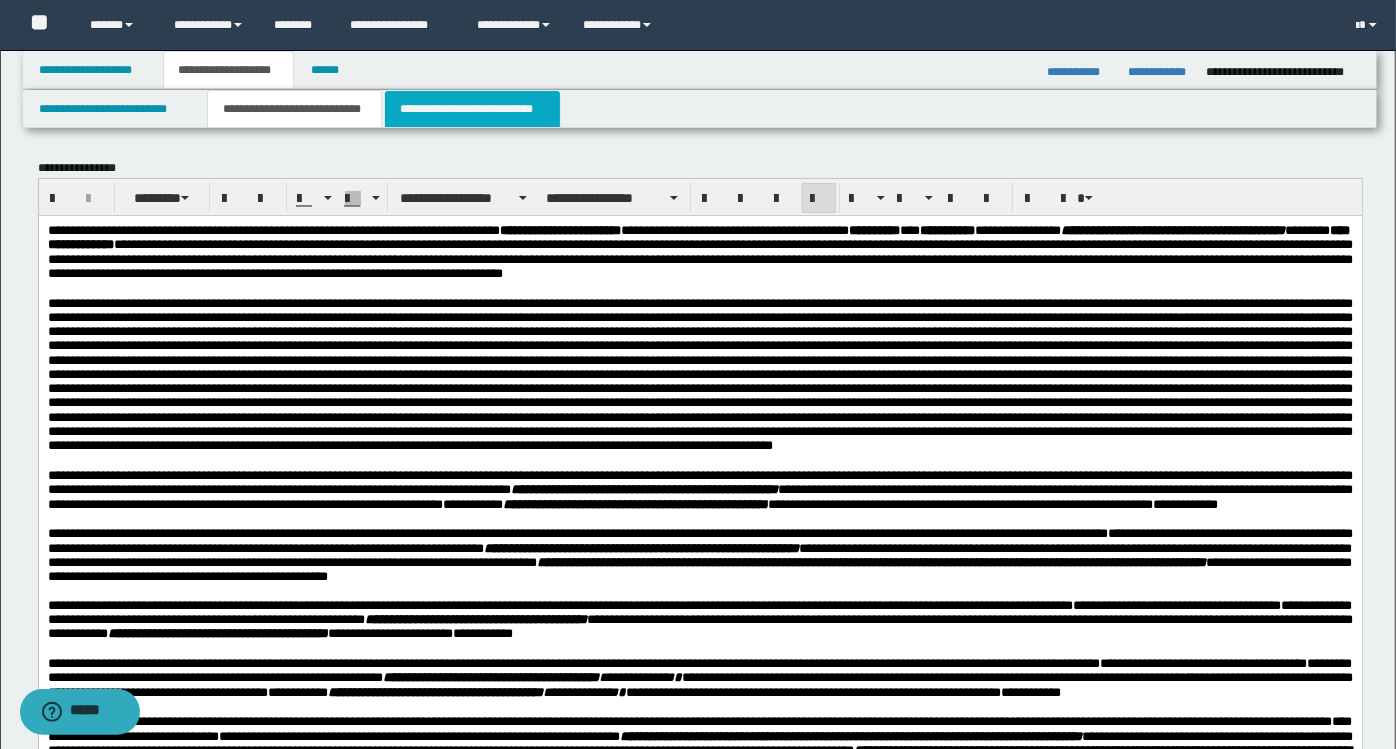 click on "**********" at bounding box center (472, 109) 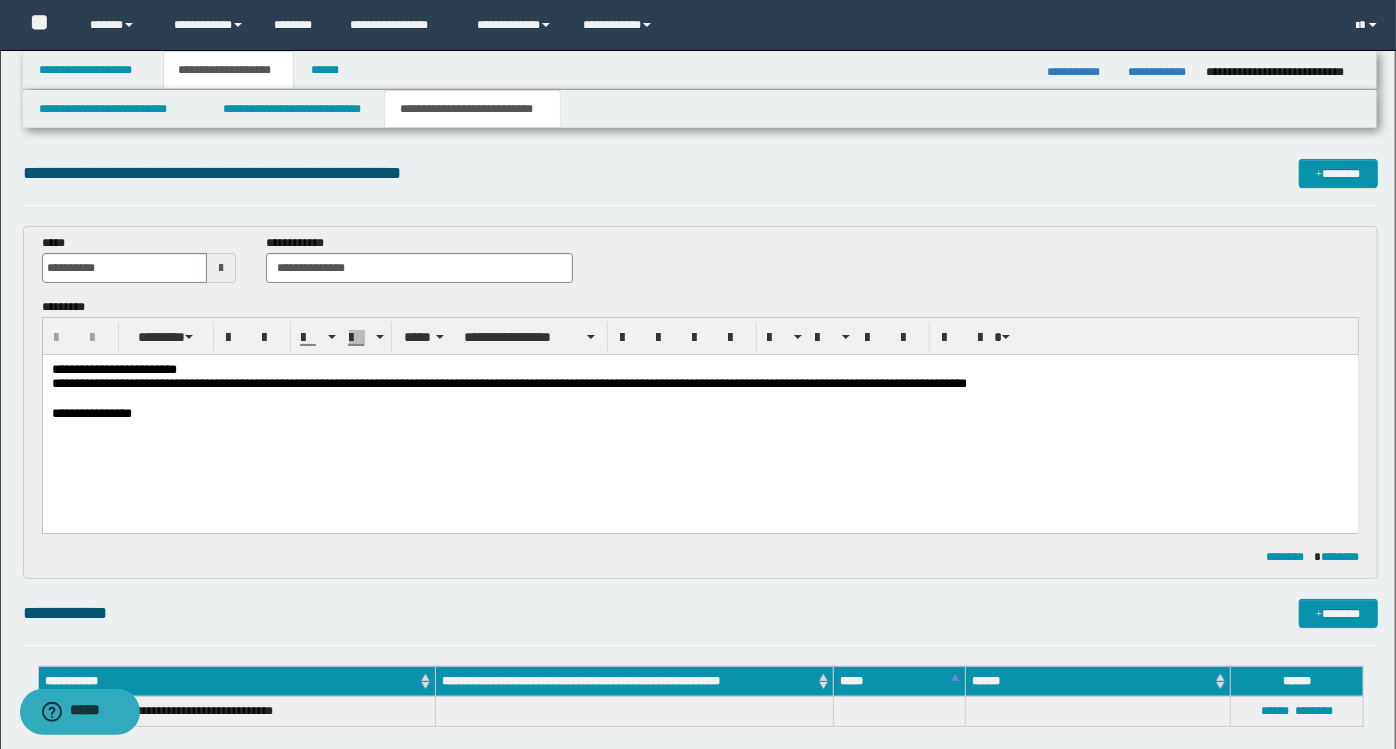 click on "**********" at bounding box center (700, 416) 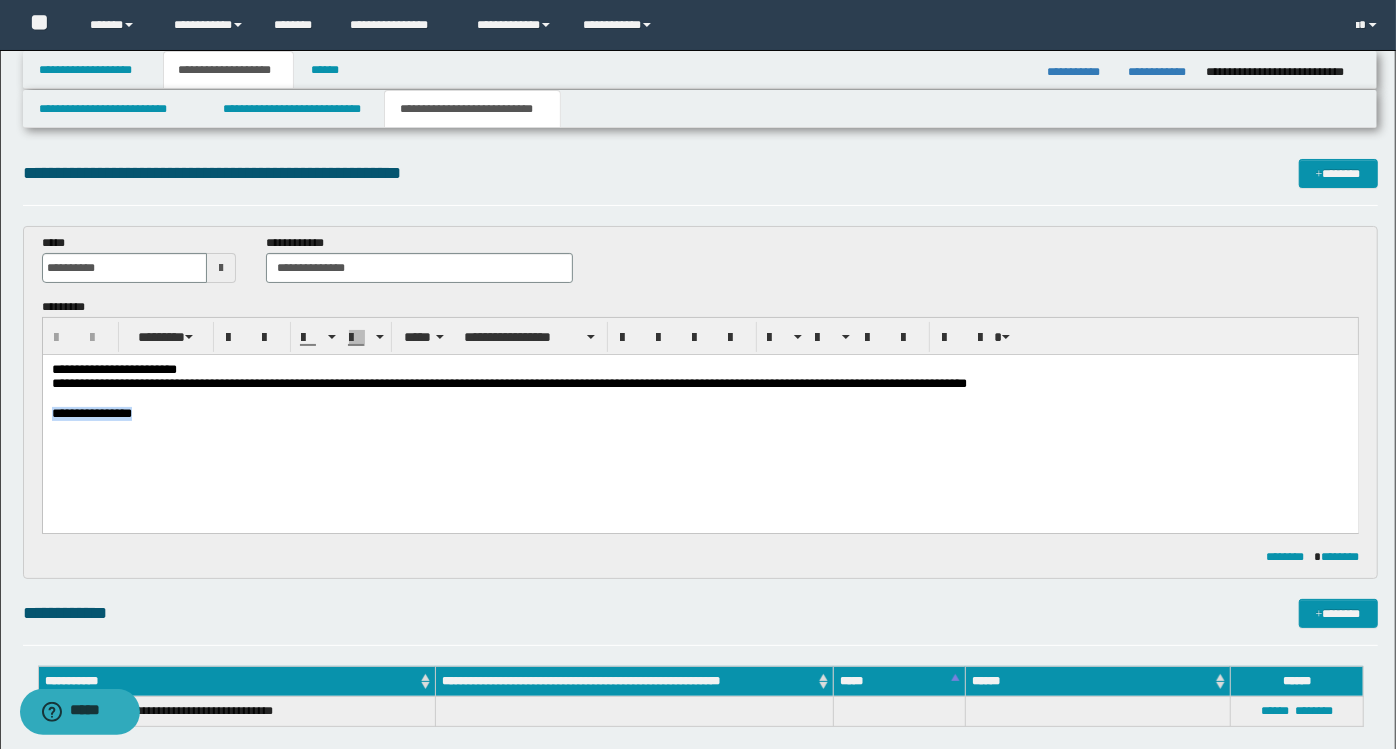 drag, startPoint x: 364, startPoint y: 420, endPoint x: 40, endPoint y: 417, distance: 324.0139 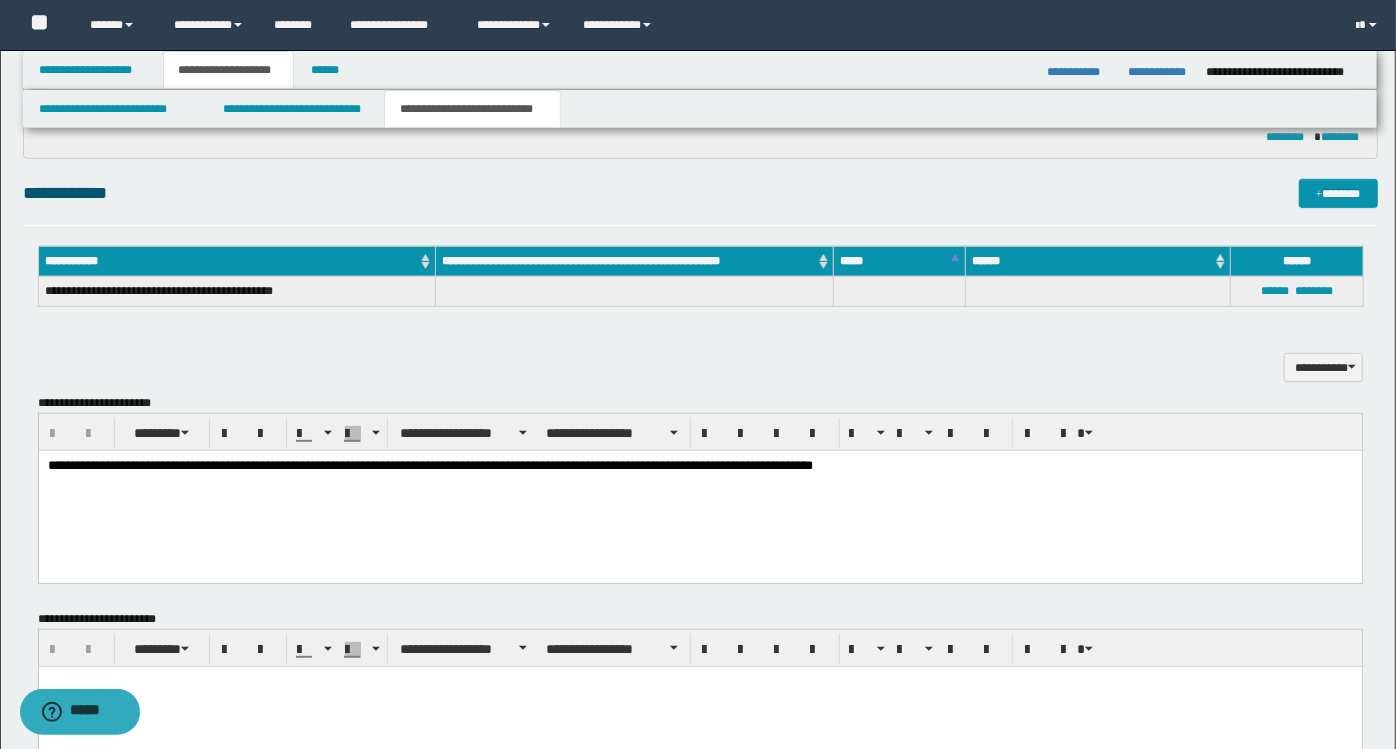 scroll, scrollTop: 424, scrollLeft: 0, axis: vertical 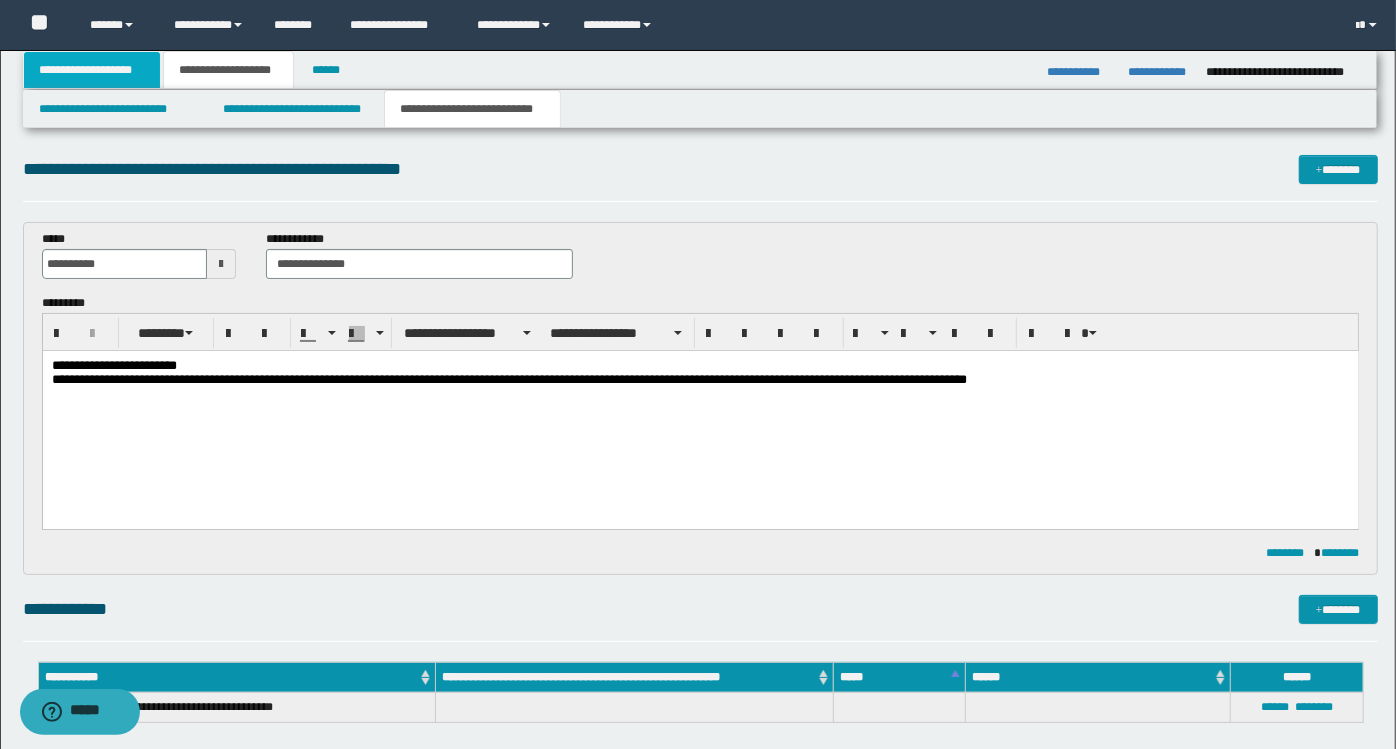 click on "**********" at bounding box center (92, 70) 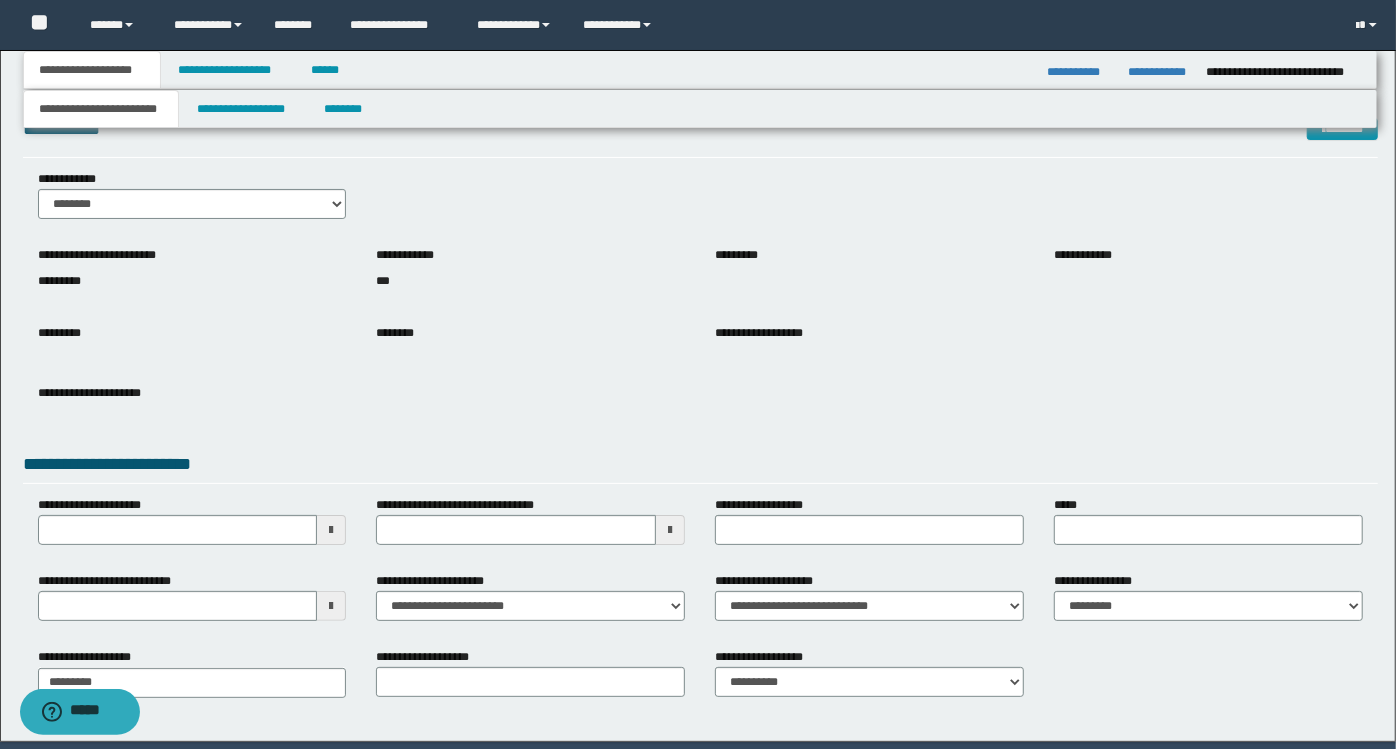 scroll, scrollTop: 0, scrollLeft: 0, axis: both 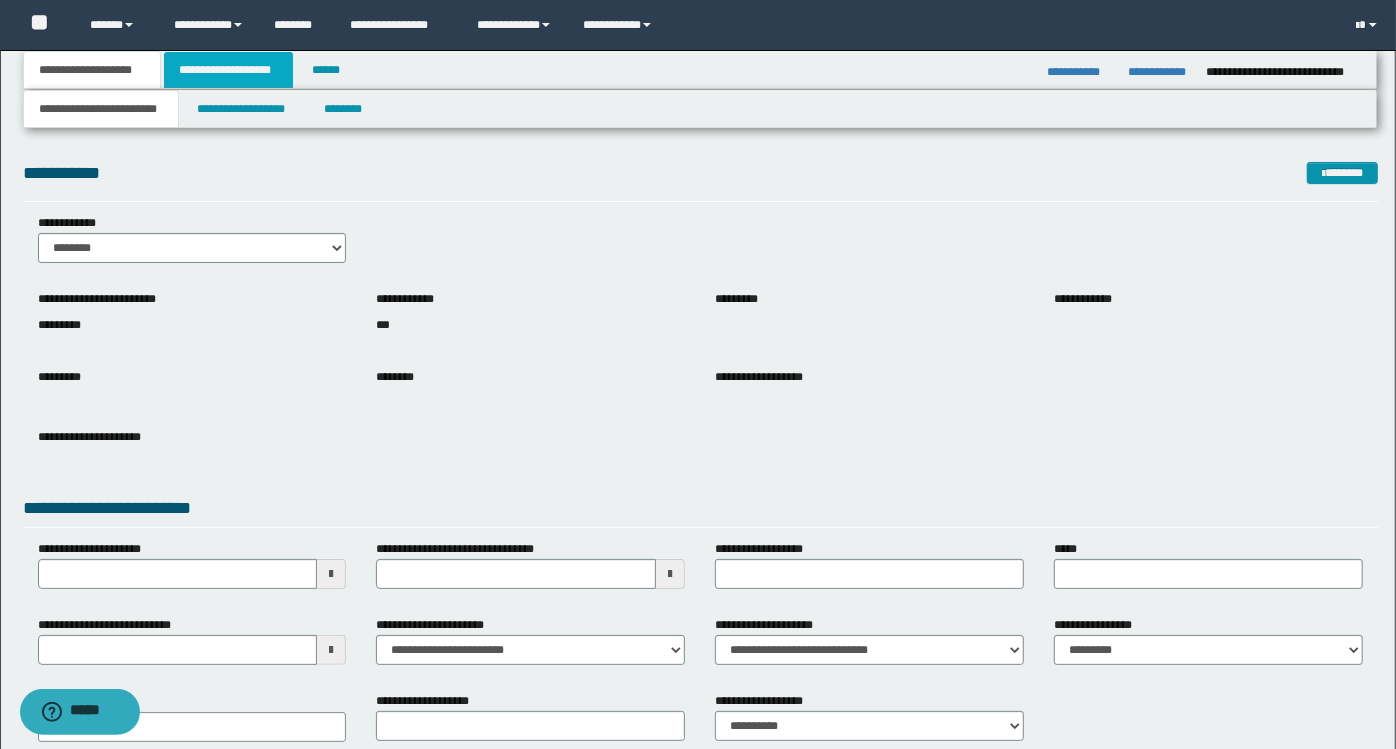 click on "**********" at bounding box center [228, 70] 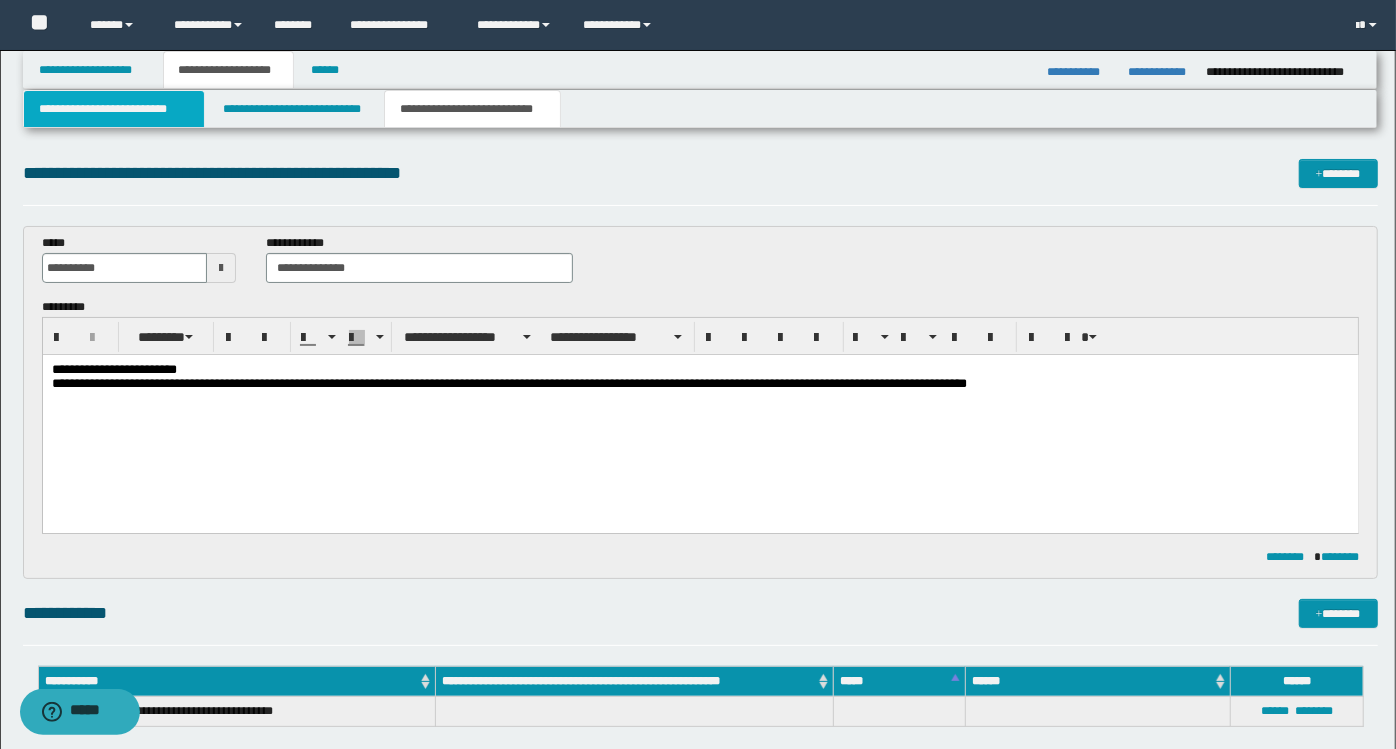 click on "**********" at bounding box center [114, 109] 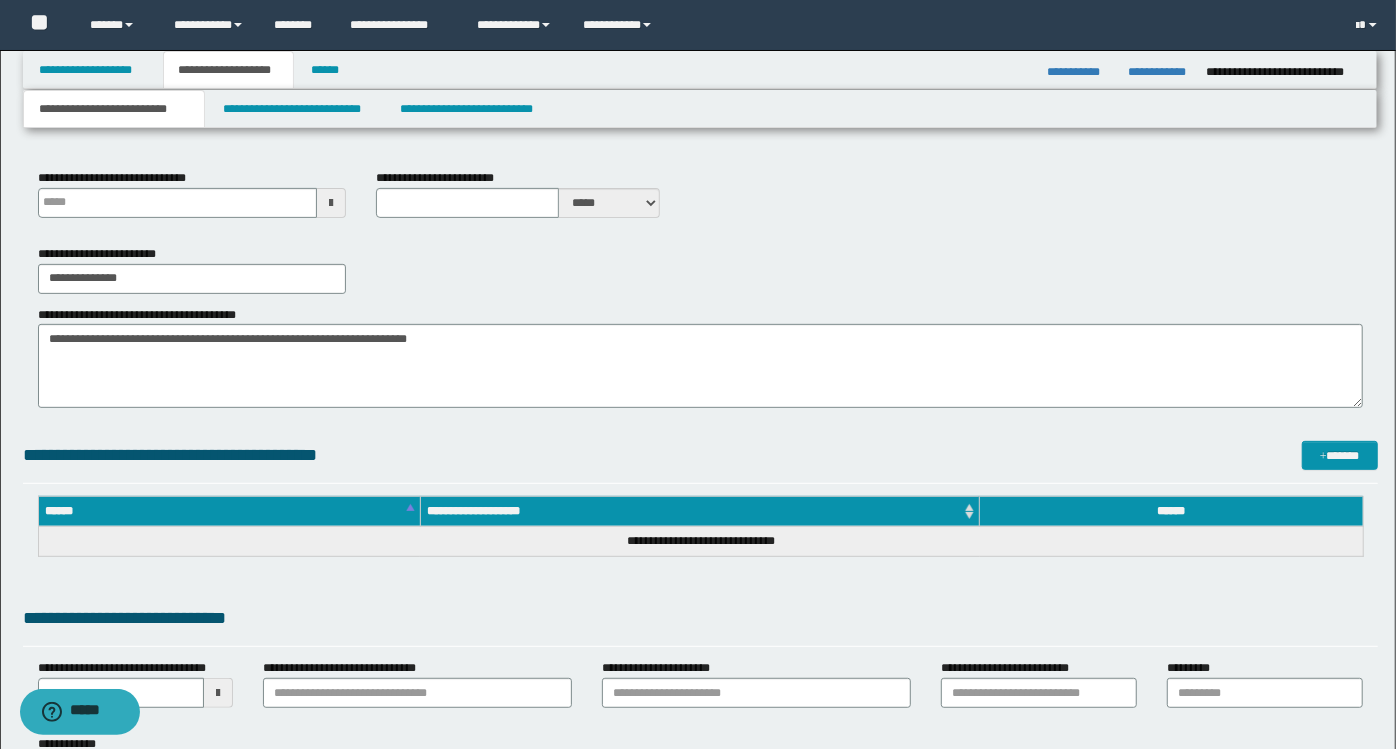 scroll, scrollTop: 358, scrollLeft: 0, axis: vertical 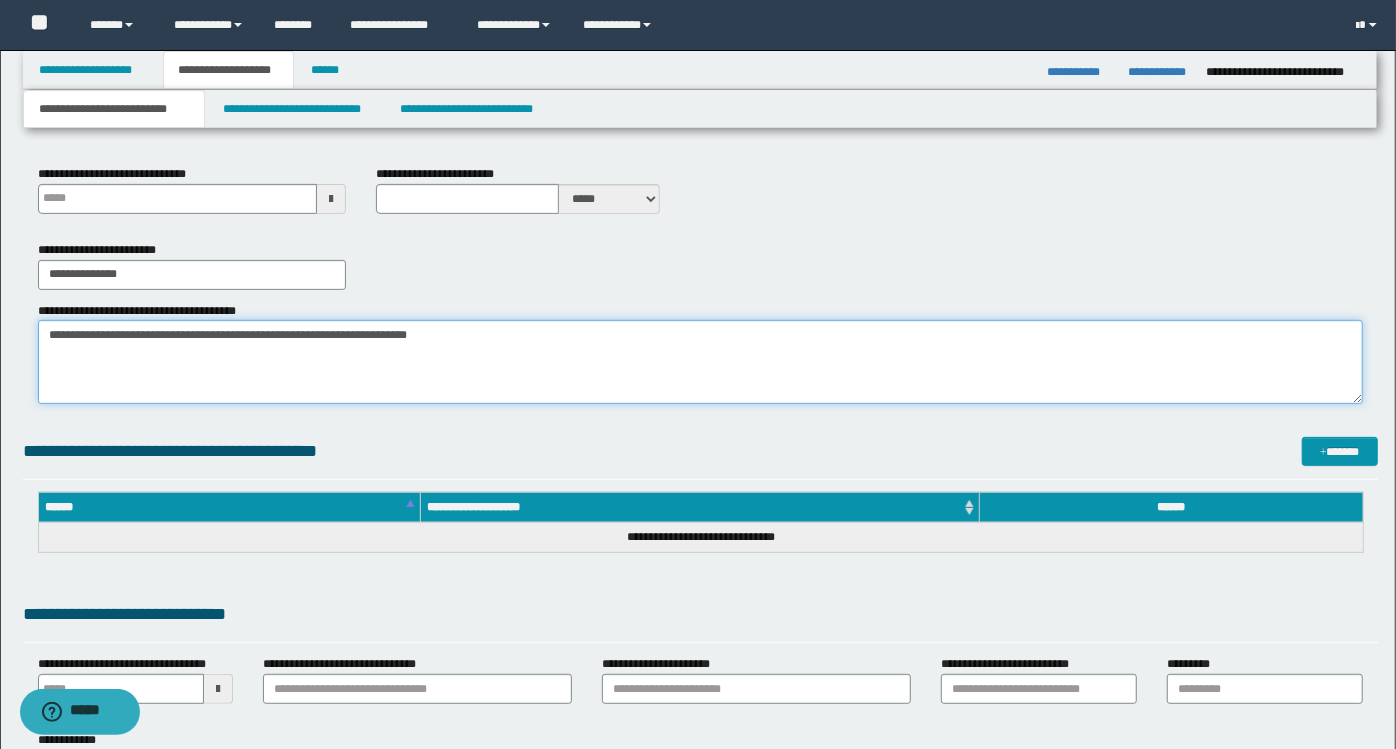 click on "**********" at bounding box center (700, 362) 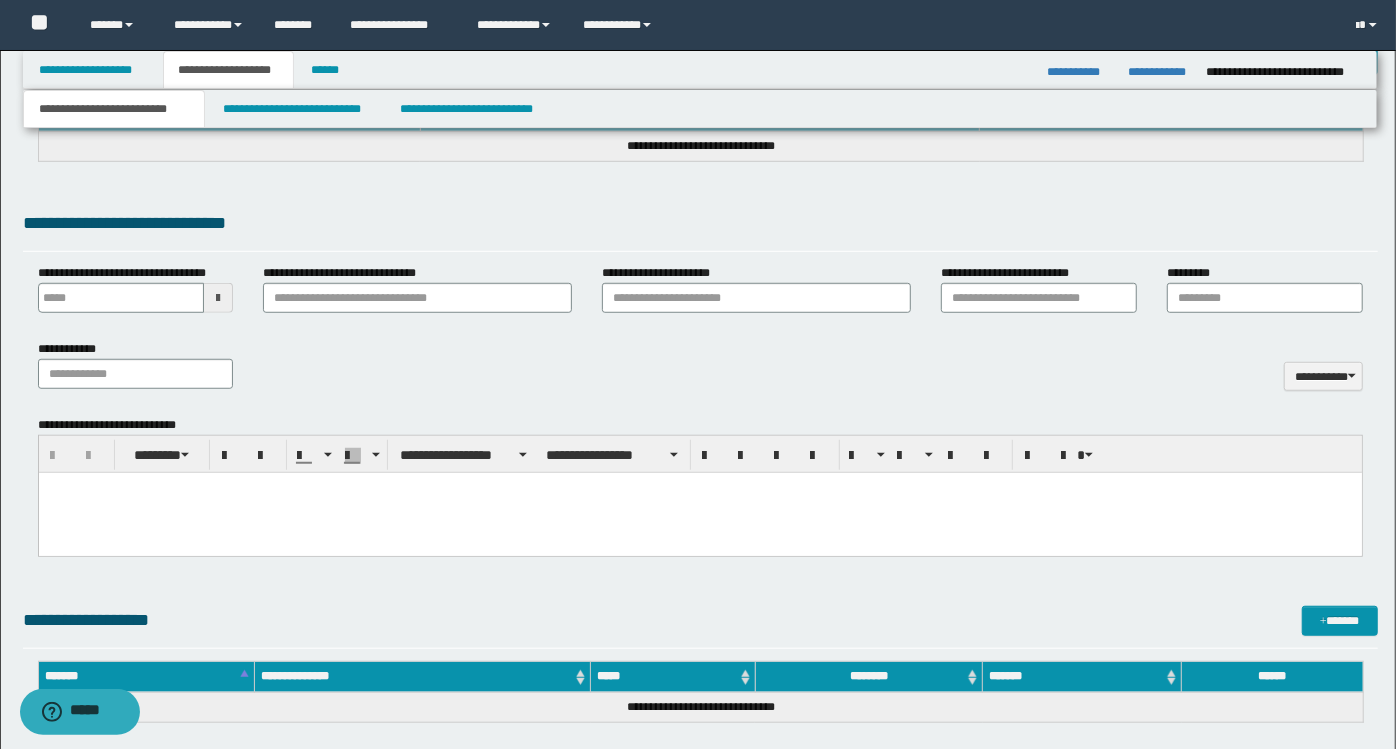 scroll, scrollTop: 796, scrollLeft: 0, axis: vertical 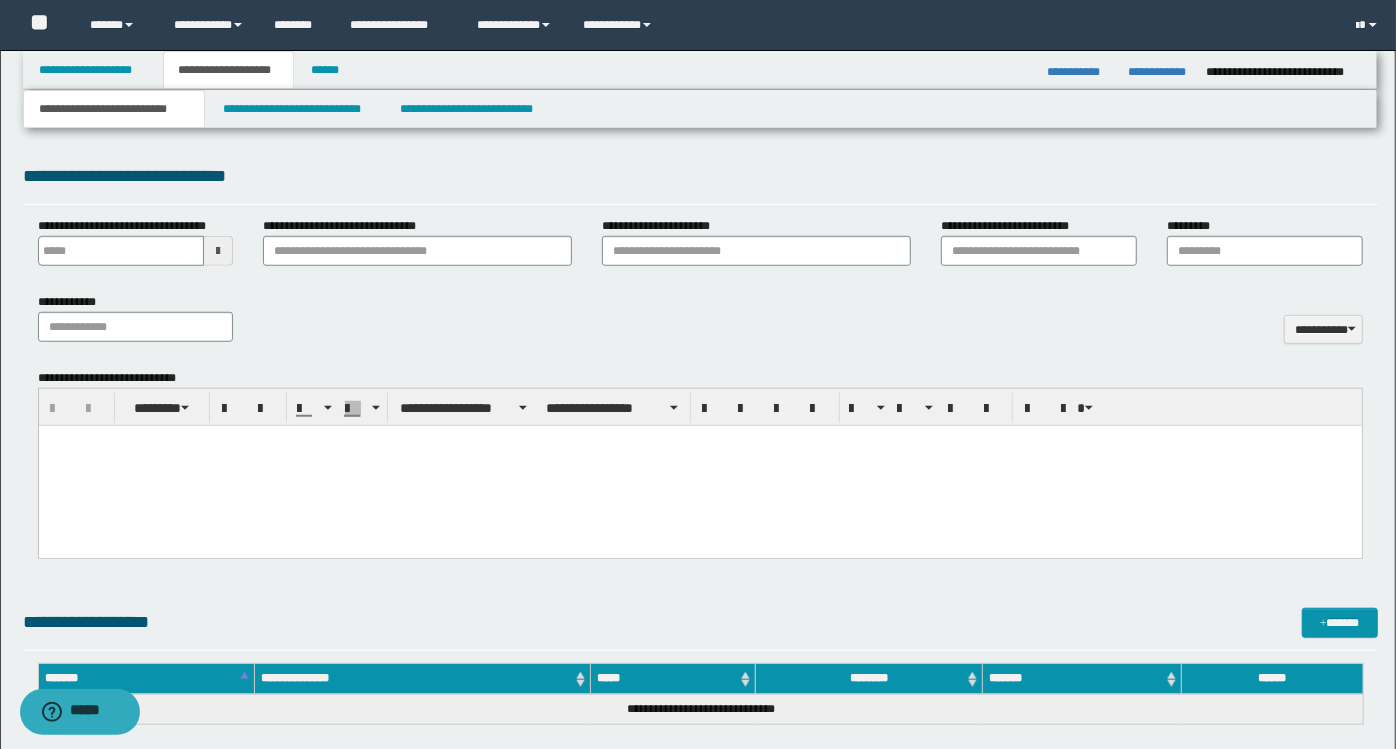 click at bounding box center [699, 465] 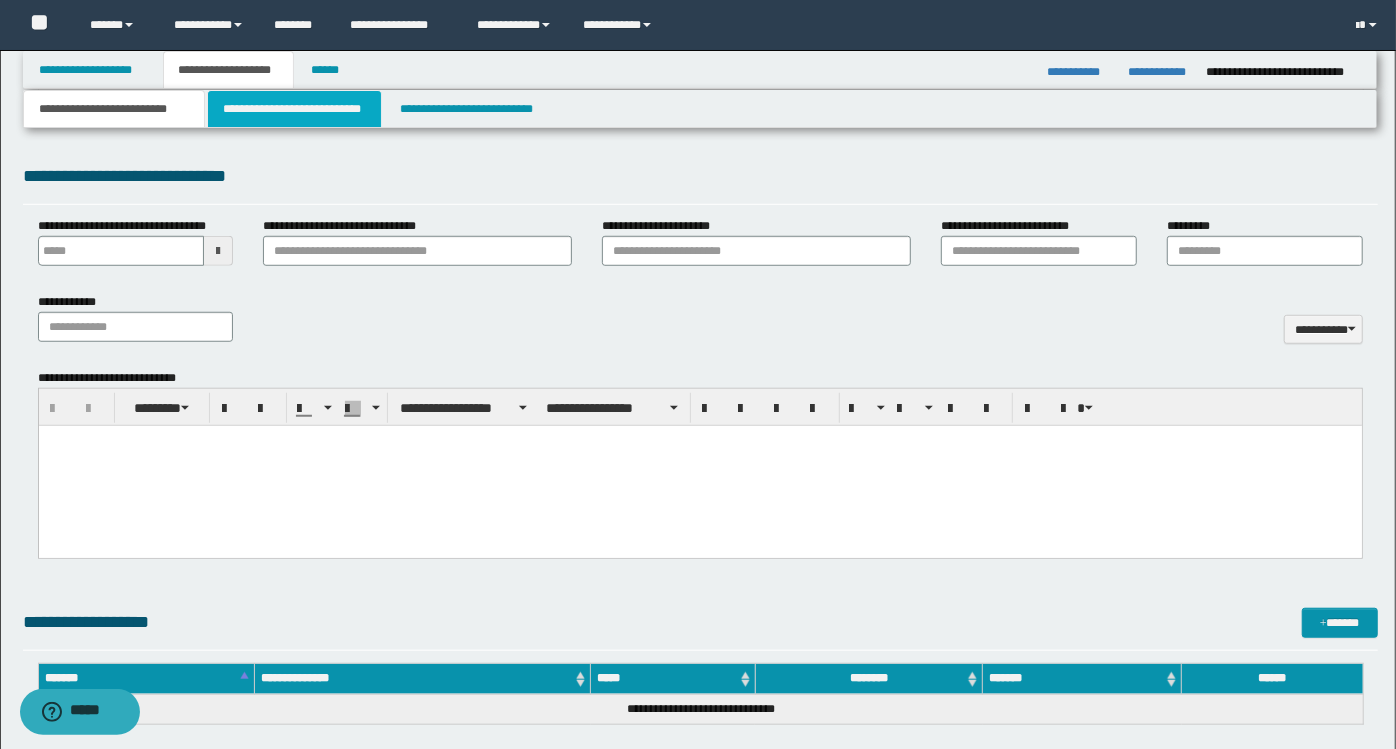 click on "**********" at bounding box center [294, 109] 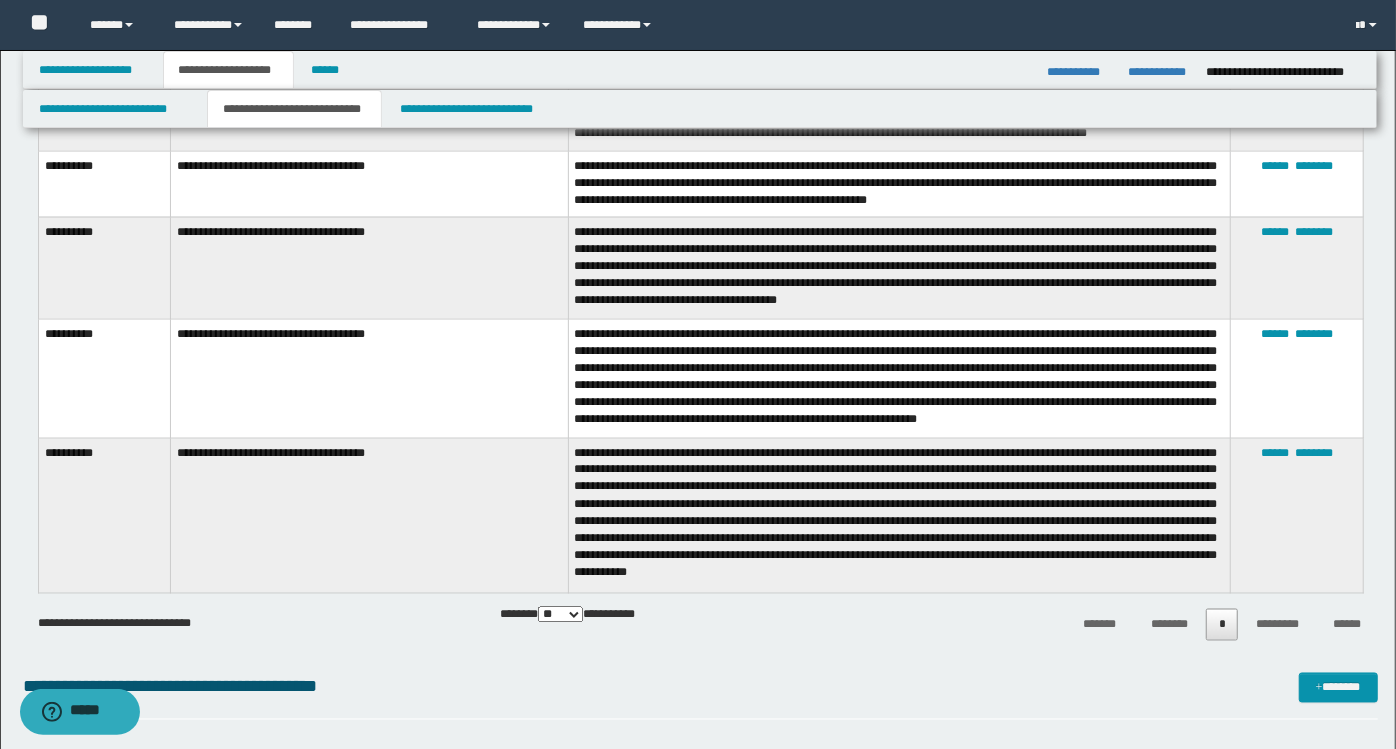 scroll, scrollTop: 1894, scrollLeft: 0, axis: vertical 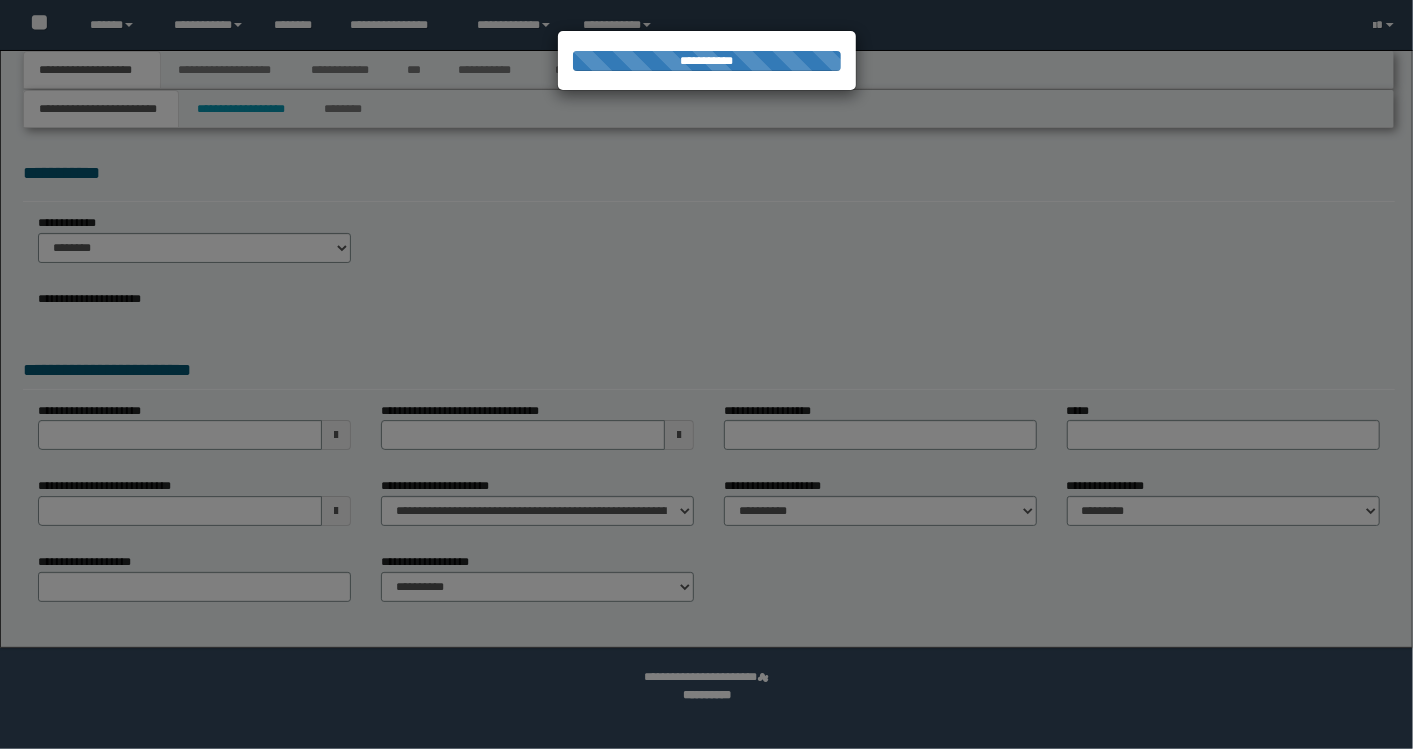select on "*" 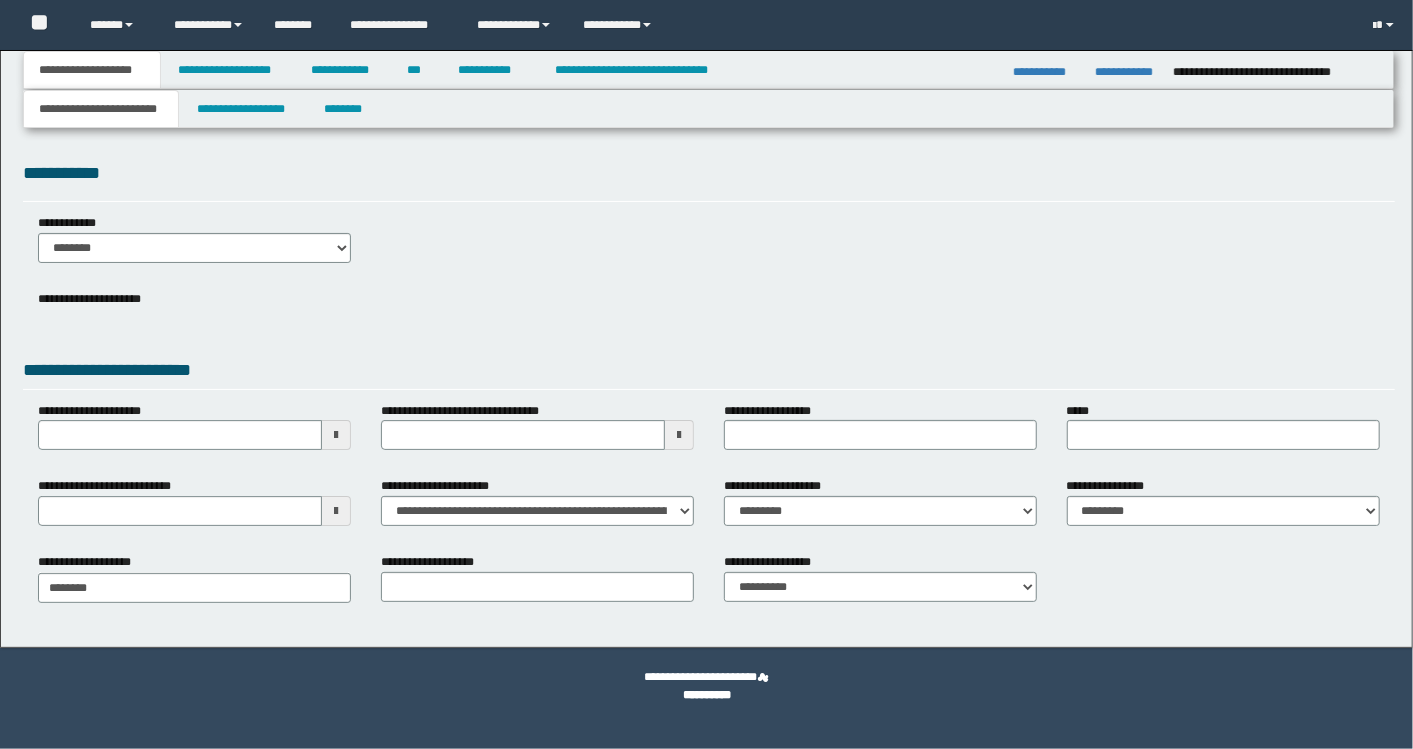 scroll, scrollTop: 0, scrollLeft: 0, axis: both 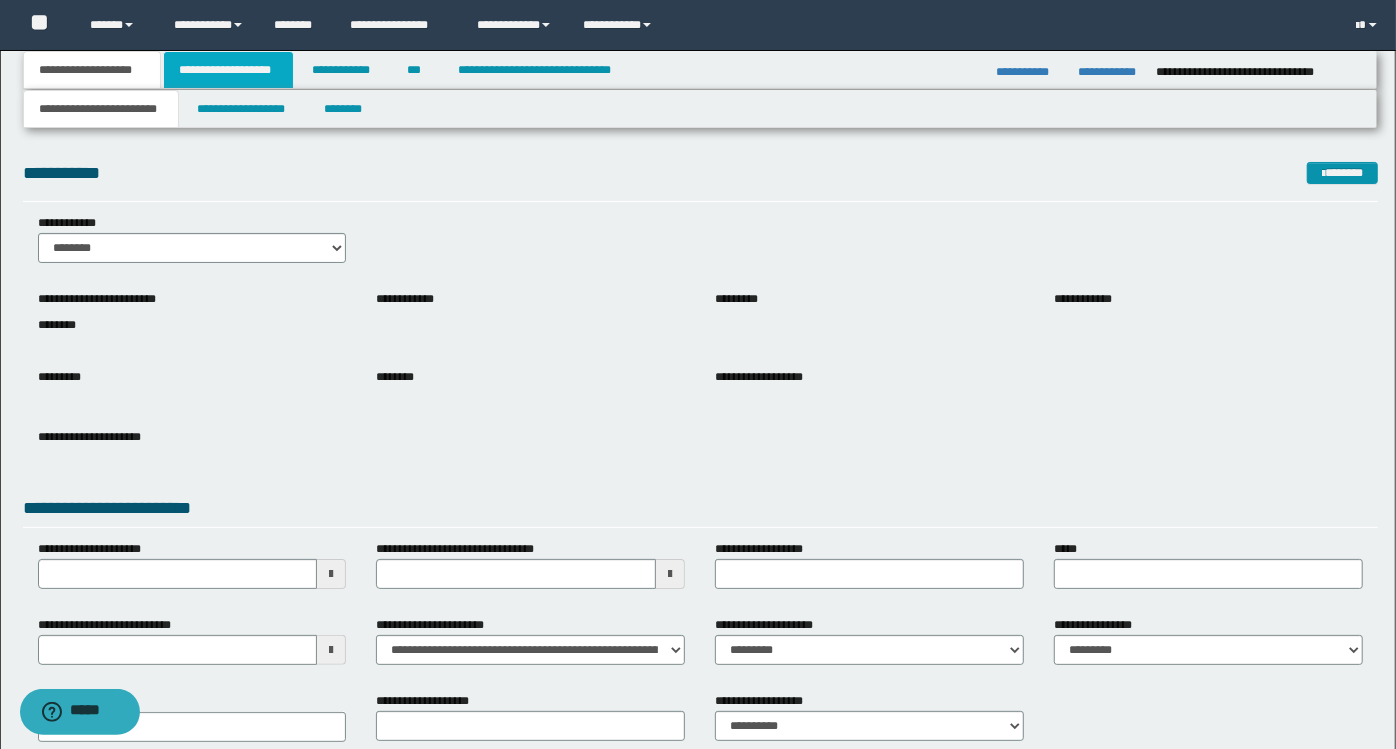 click on "**********" at bounding box center (228, 70) 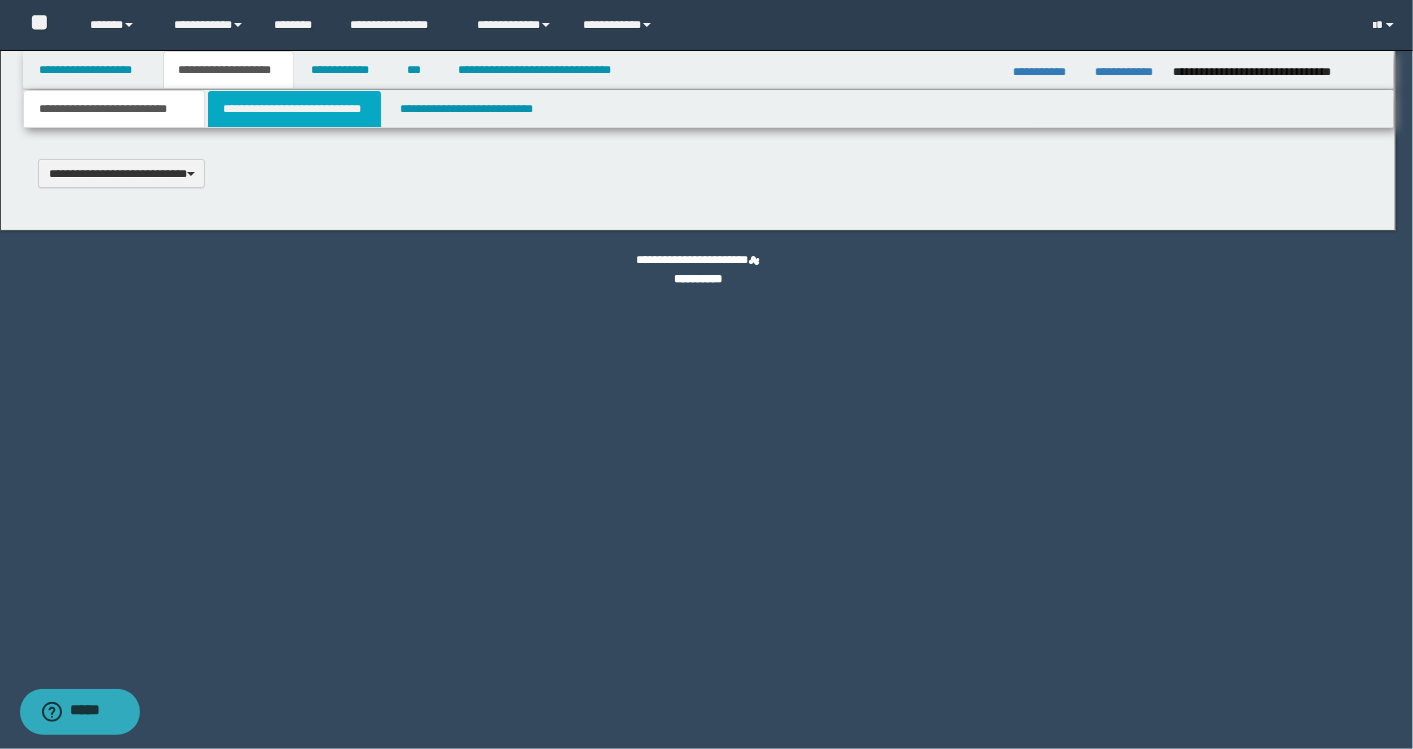 type 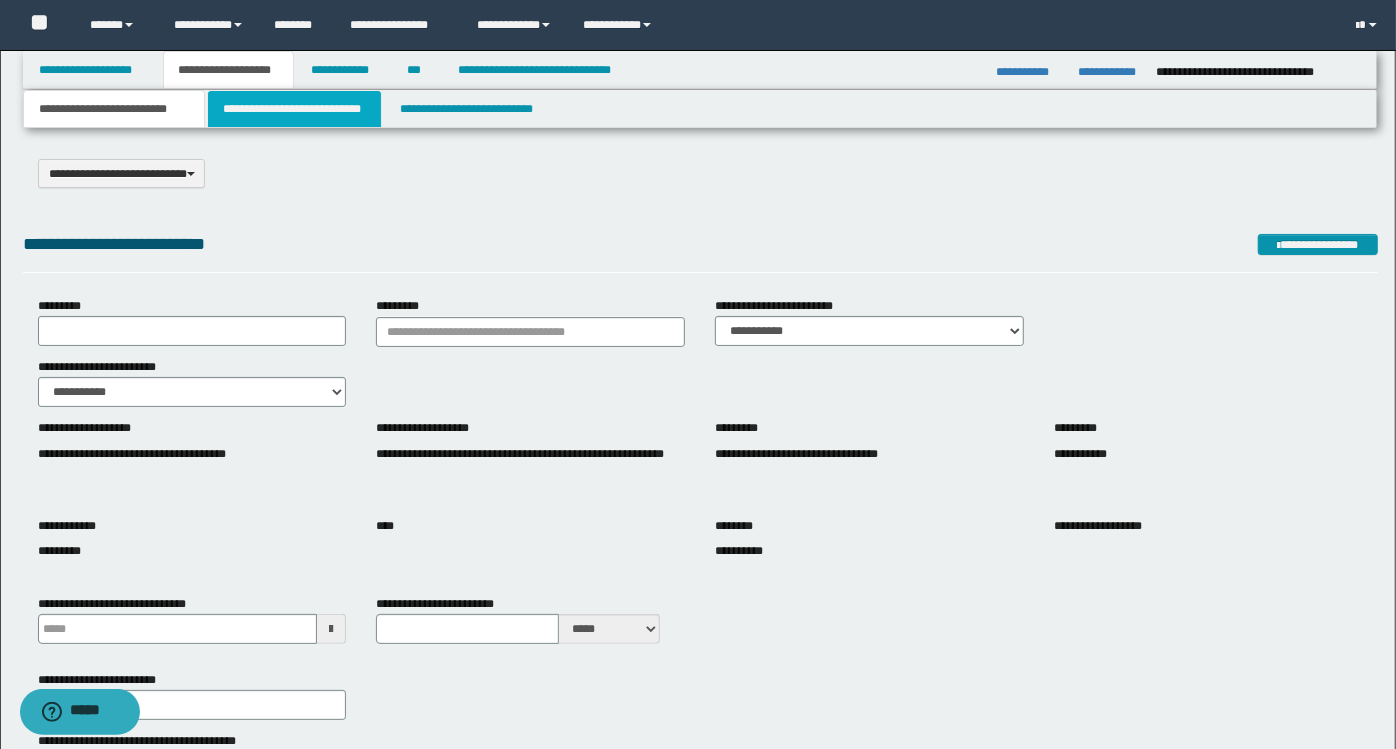 click on "**********" at bounding box center [294, 109] 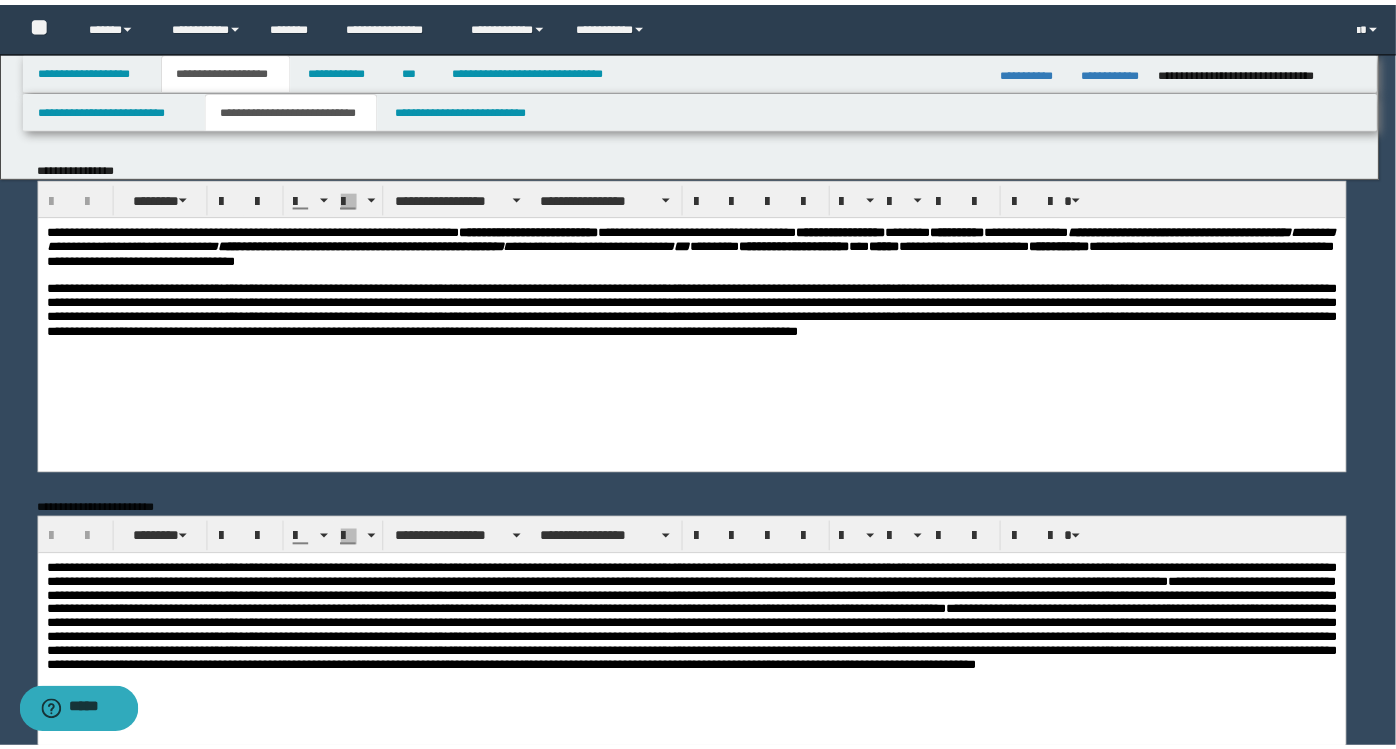 scroll, scrollTop: 0, scrollLeft: 0, axis: both 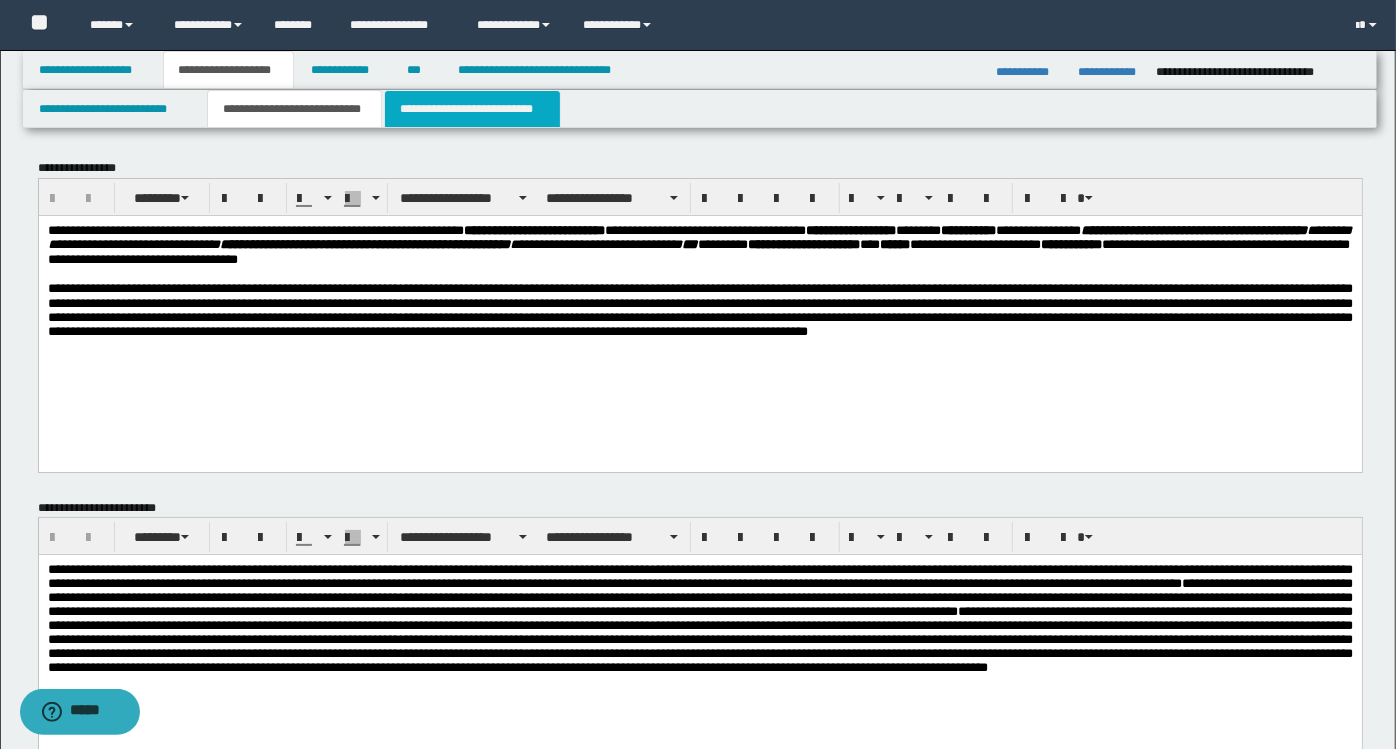 click on "**********" at bounding box center (472, 109) 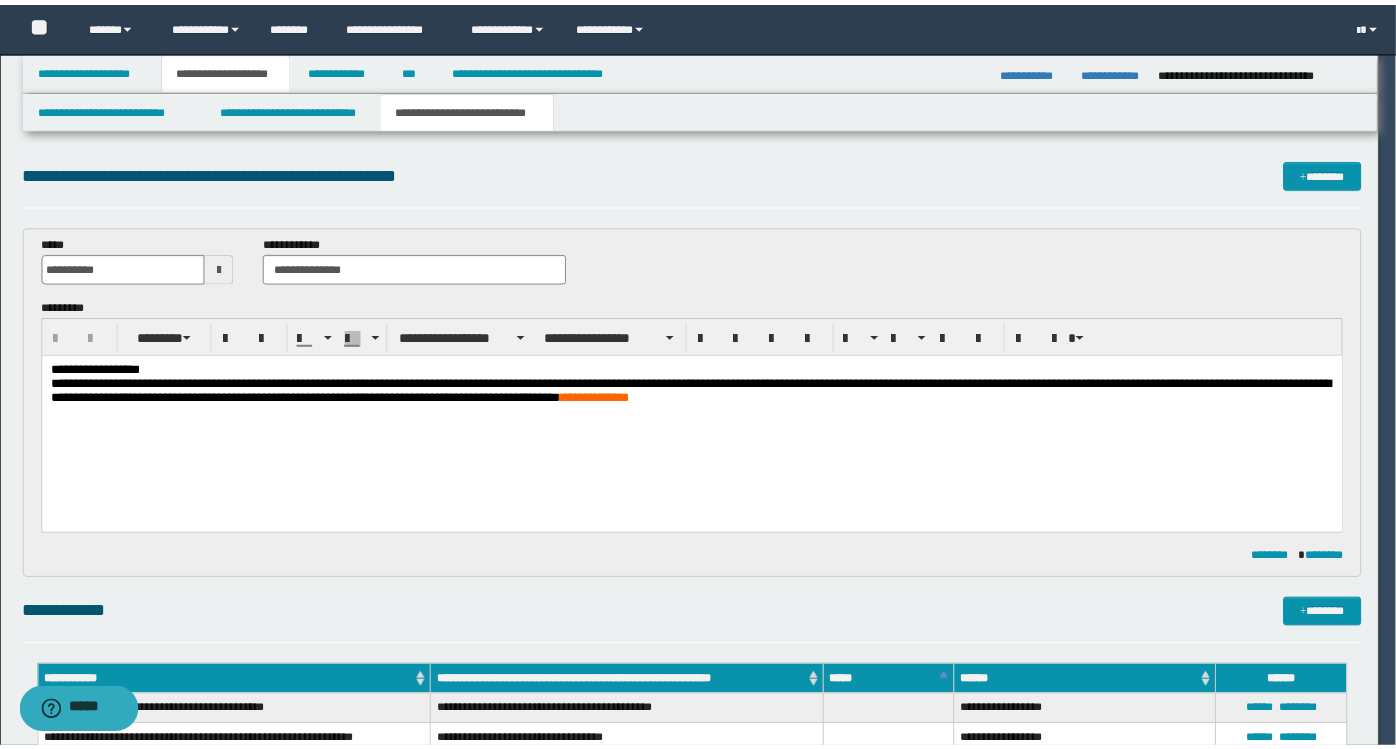scroll, scrollTop: 0, scrollLeft: 0, axis: both 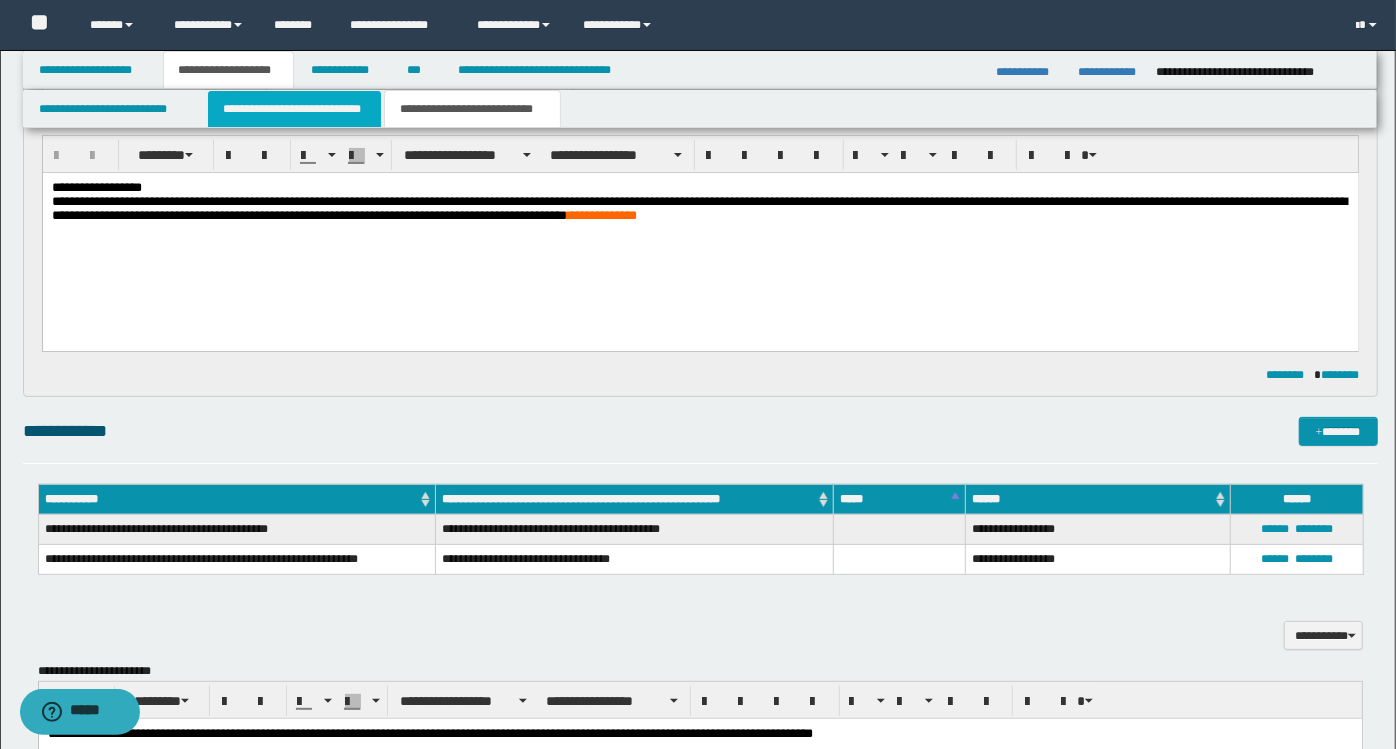 click on "**********" at bounding box center (294, 109) 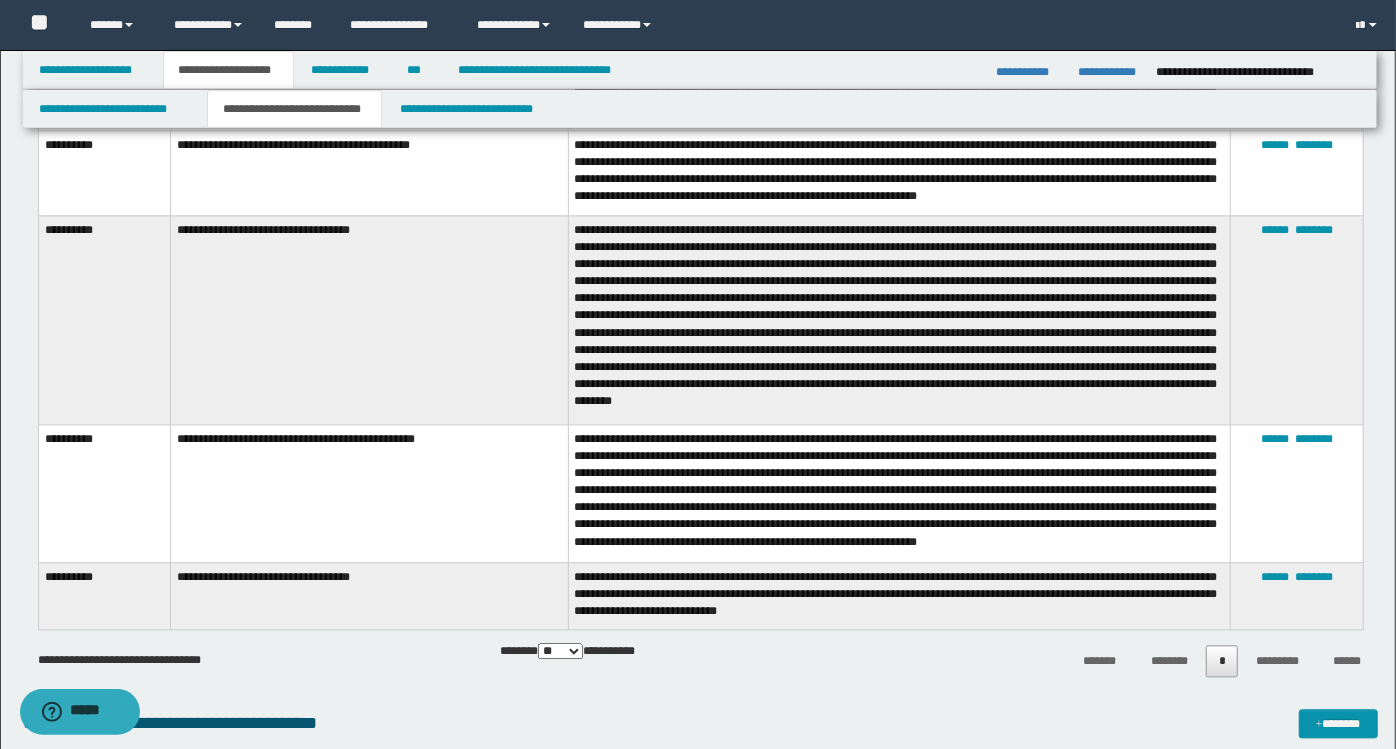 scroll, scrollTop: 2531, scrollLeft: 0, axis: vertical 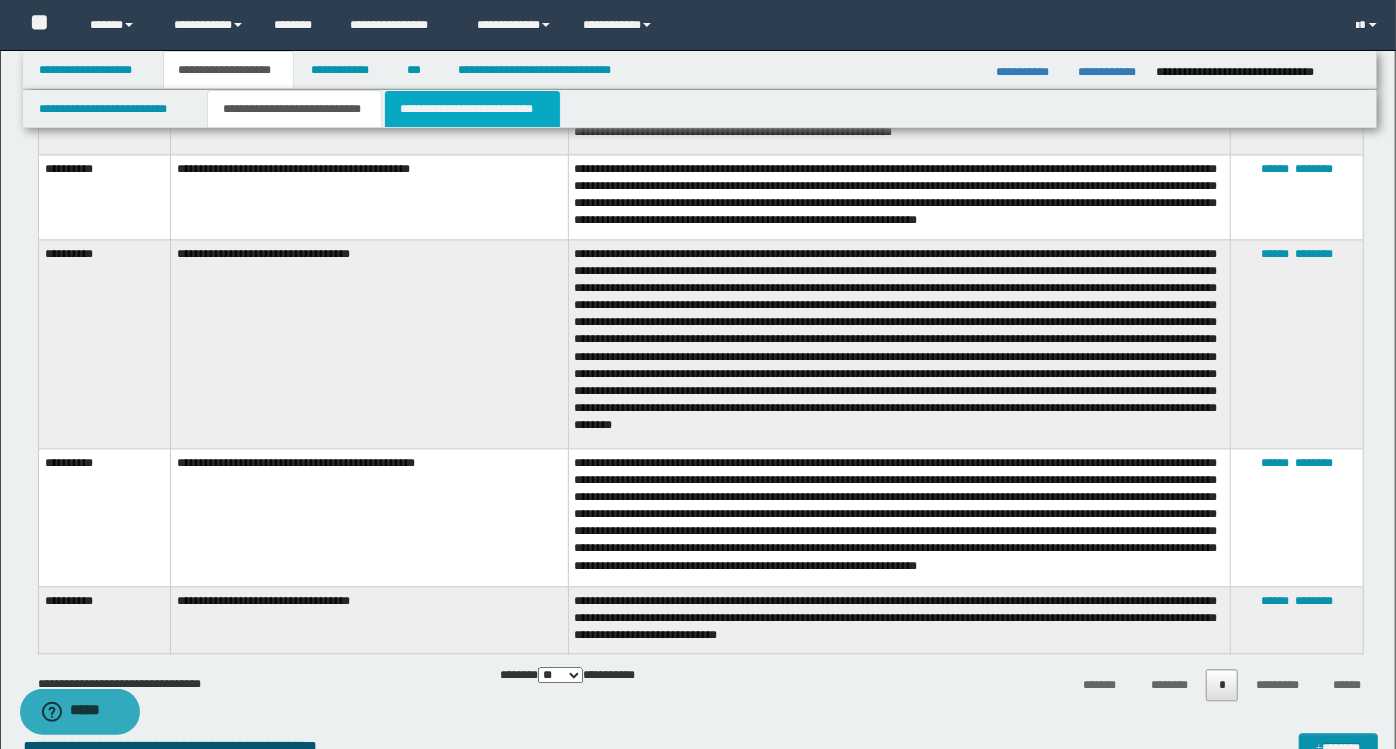 click on "**********" at bounding box center (472, 109) 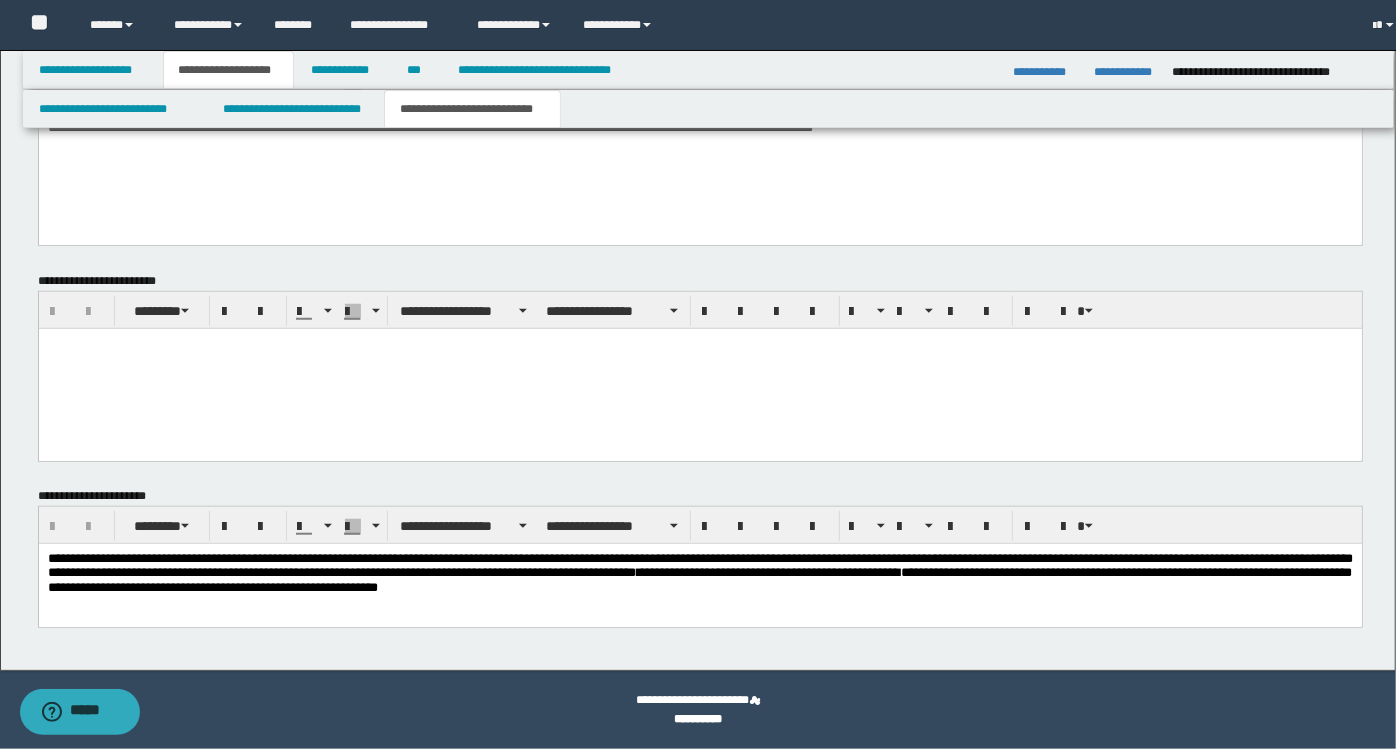 scroll, scrollTop: 788, scrollLeft: 0, axis: vertical 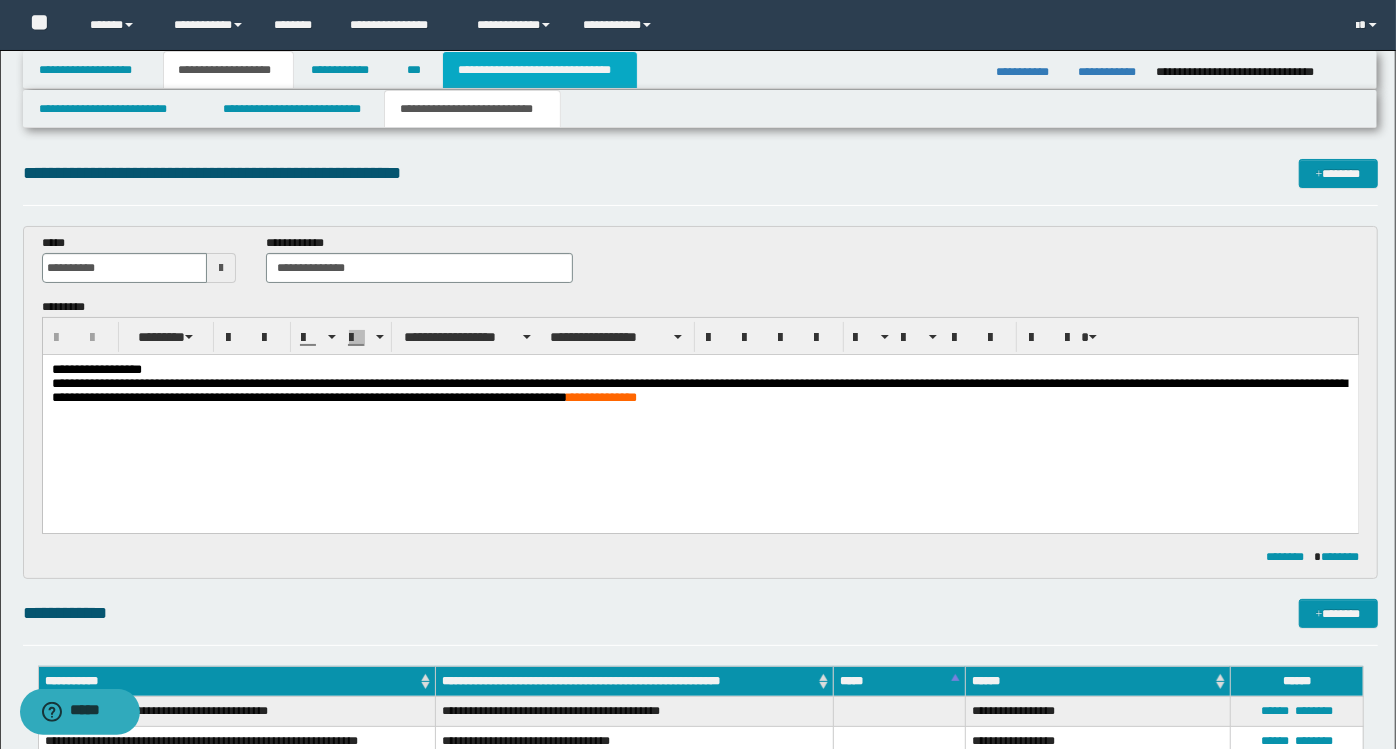 click on "**********" at bounding box center (540, 70) 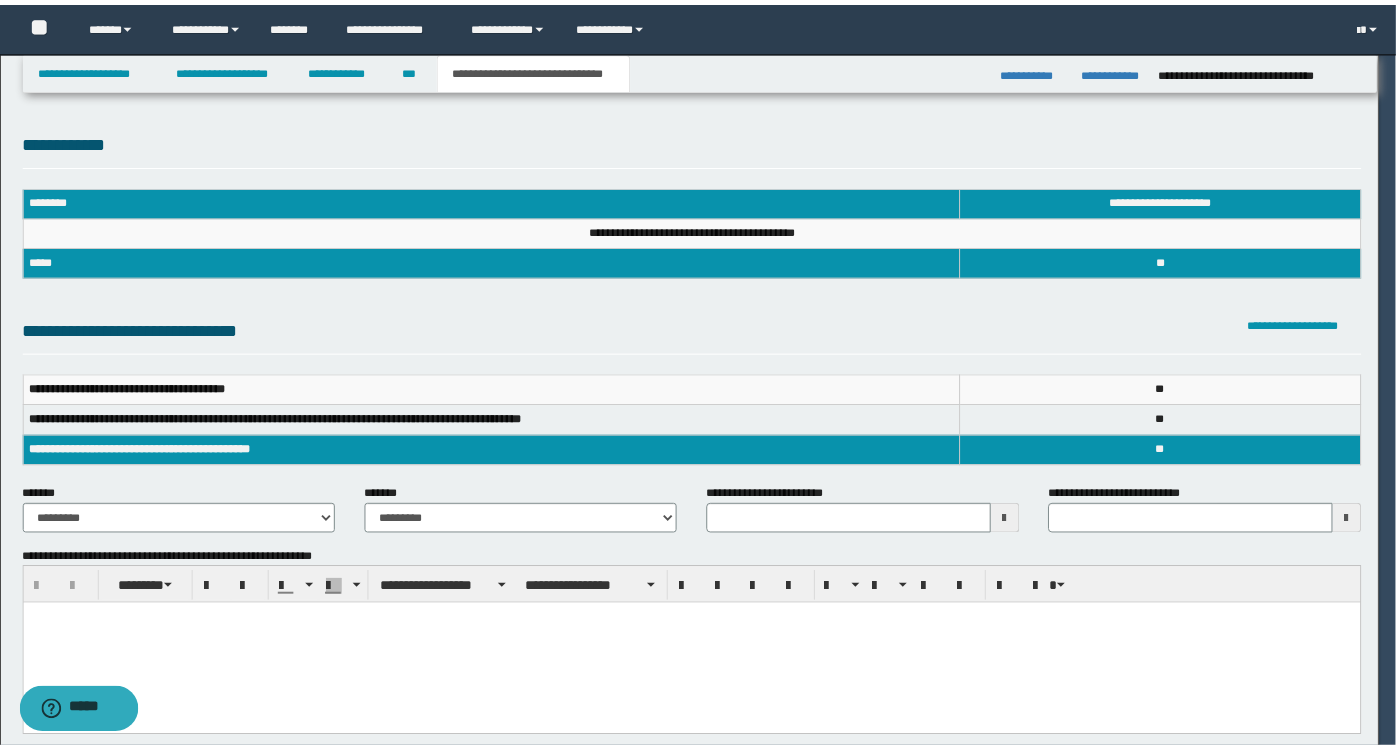 scroll, scrollTop: 0, scrollLeft: 0, axis: both 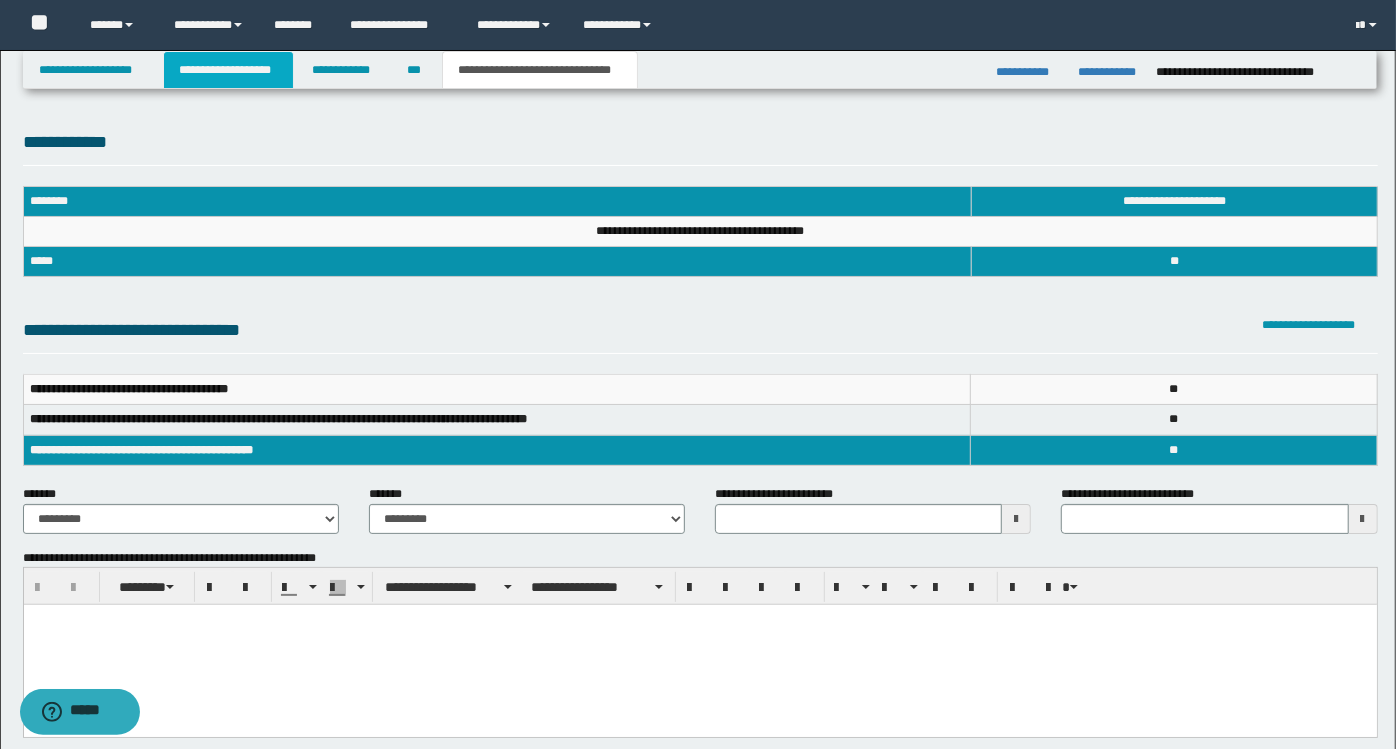 click on "**********" at bounding box center (228, 70) 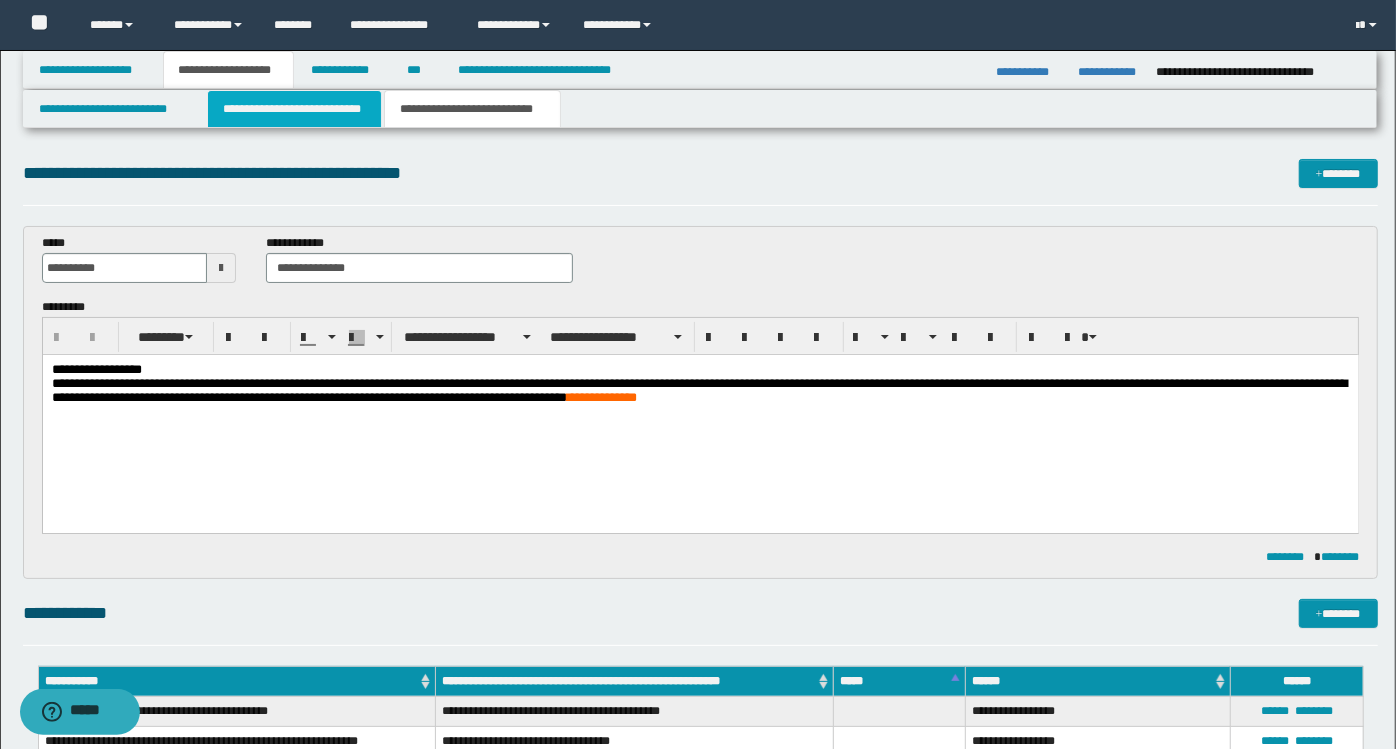 click on "**********" at bounding box center (294, 109) 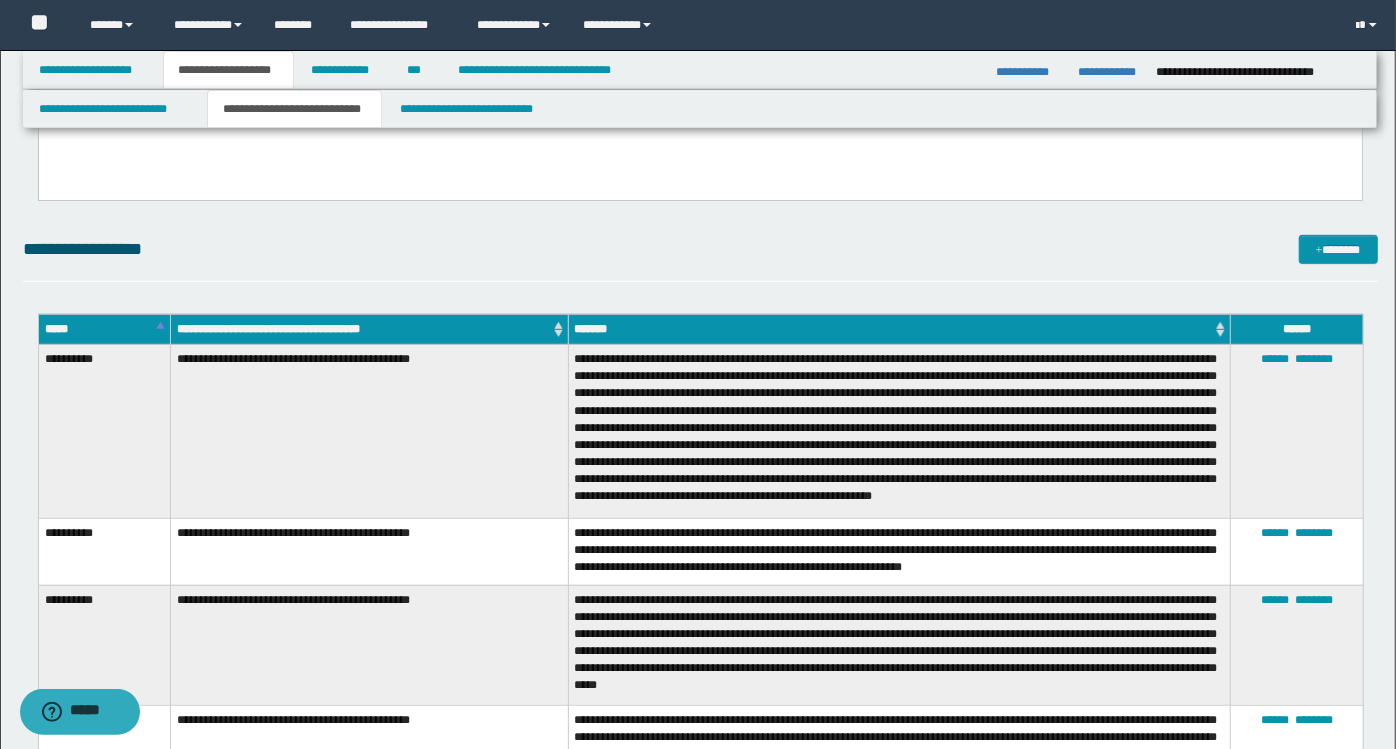 scroll, scrollTop: 0, scrollLeft: 0, axis: both 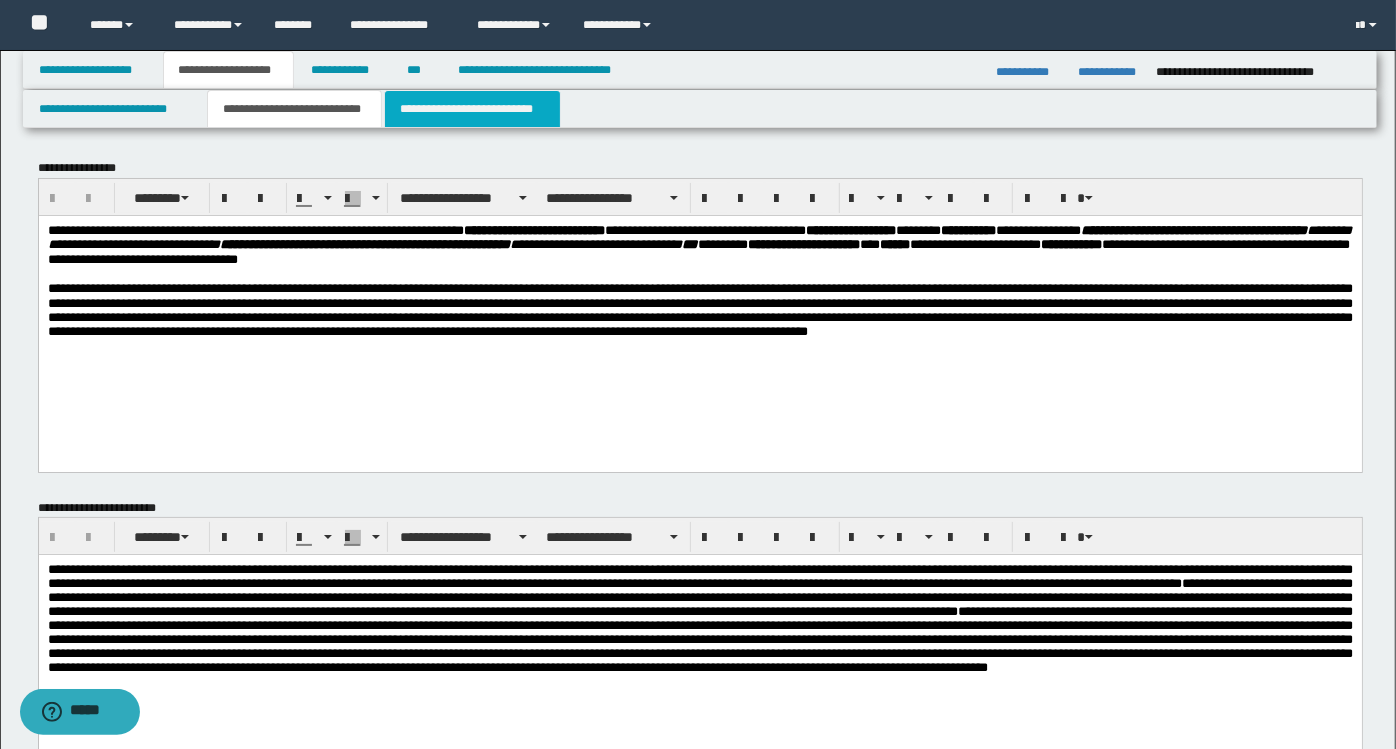 click on "**********" at bounding box center [472, 109] 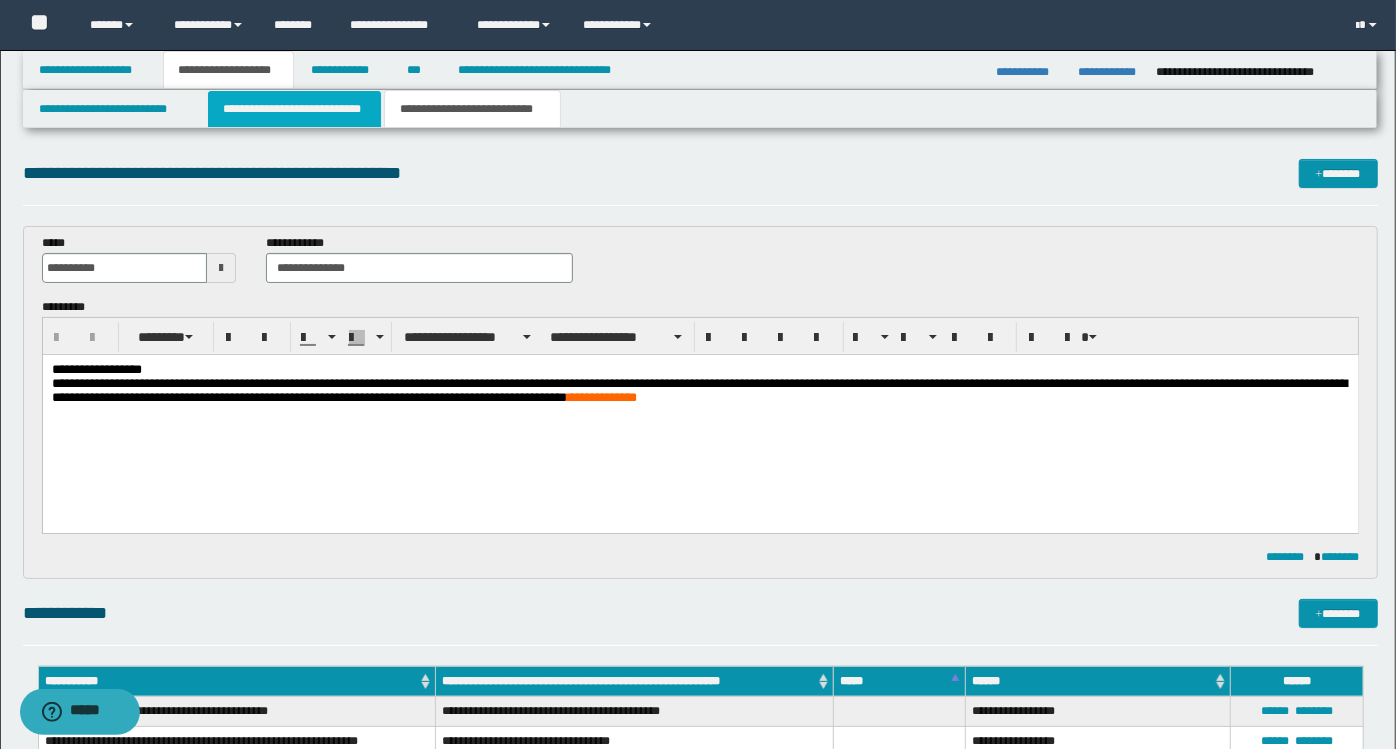 click on "**********" at bounding box center [294, 109] 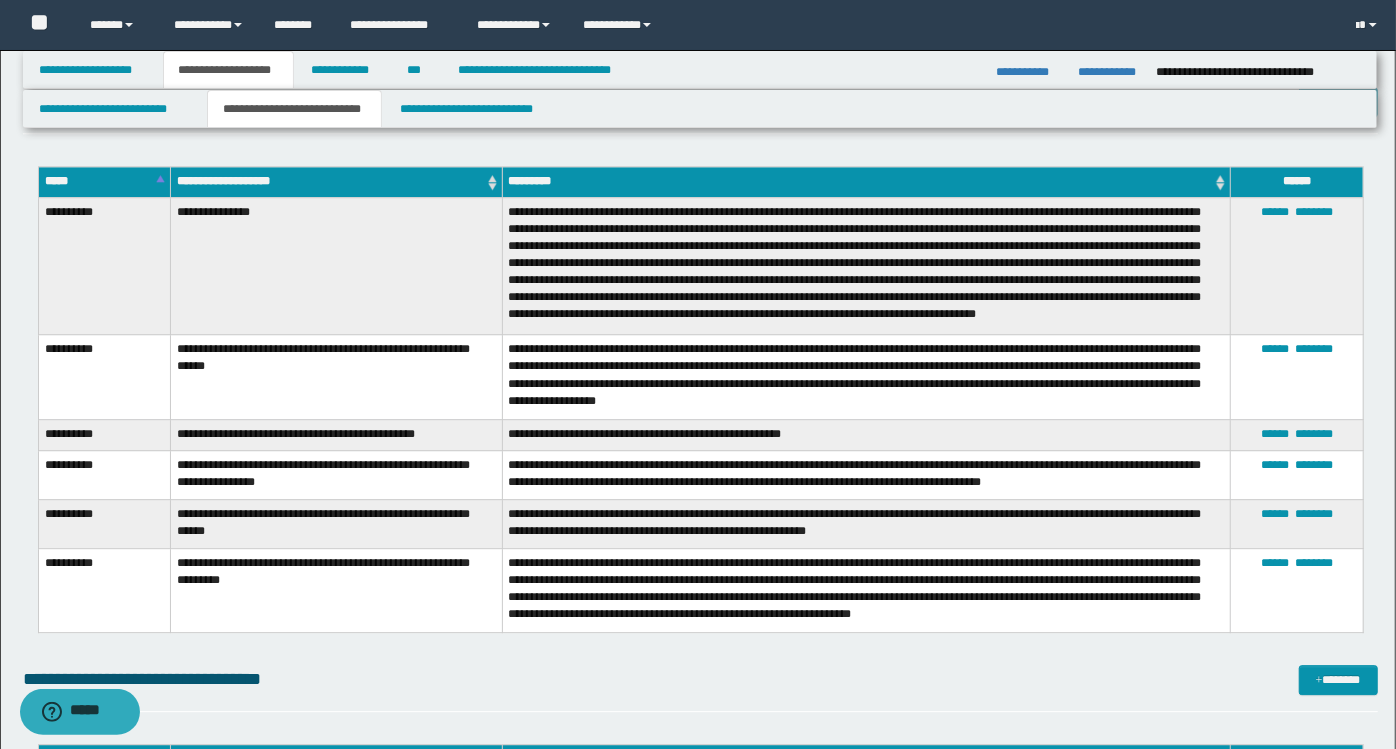 scroll, scrollTop: 3309, scrollLeft: 0, axis: vertical 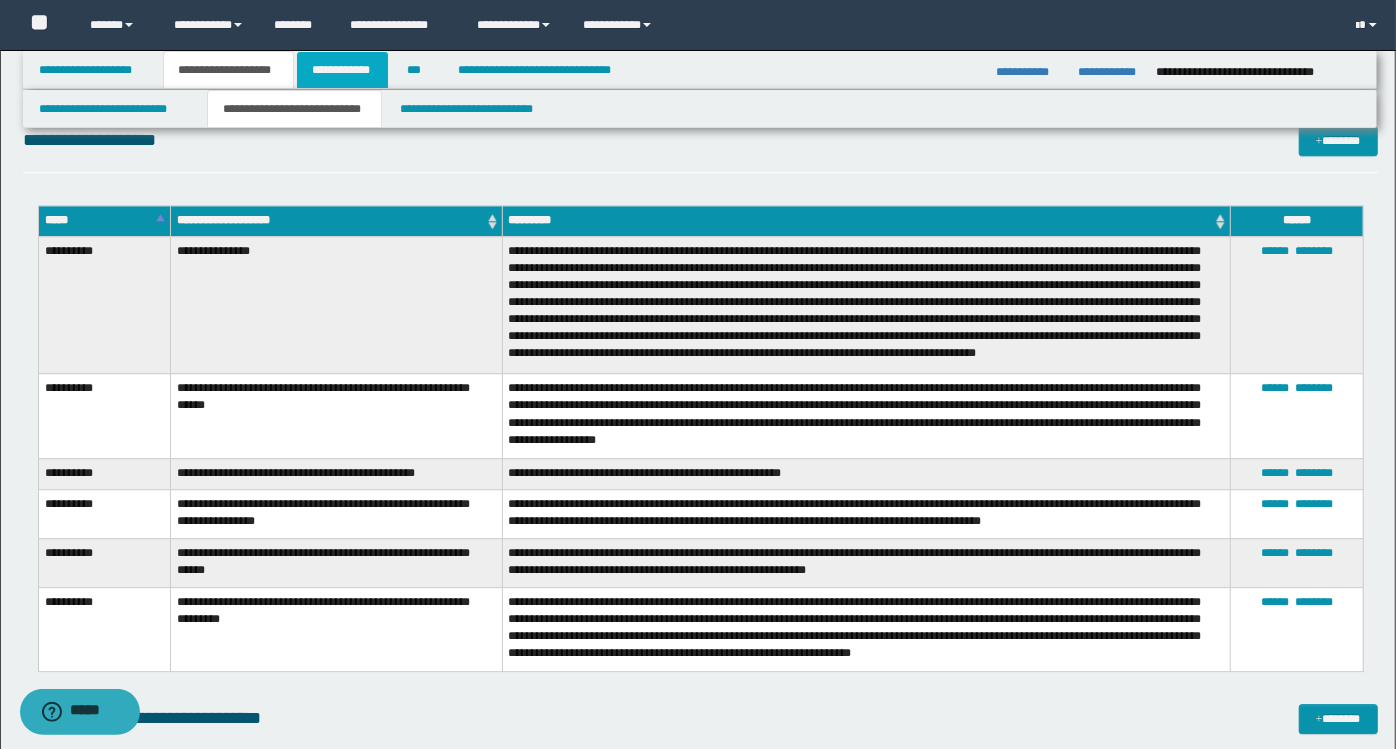 click on "**********" at bounding box center (343, 70) 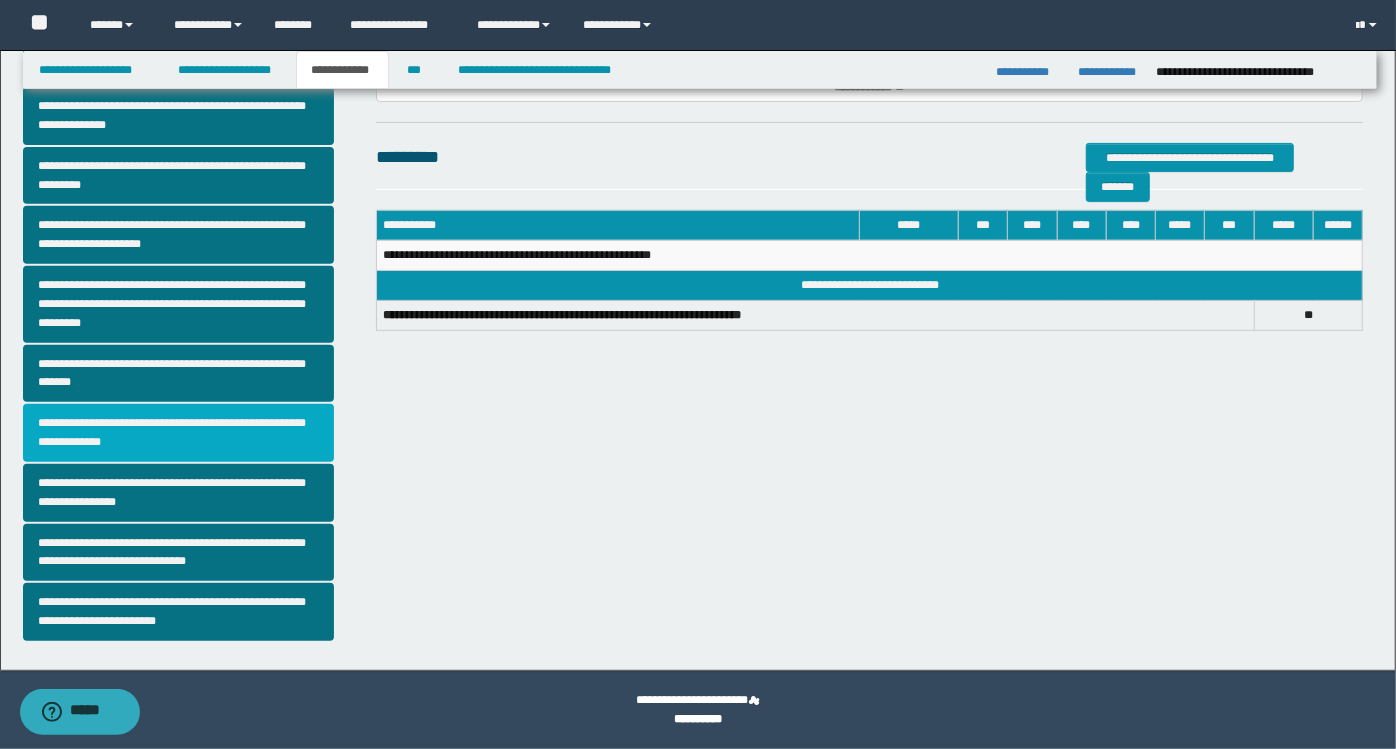 click on "**********" at bounding box center [179, 433] 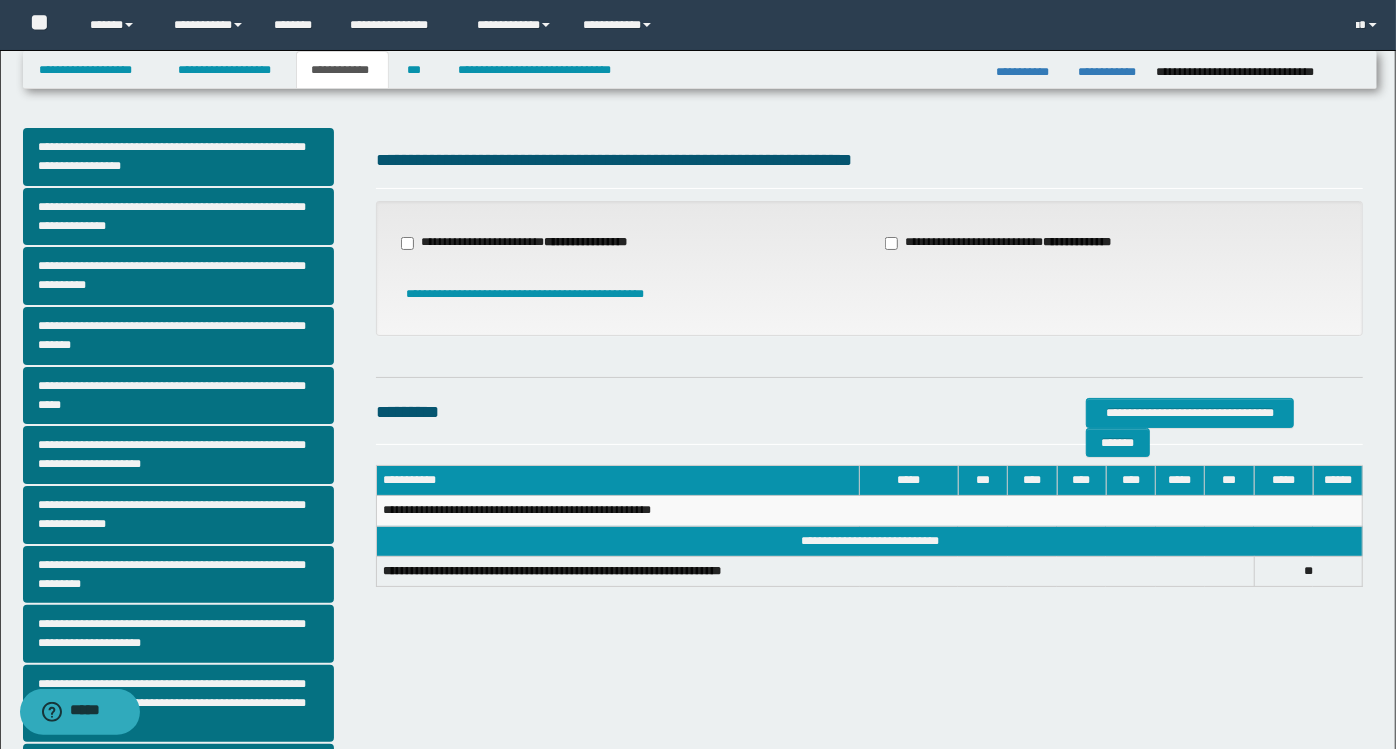 click on "**********" at bounding box center (1010, 243) 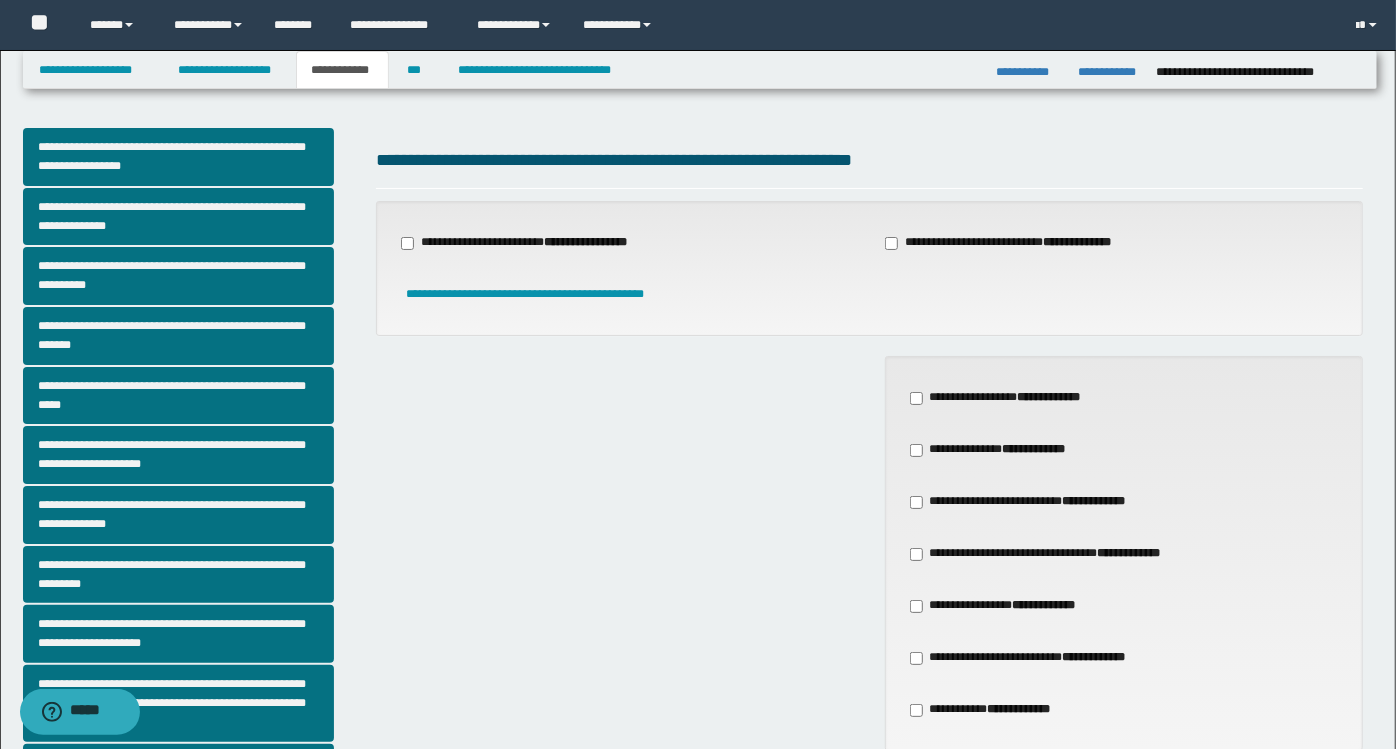 click on "**********" at bounding box center [995, 450] 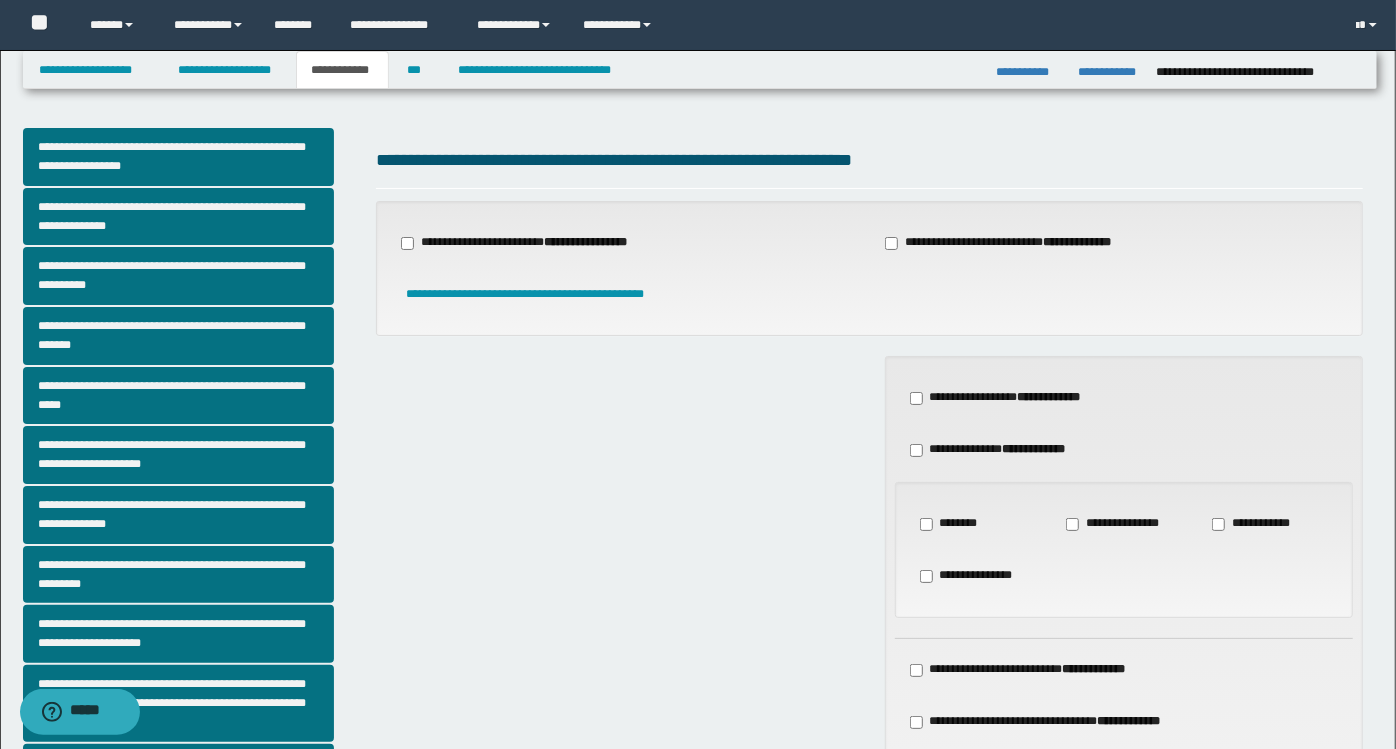 click on "**********" at bounding box center [1117, 524] 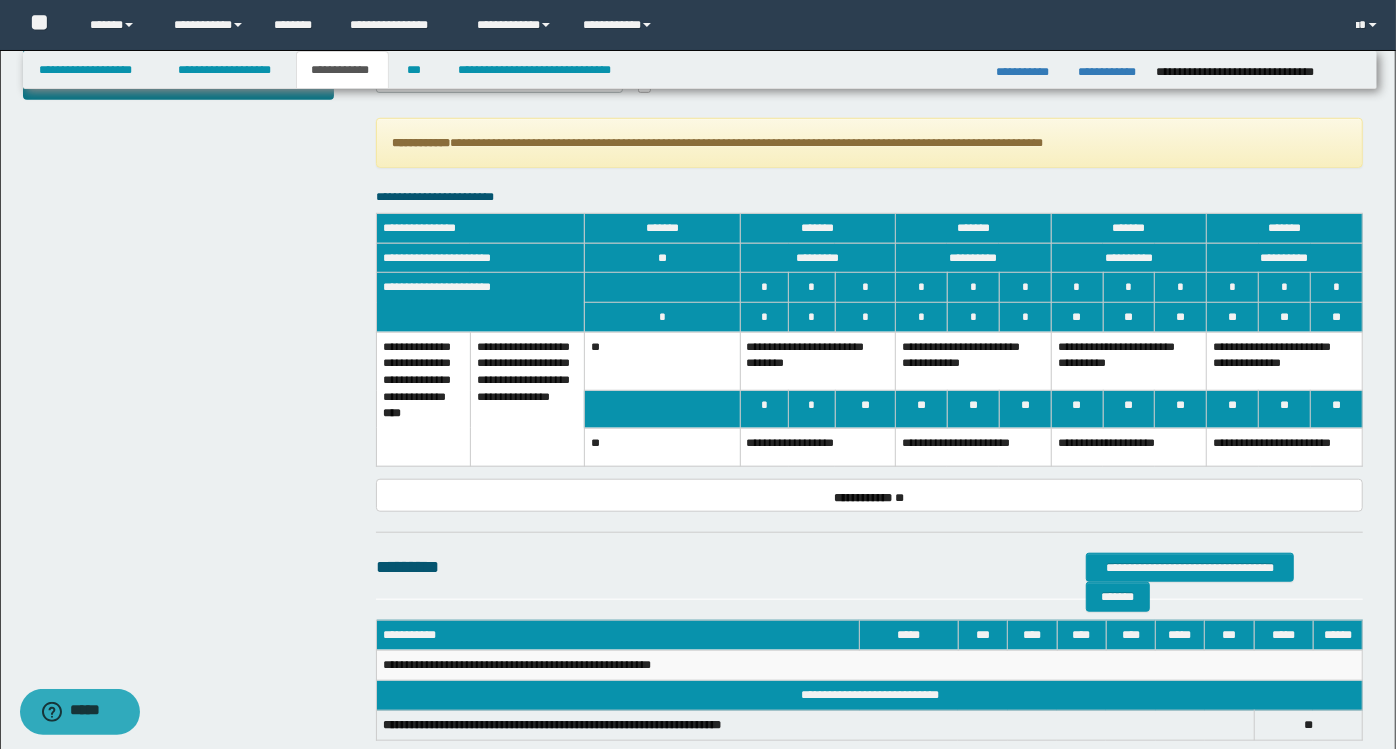 scroll, scrollTop: 897, scrollLeft: 0, axis: vertical 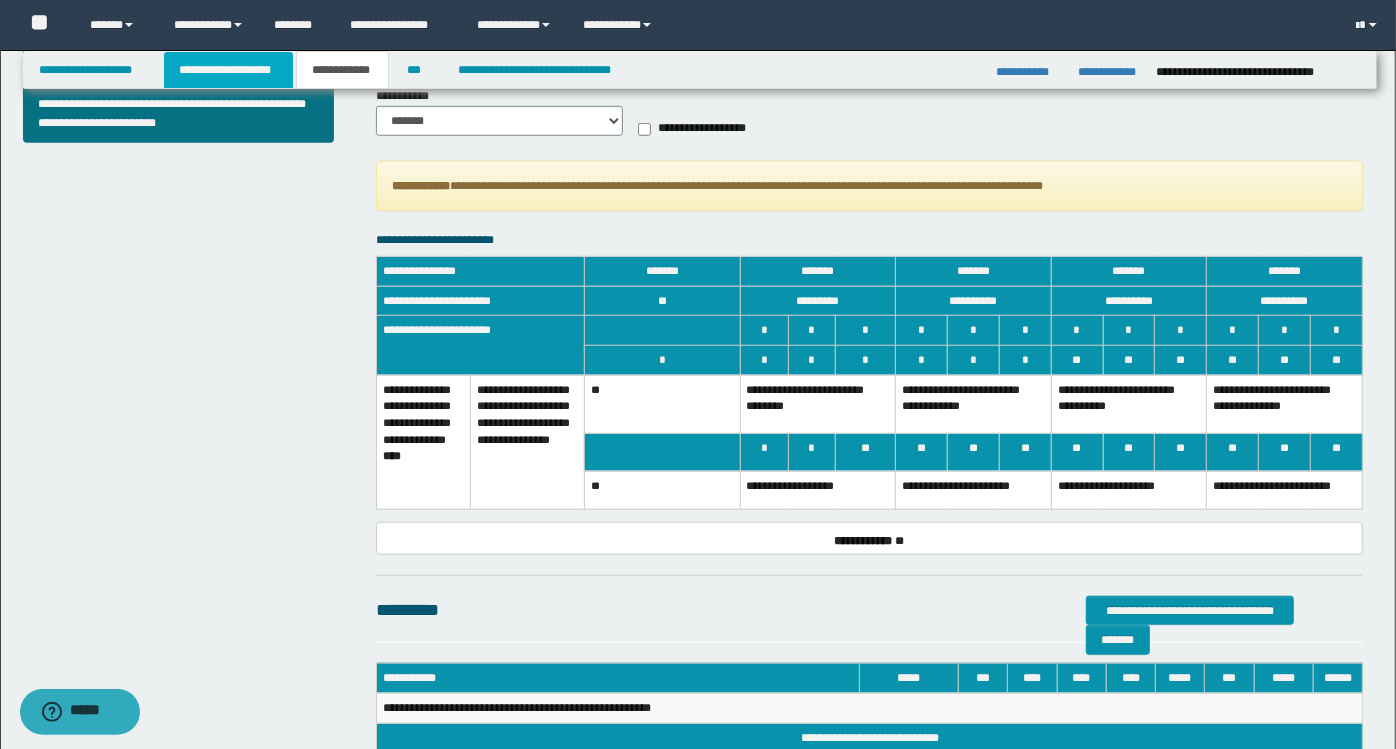 click on "**********" at bounding box center (228, 70) 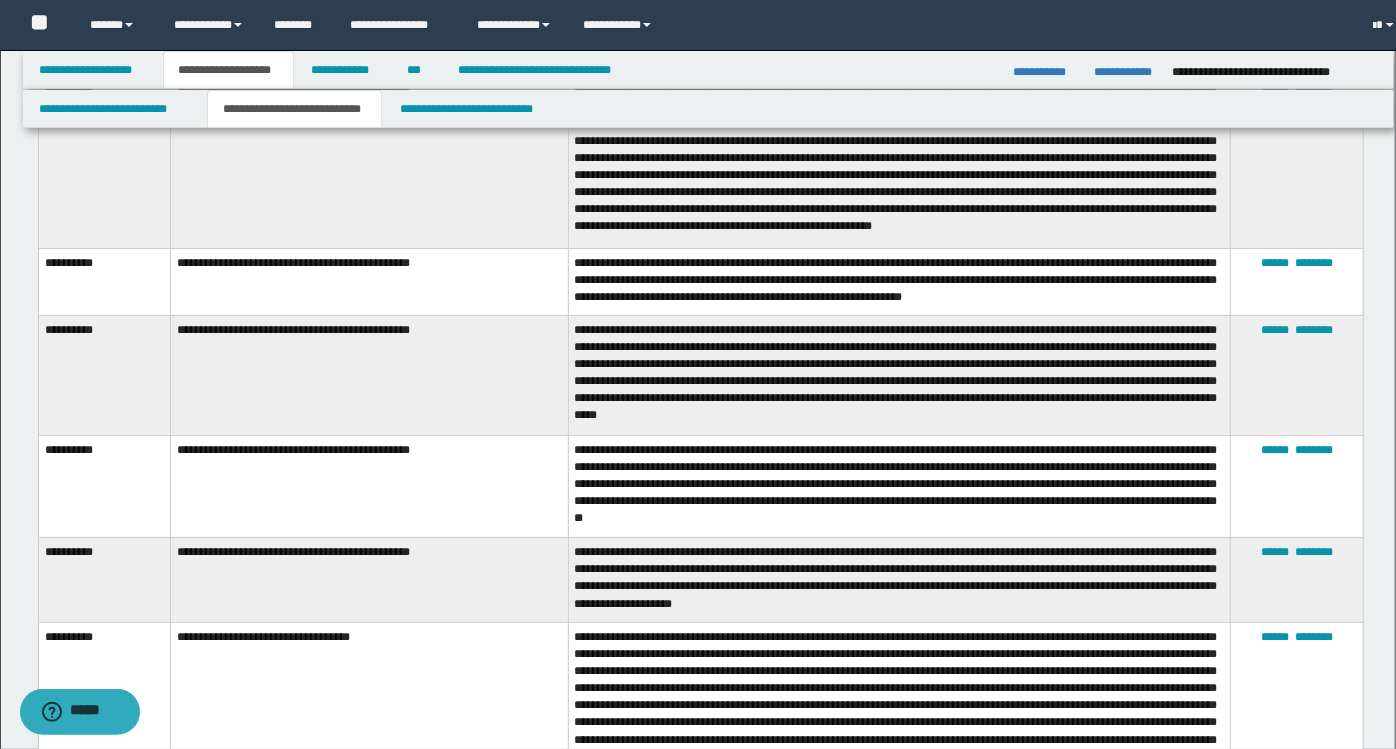 scroll, scrollTop: 928, scrollLeft: 0, axis: vertical 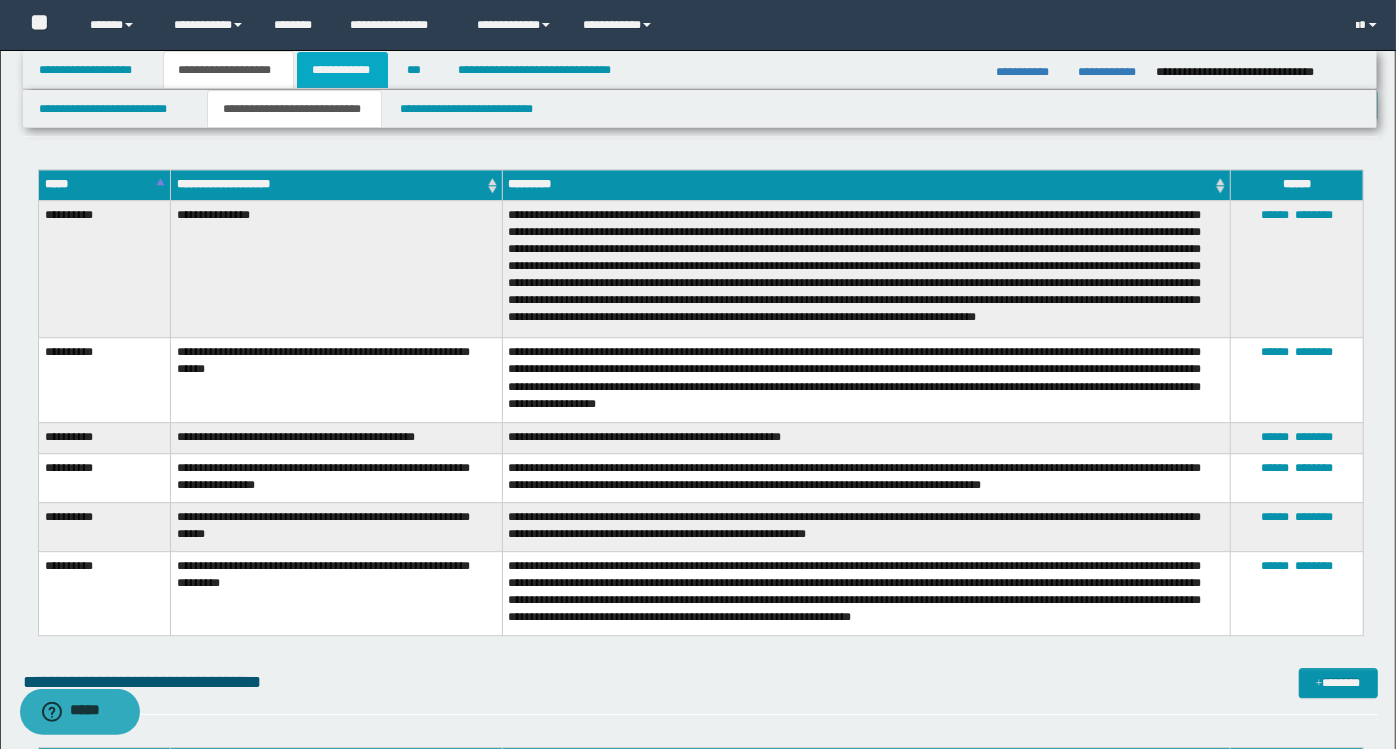 click on "**********" at bounding box center [343, 70] 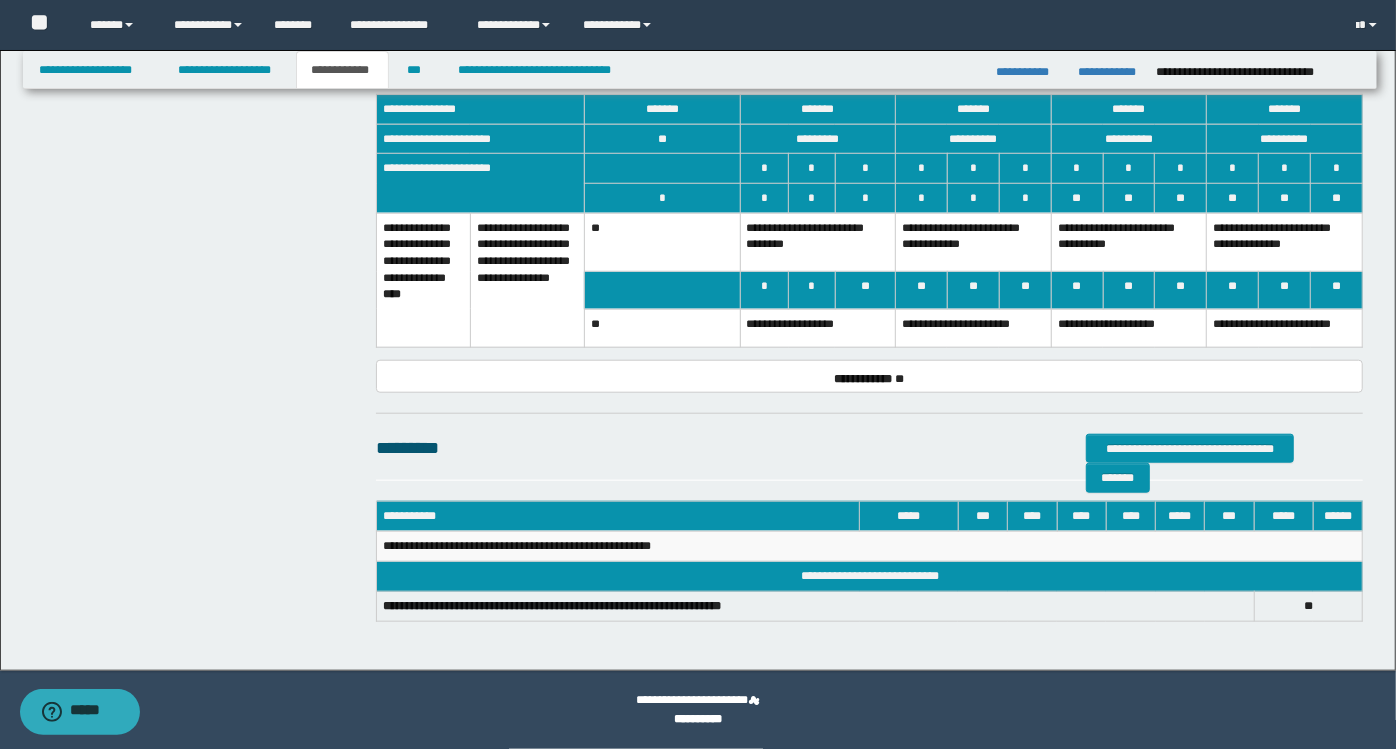 click on "**********" at bounding box center [1129, 242] 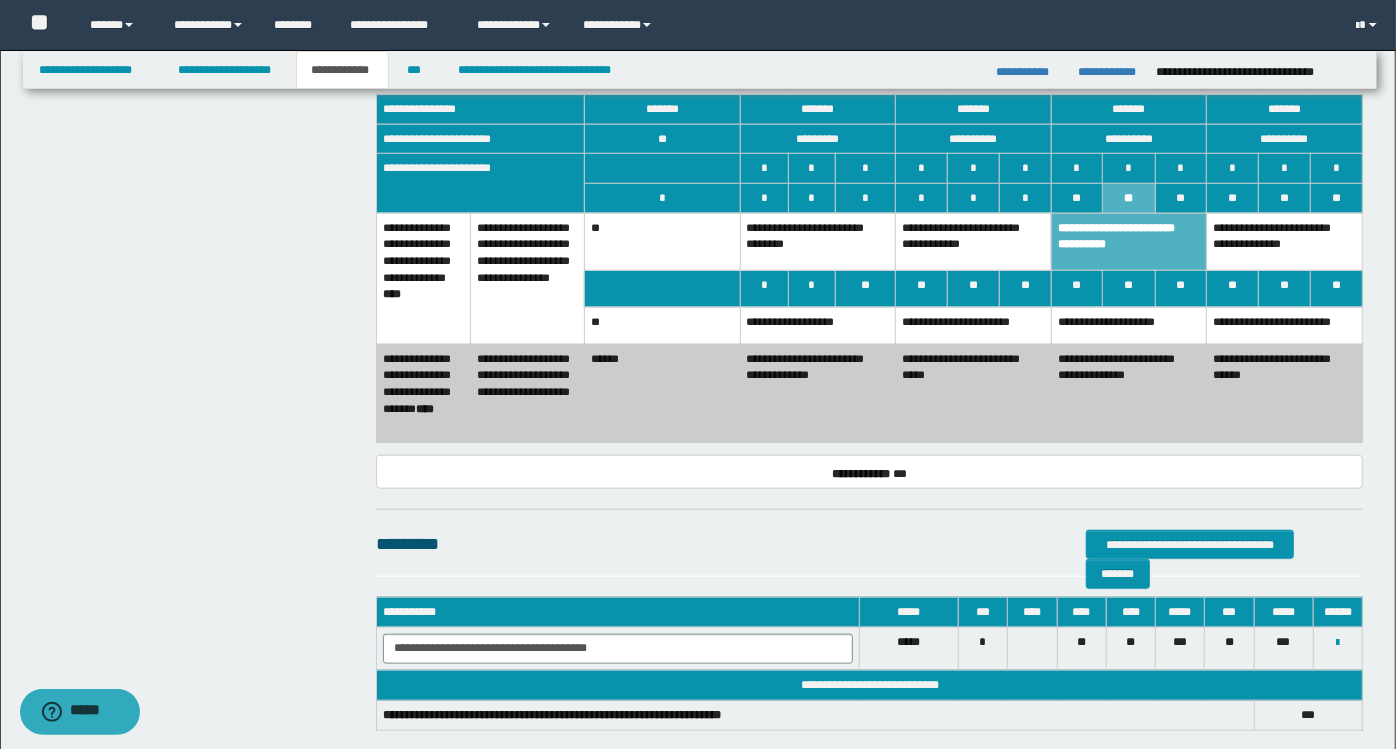 click on "**********" at bounding box center [1129, 325] 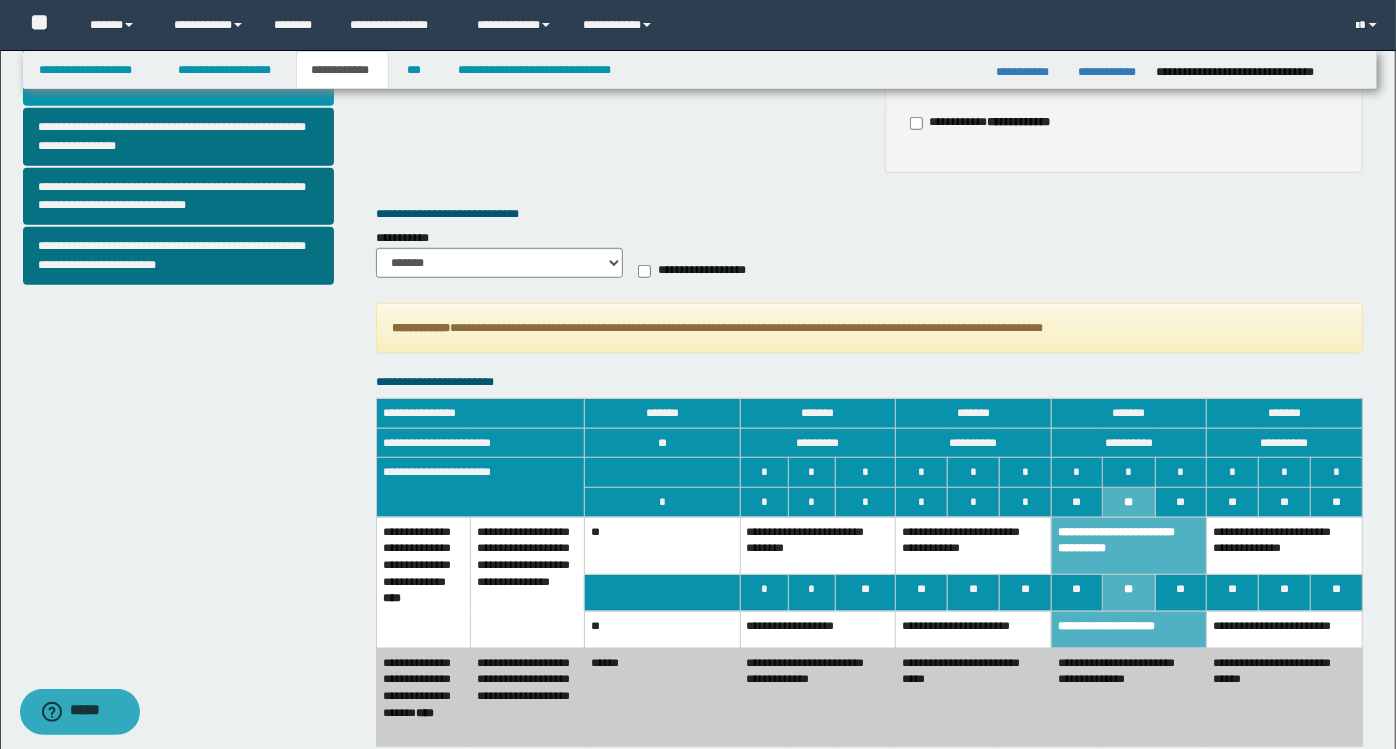 scroll, scrollTop: 747, scrollLeft: 0, axis: vertical 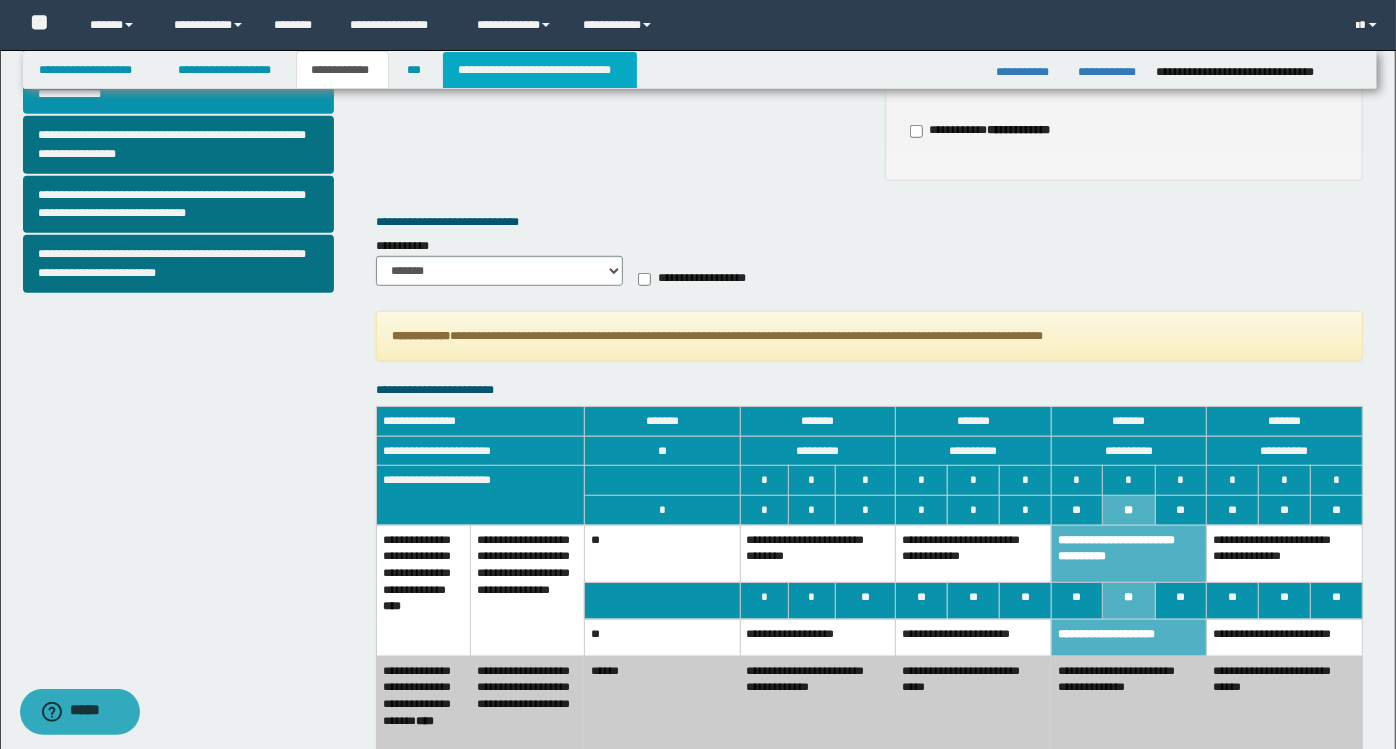 click on "**********" at bounding box center (540, 70) 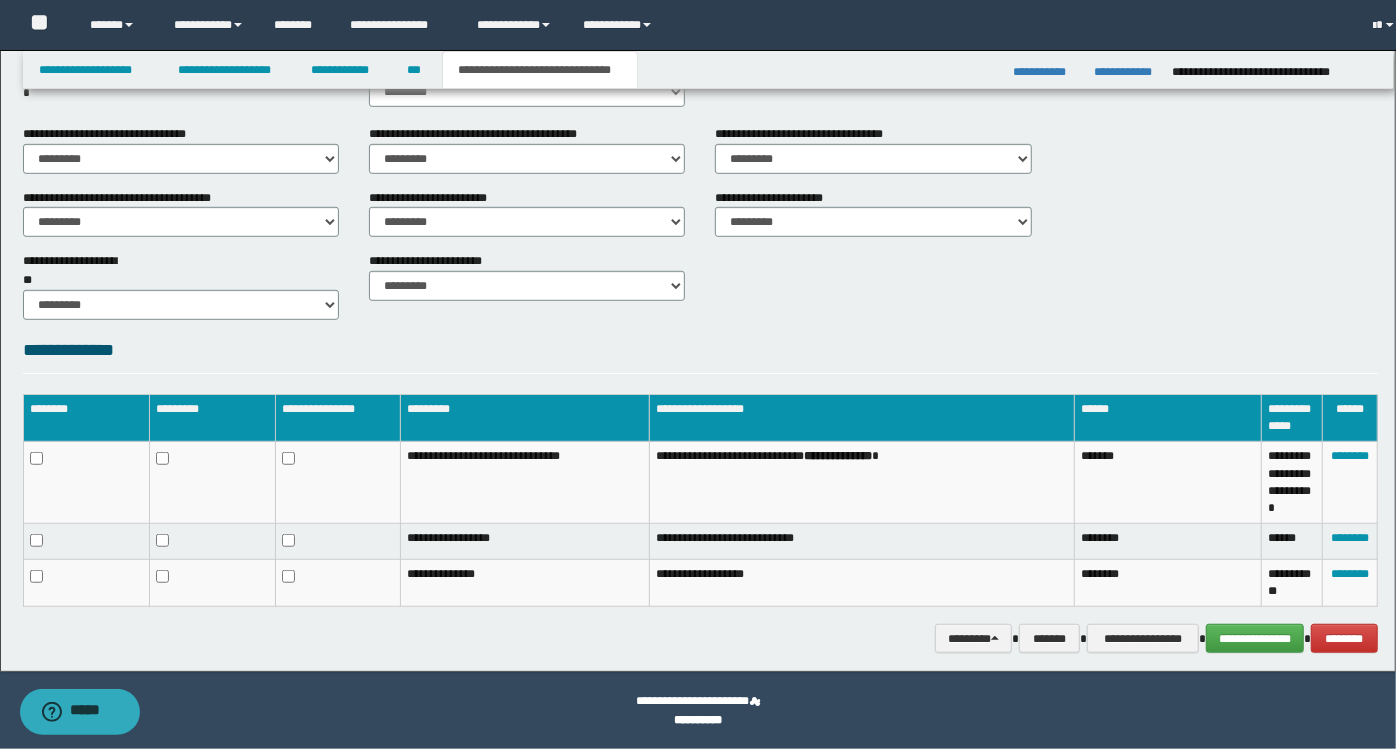scroll, scrollTop: 652, scrollLeft: 0, axis: vertical 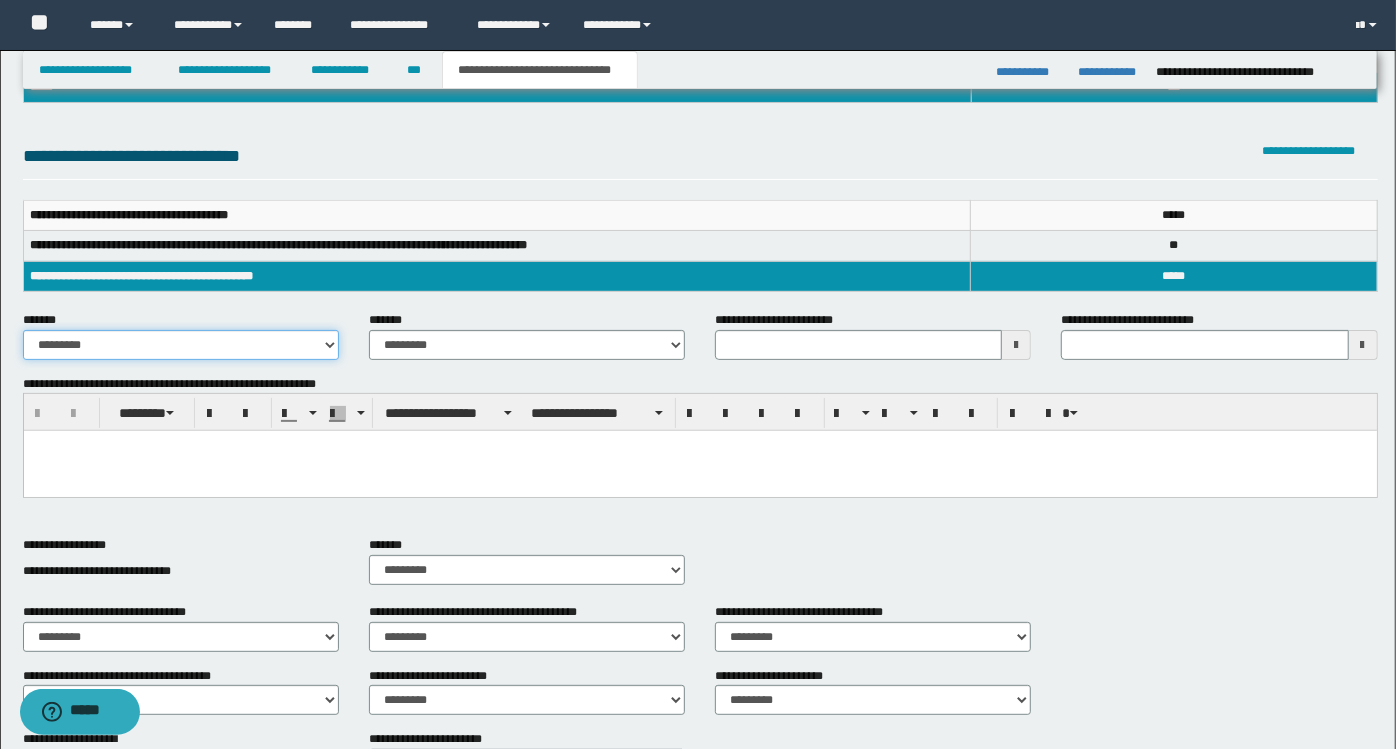 click on "**********" at bounding box center [181, 345] 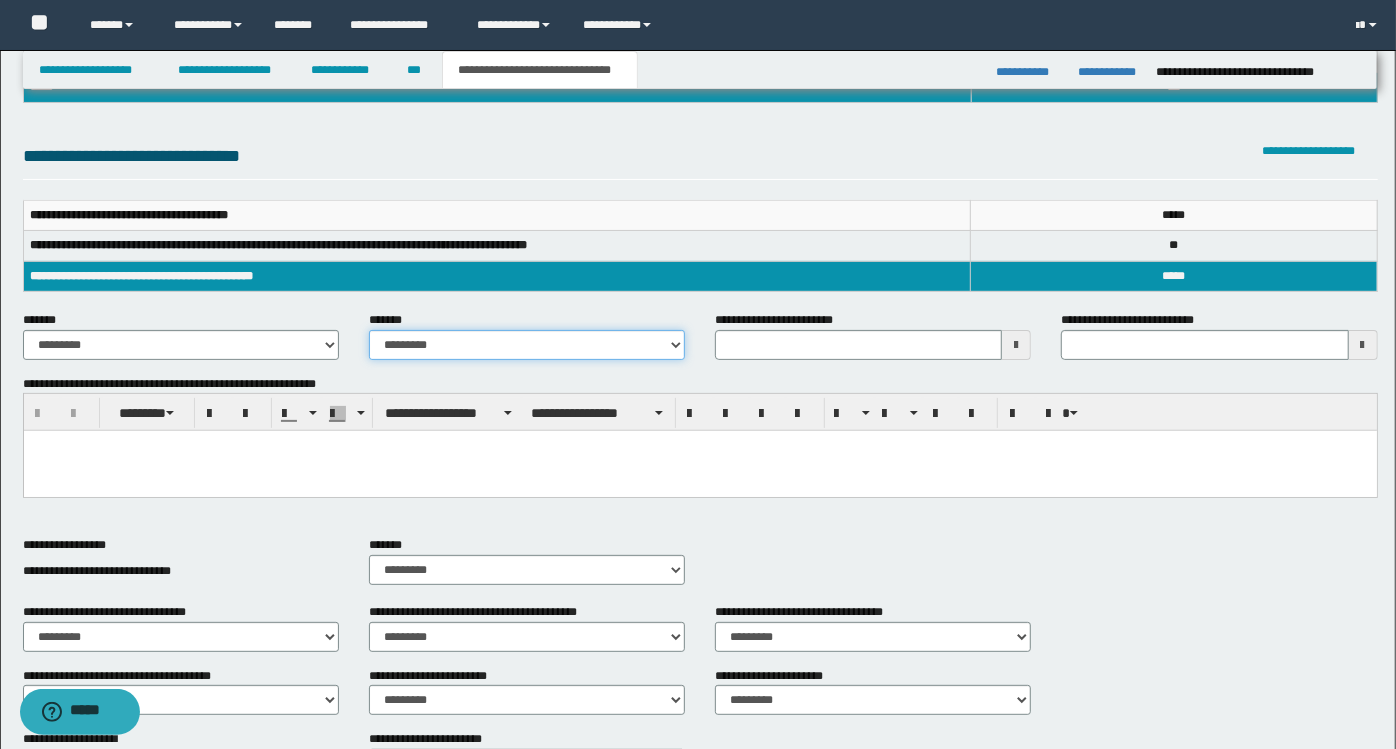 click on "**********" at bounding box center (527, 345) 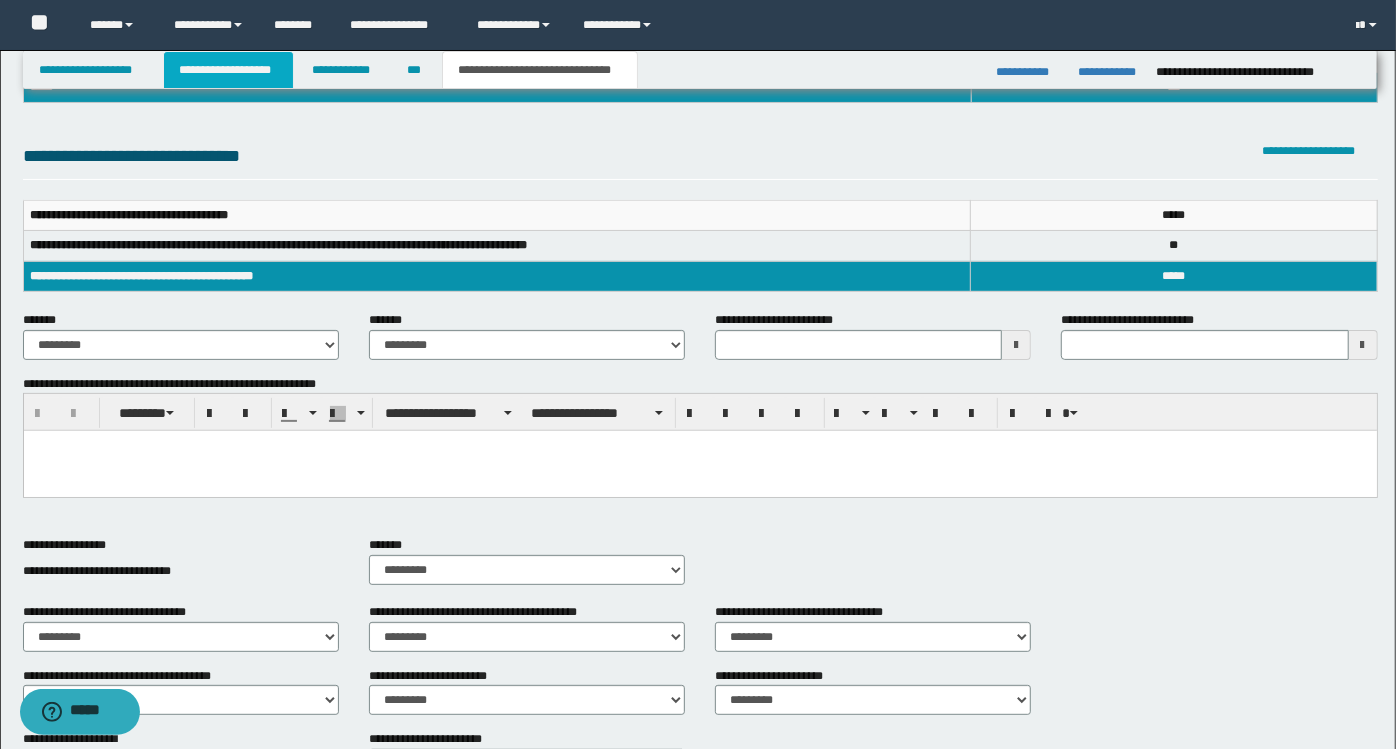 click on "**********" at bounding box center [228, 70] 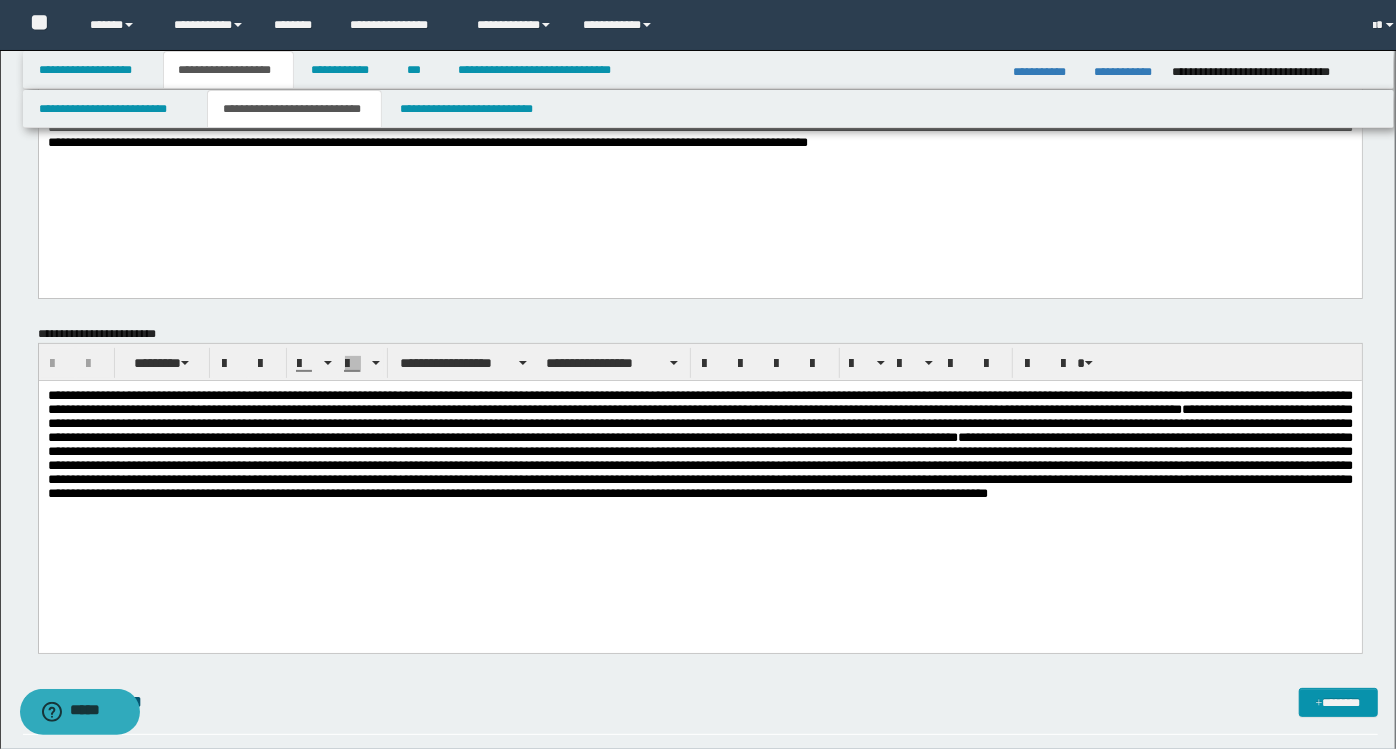 scroll, scrollTop: 205, scrollLeft: 0, axis: vertical 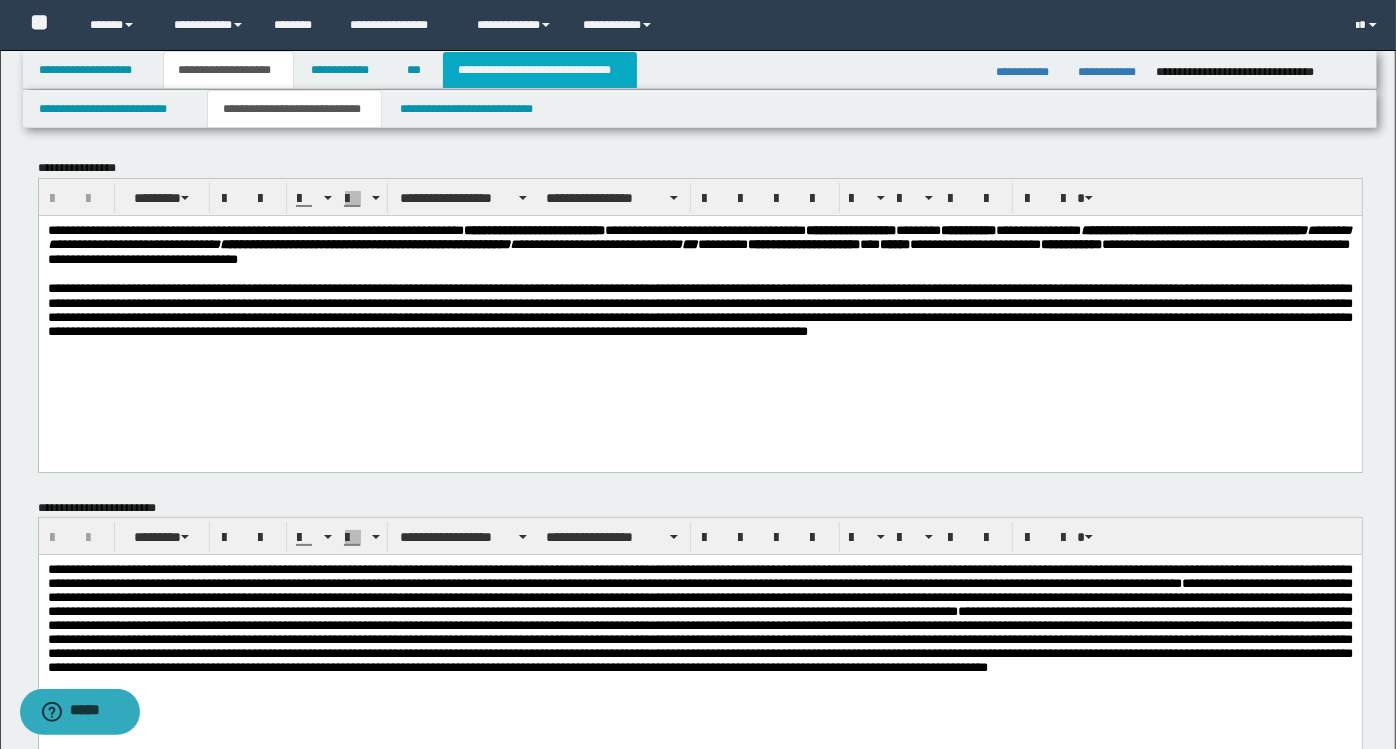 click on "**********" at bounding box center [540, 70] 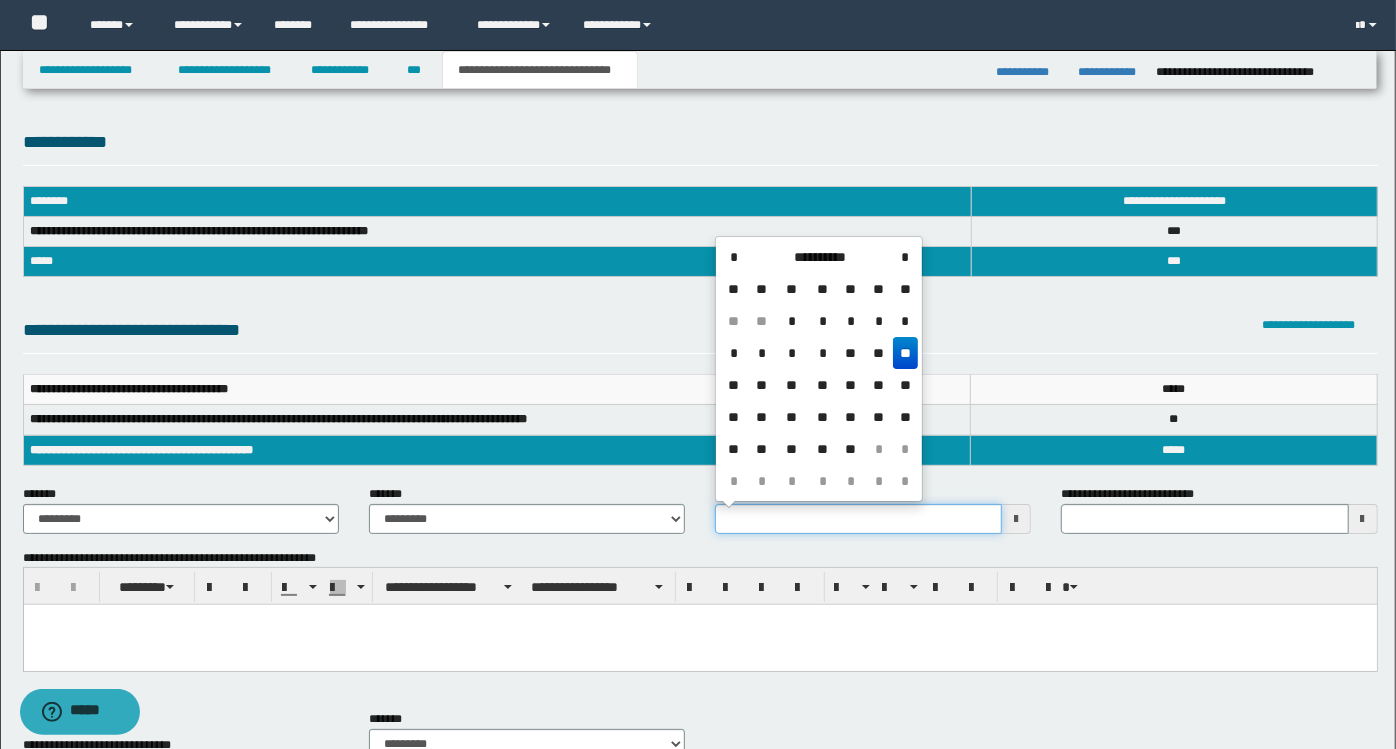 click on "**********" at bounding box center (858, 519) 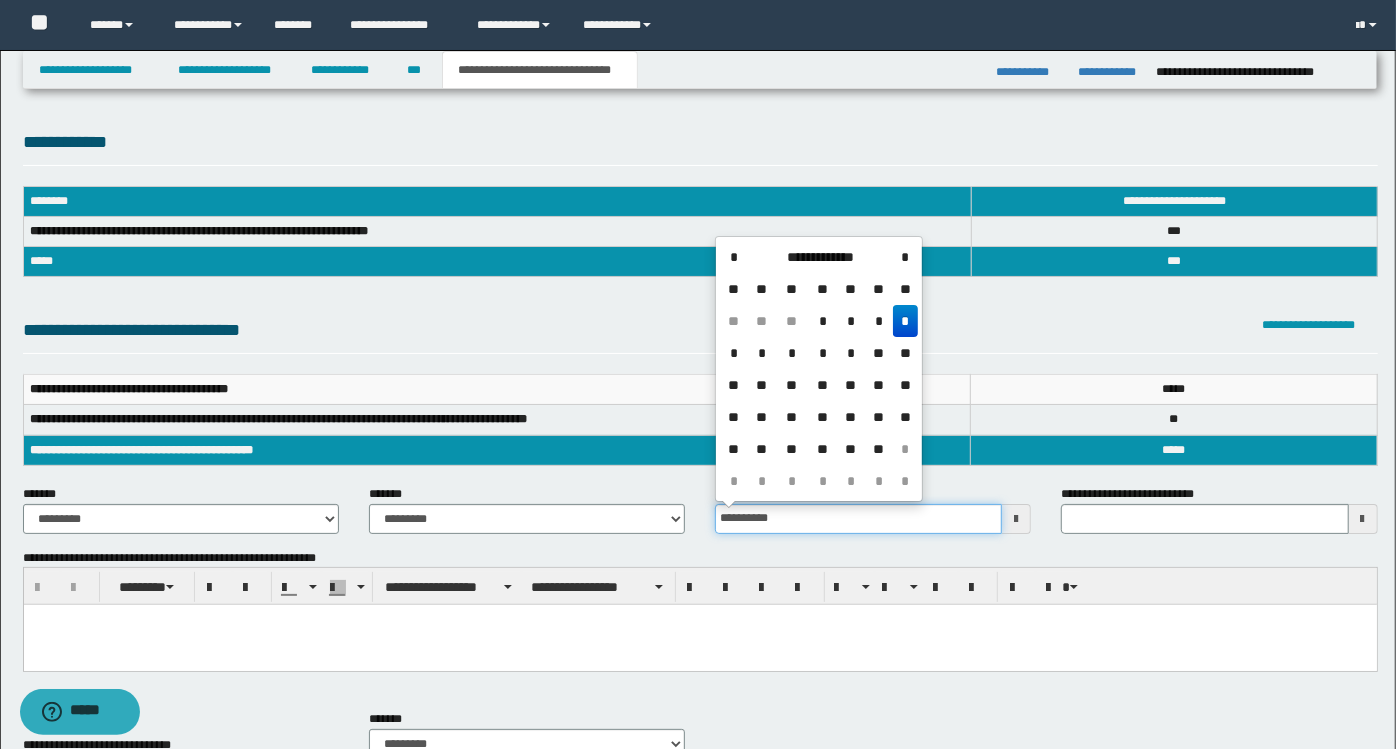 type on "**********" 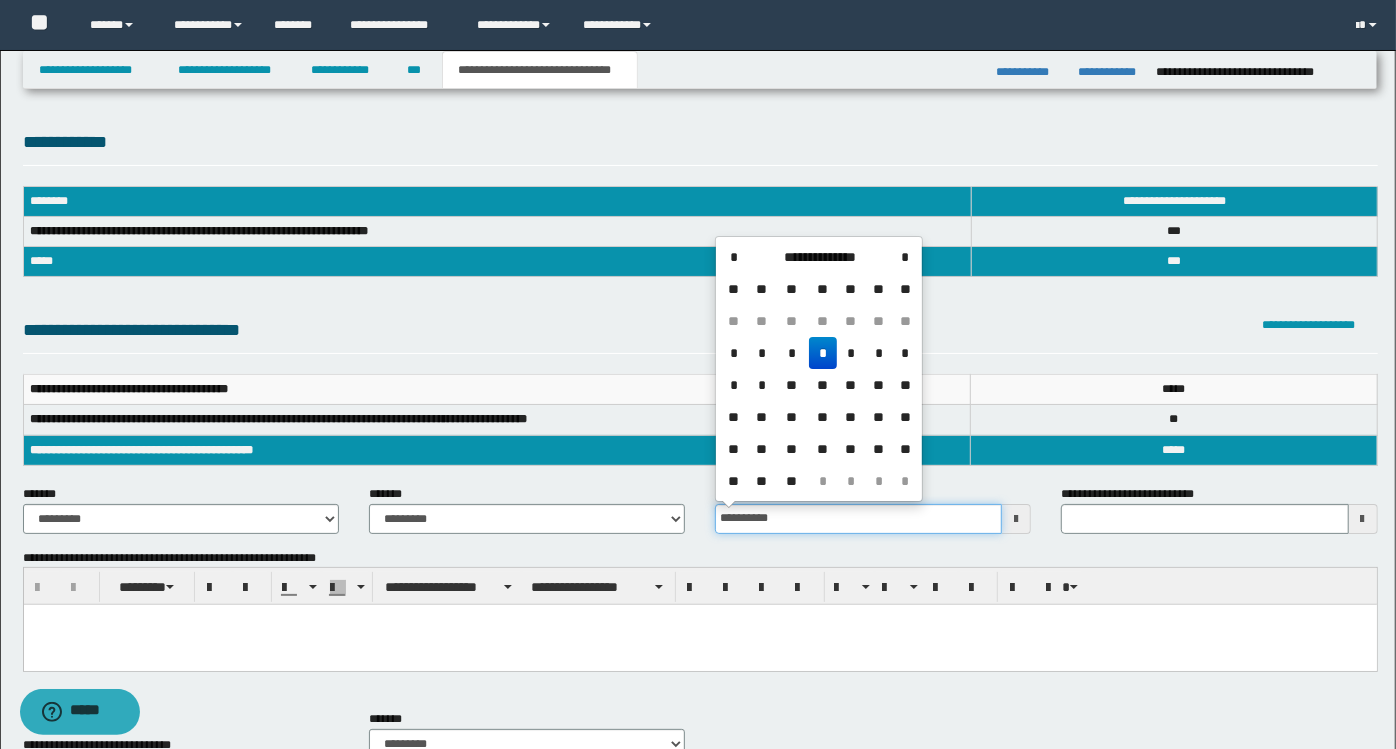 type 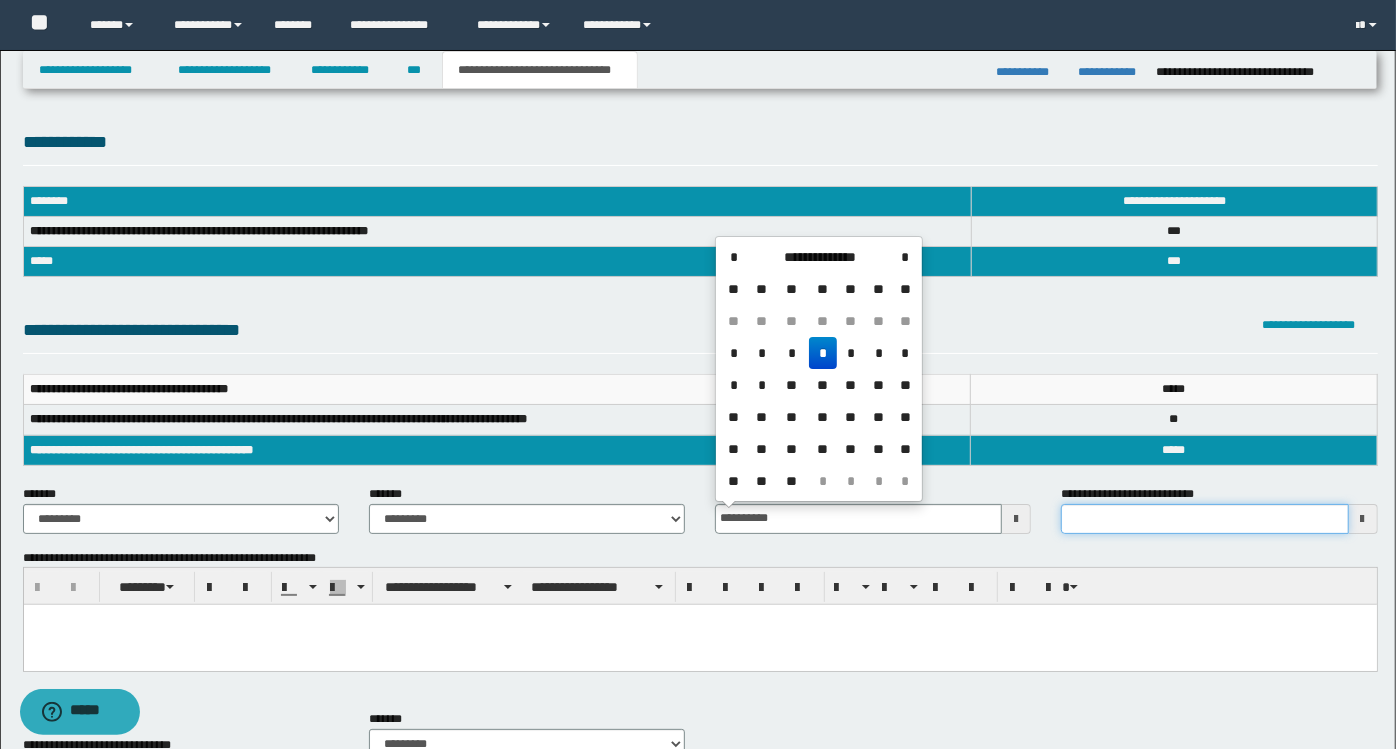 type on "**********" 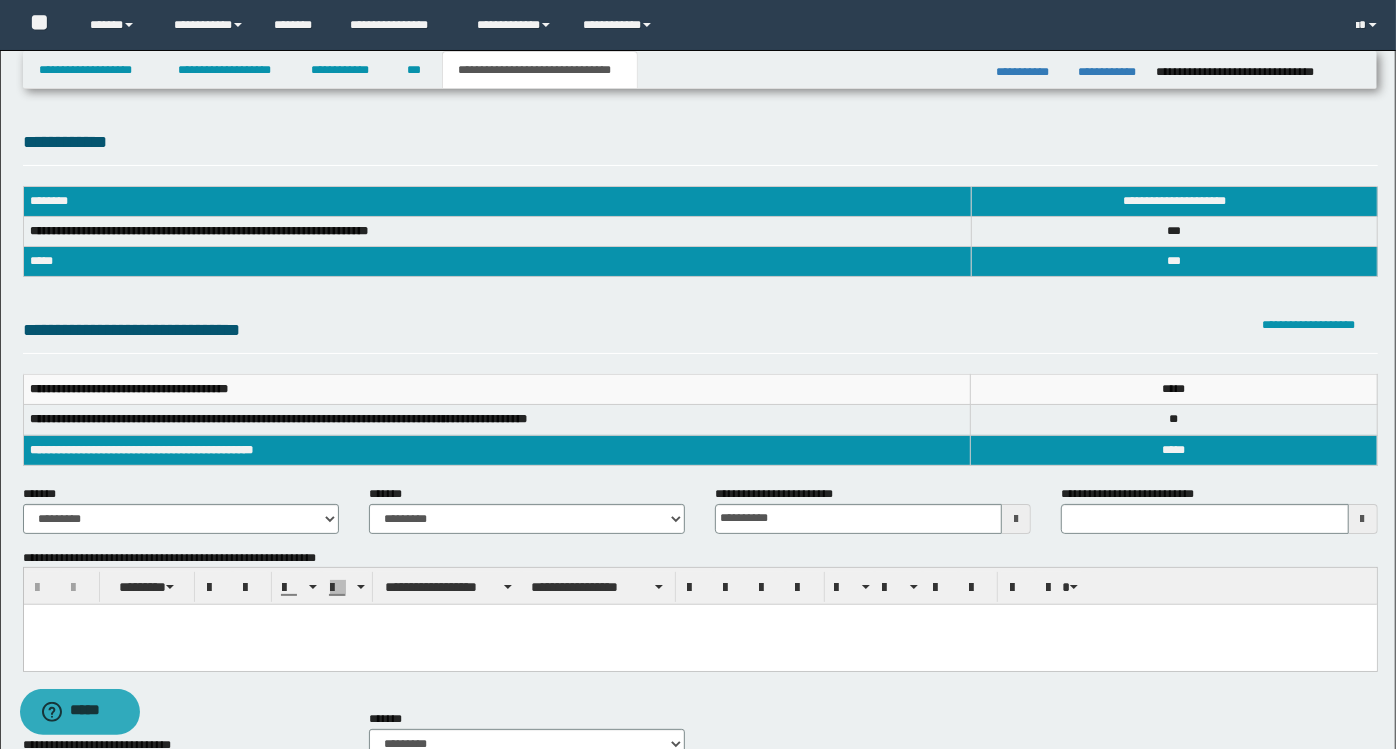 click on "**********" at bounding box center [700, 586] 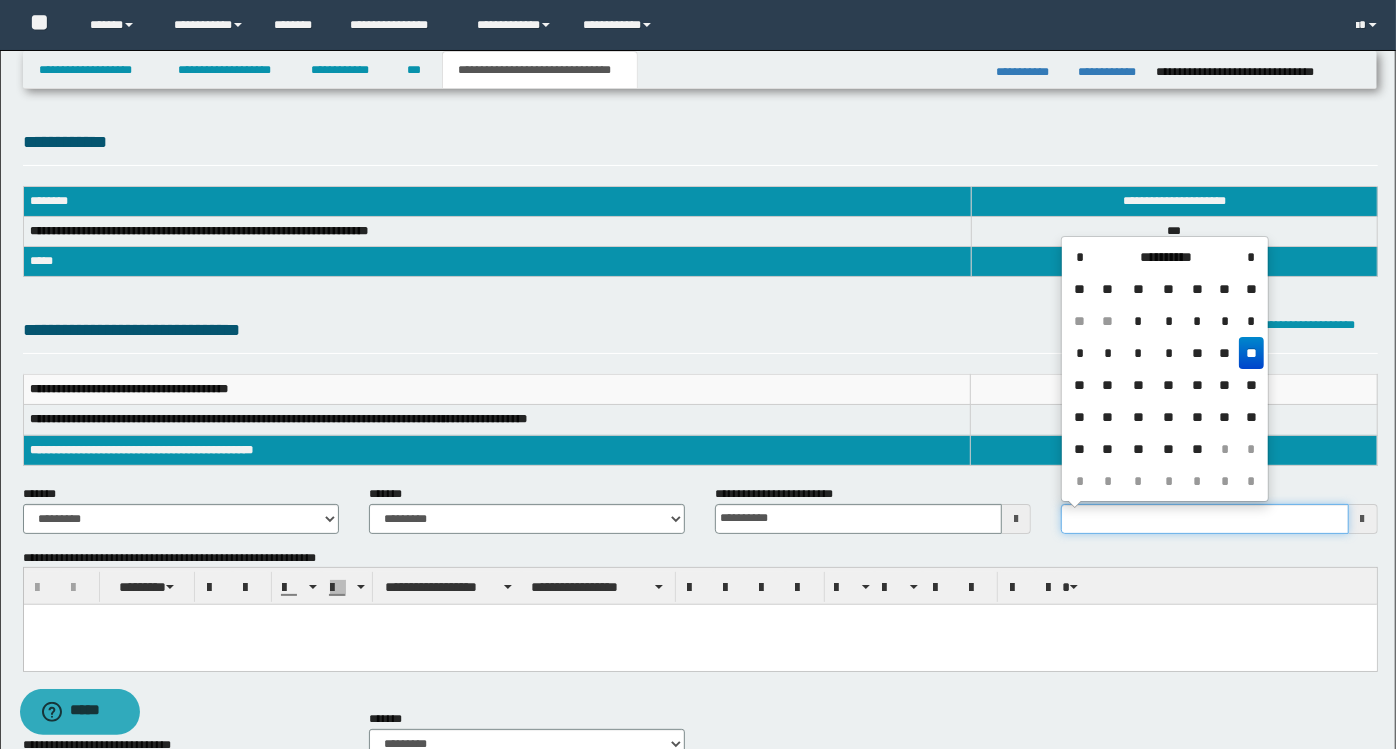 click on "**********" at bounding box center [1204, 519] 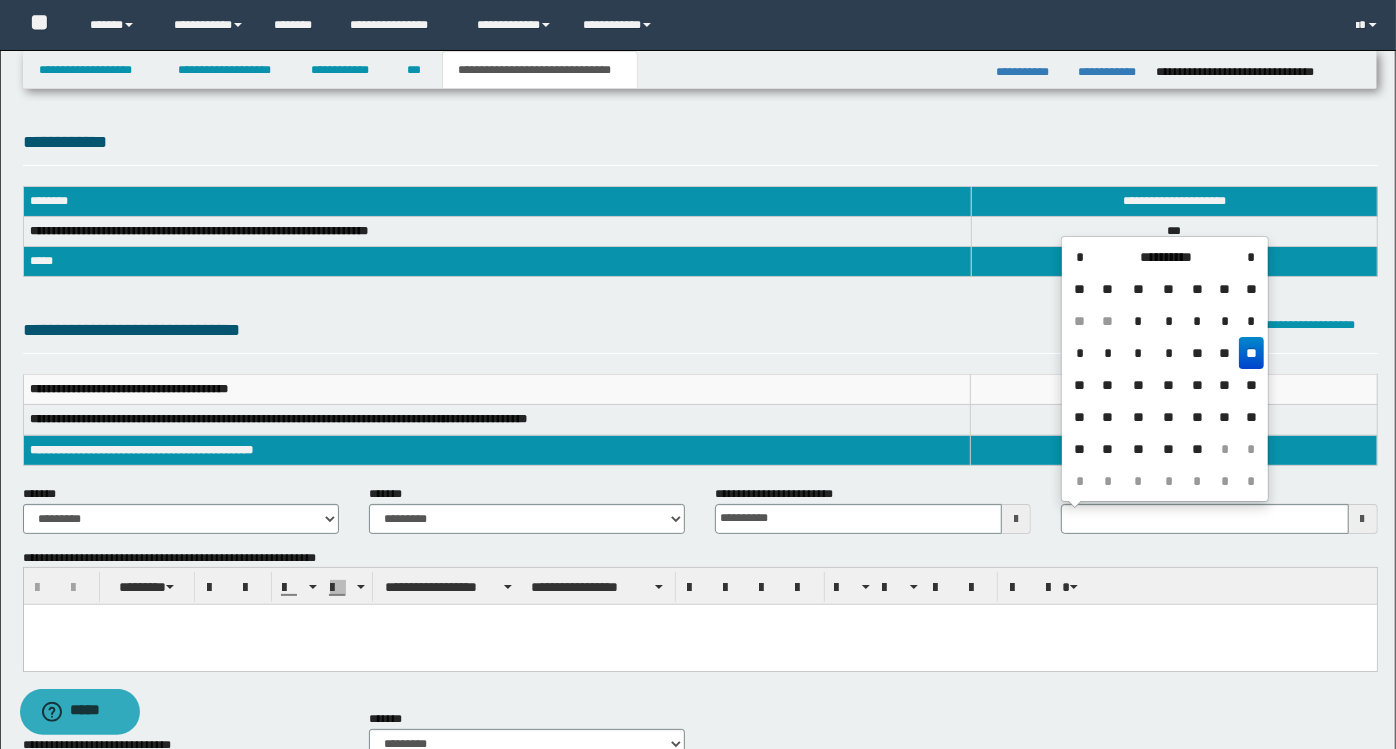 click on "**" at bounding box center (1251, 353) 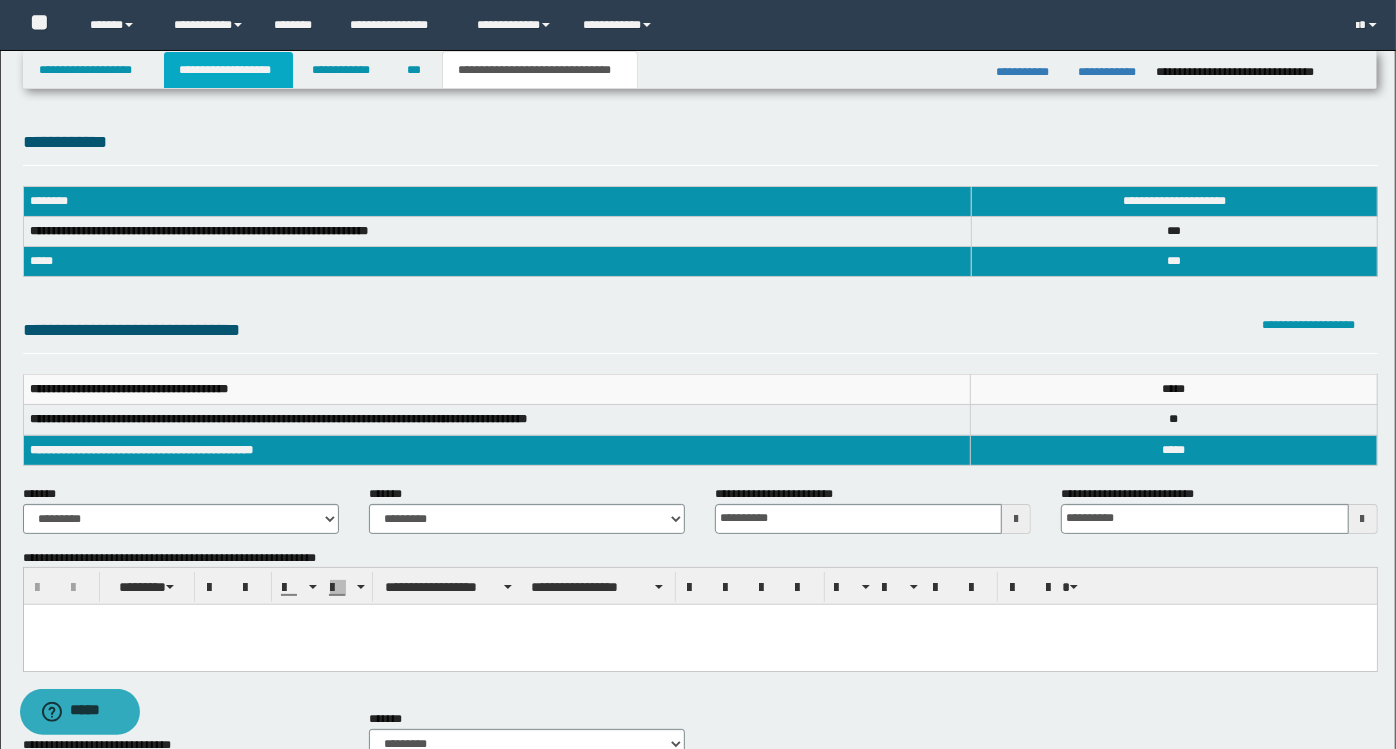 click on "**********" at bounding box center (228, 70) 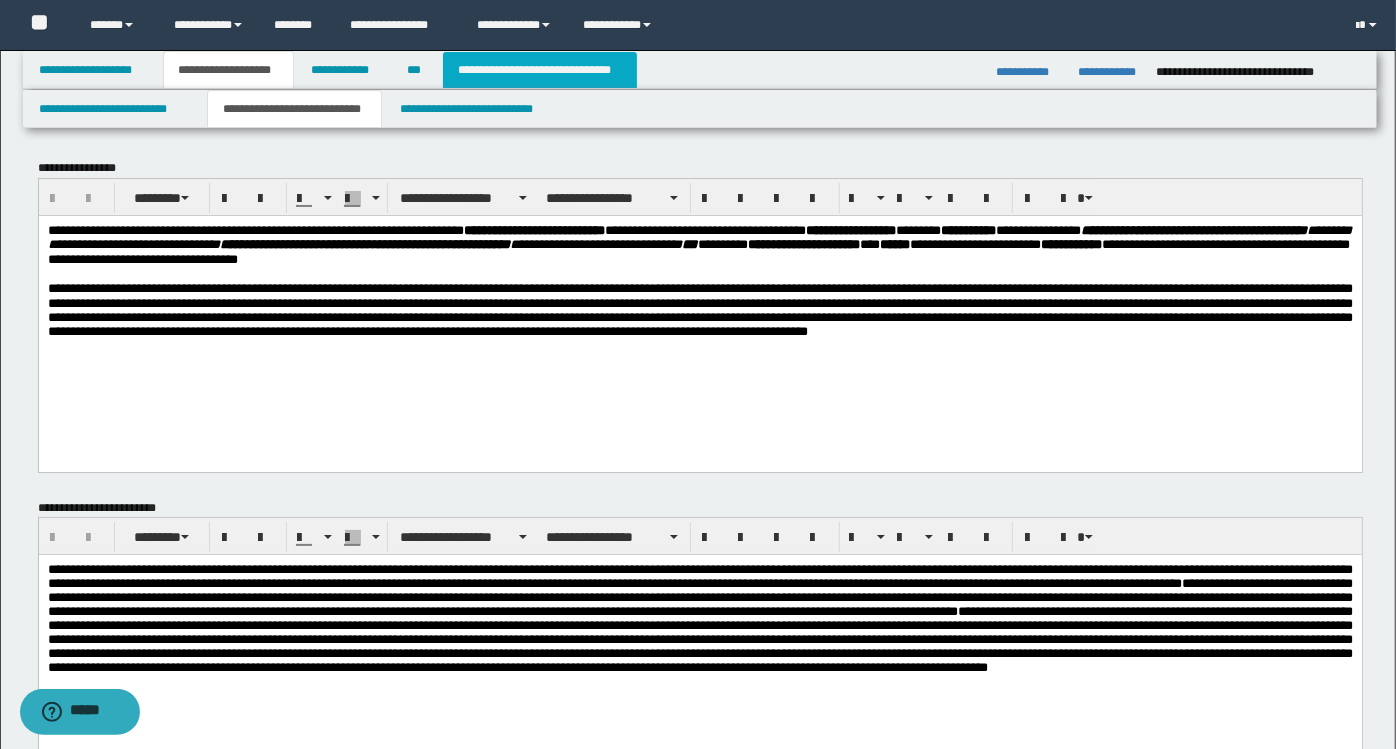 click on "**********" at bounding box center (540, 70) 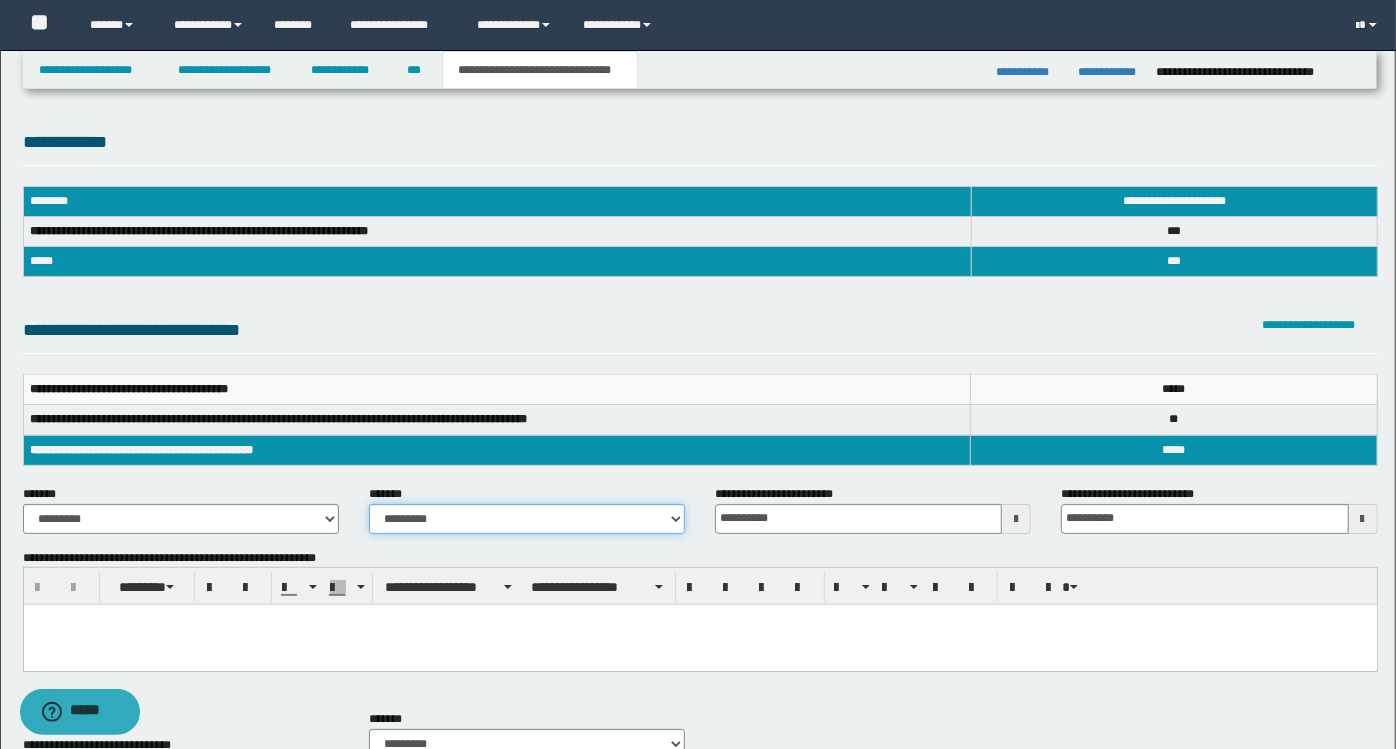 click on "**********" at bounding box center [527, 519] 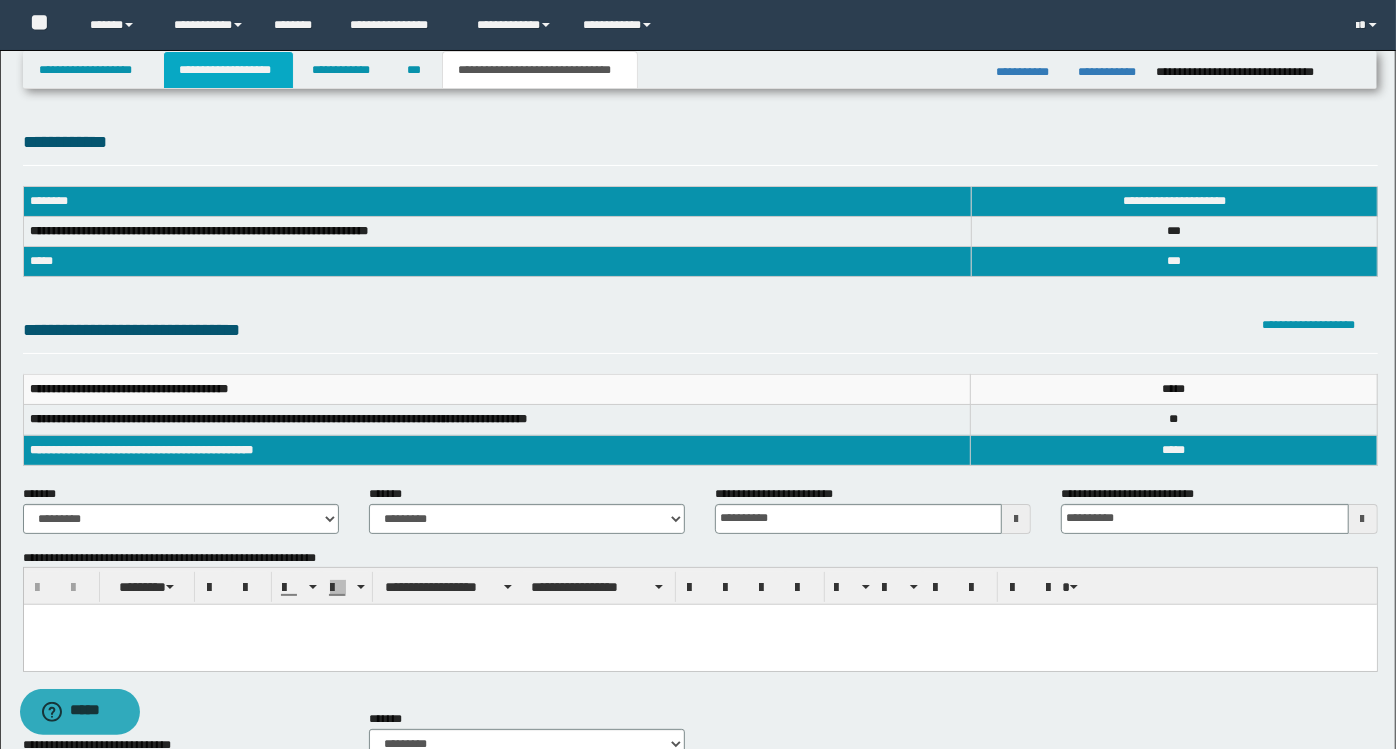 click on "**********" at bounding box center [228, 70] 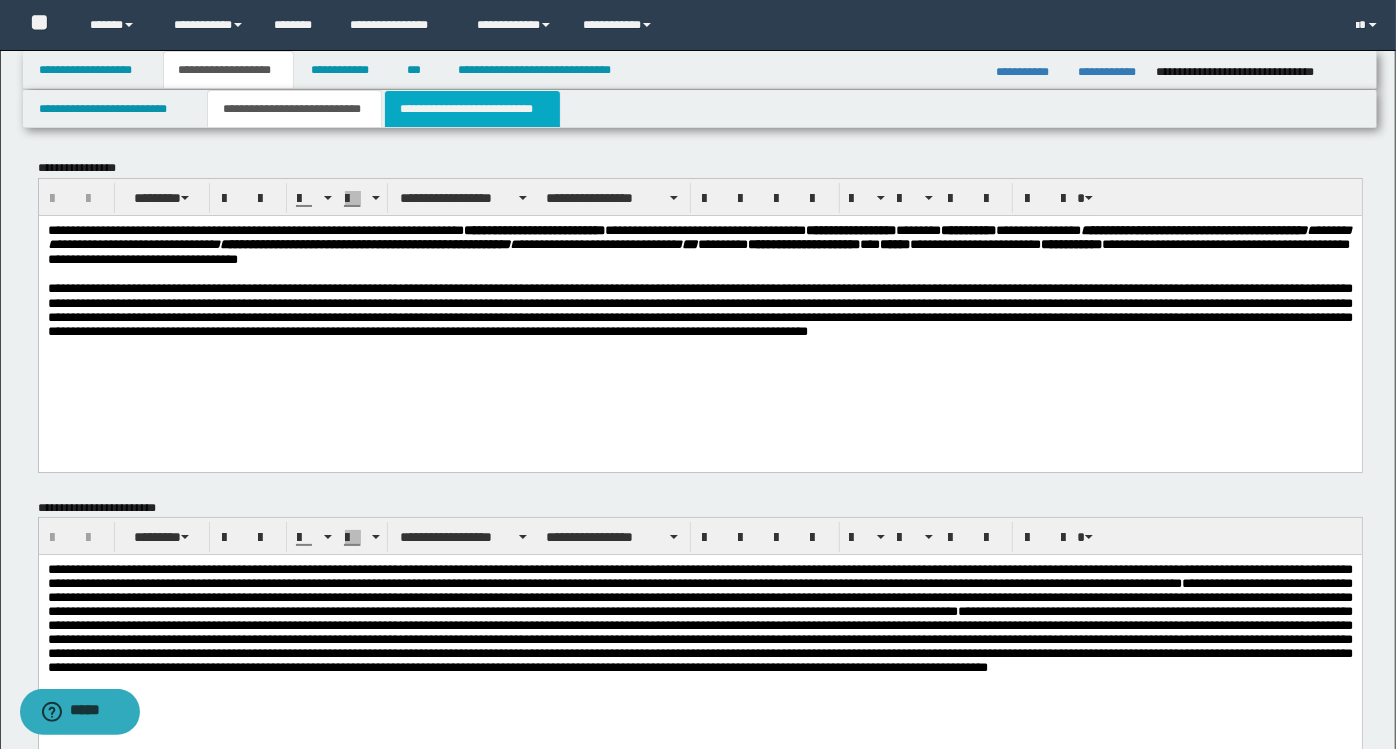click on "**********" at bounding box center (472, 109) 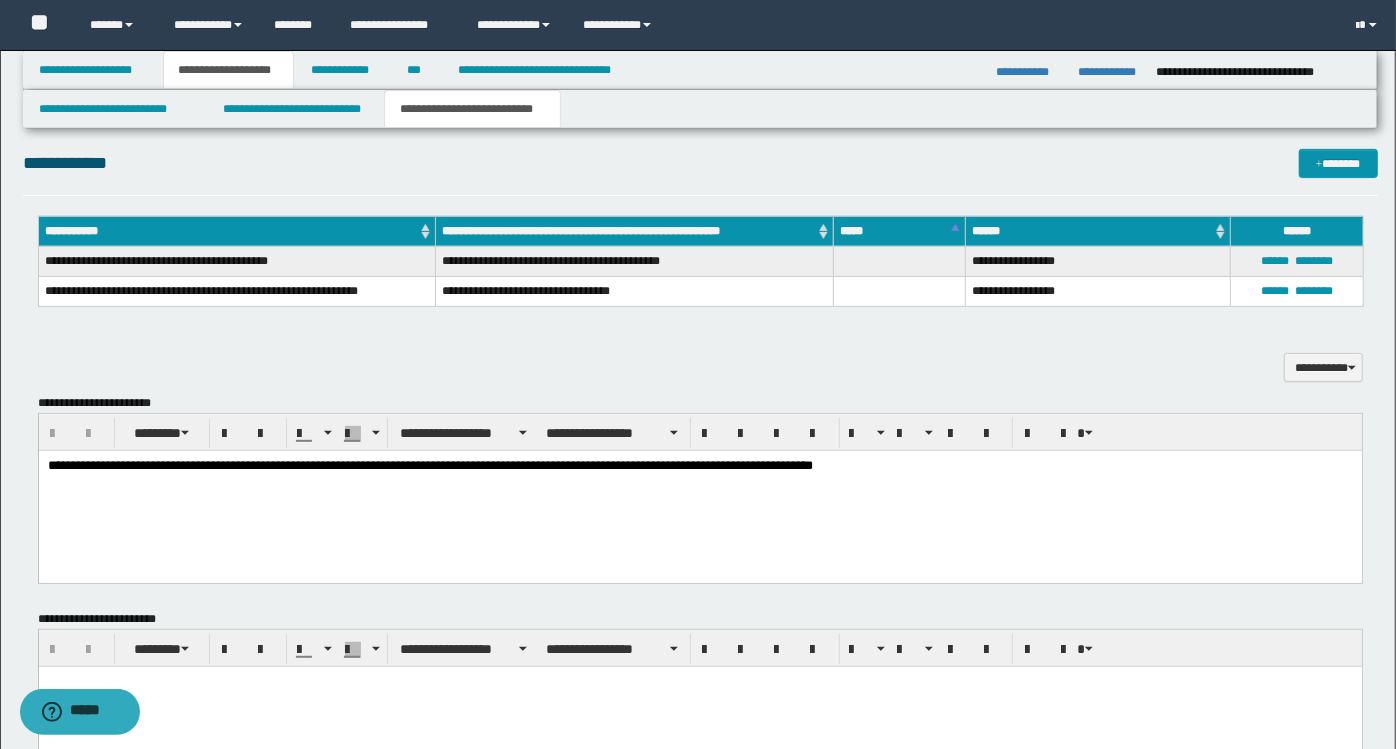 scroll, scrollTop: 431, scrollLeft: 0, axis: vertical 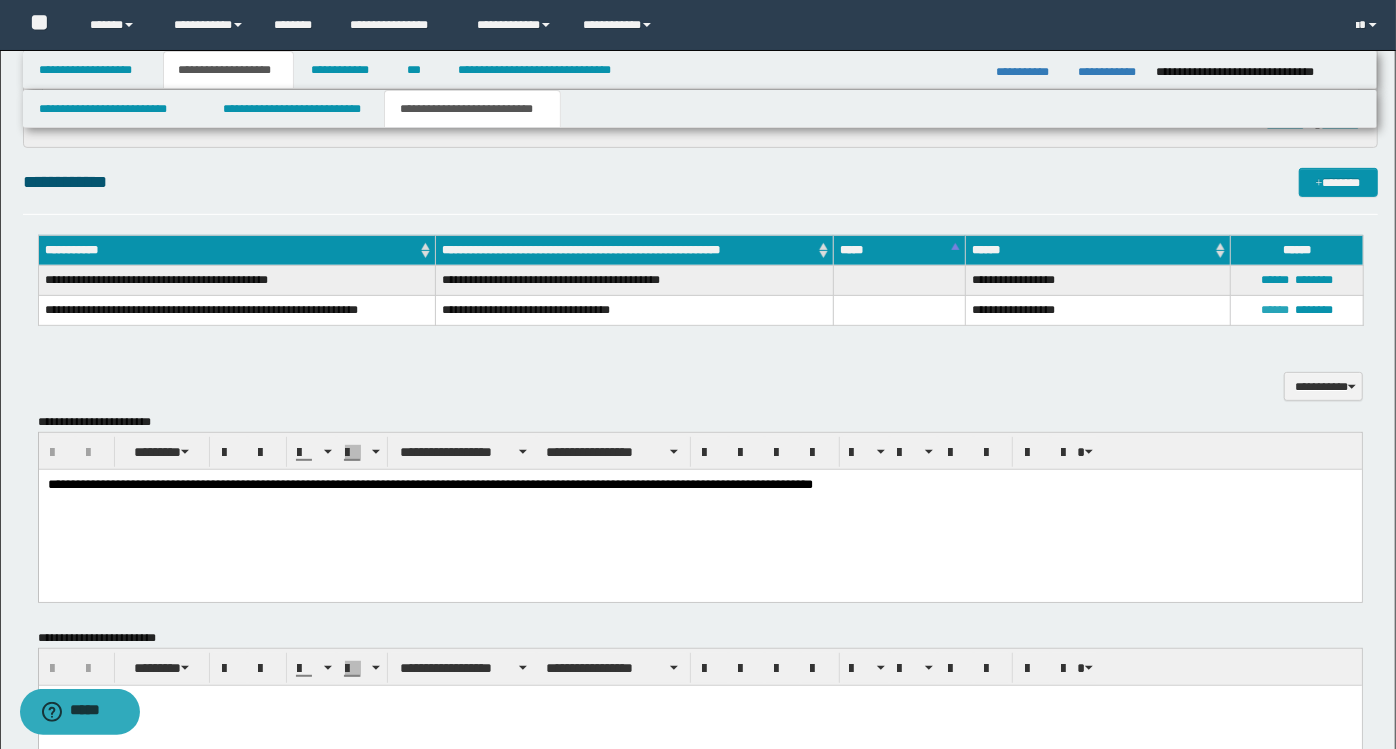 click on "******" at bounding box center (1275, 310) 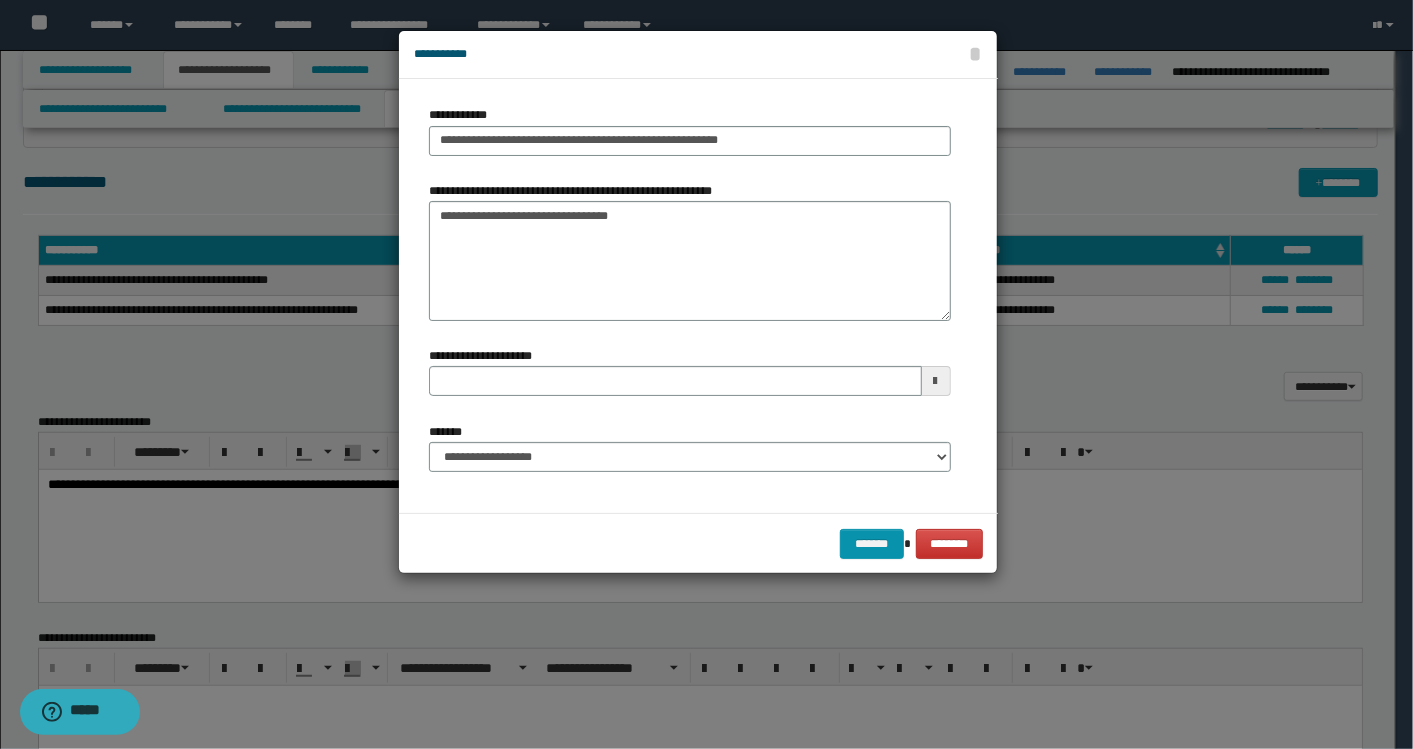 type 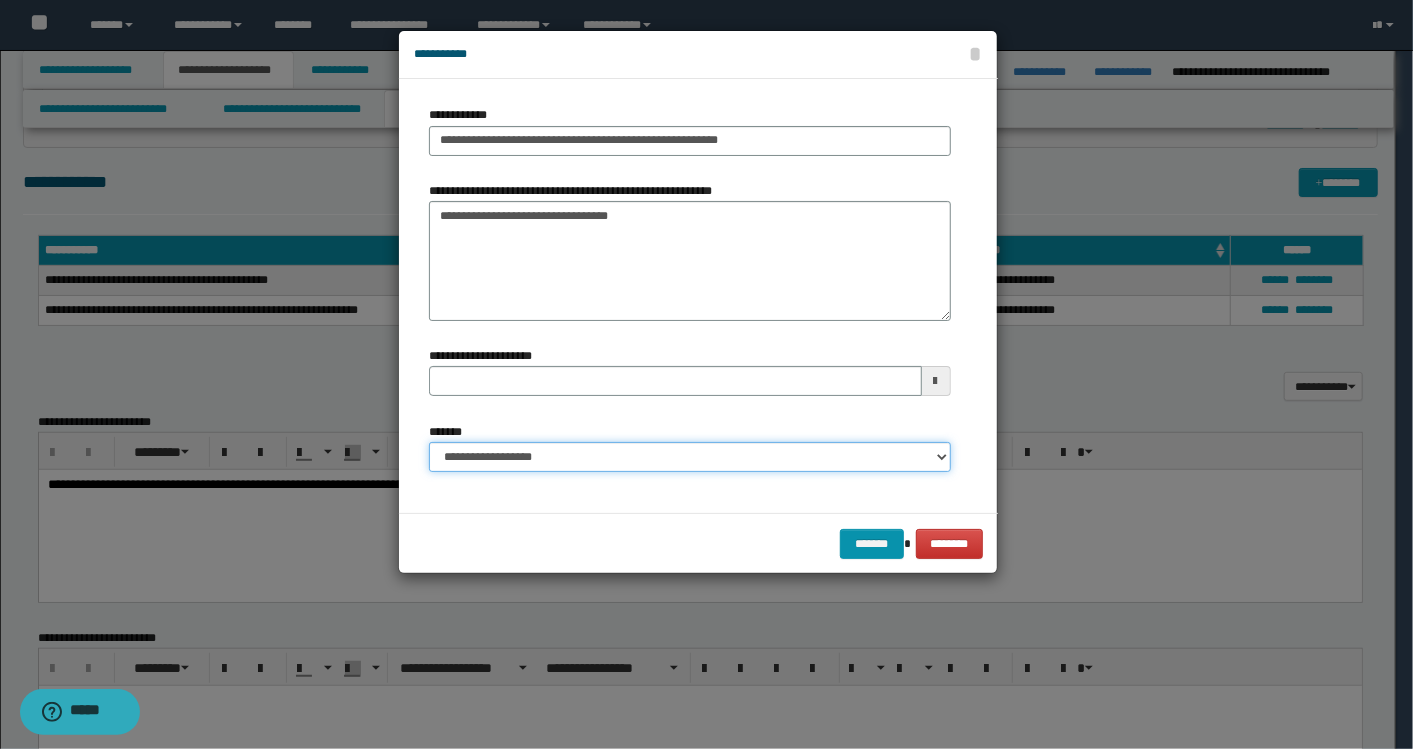 click on "**********" at bounding box center (690, 457) 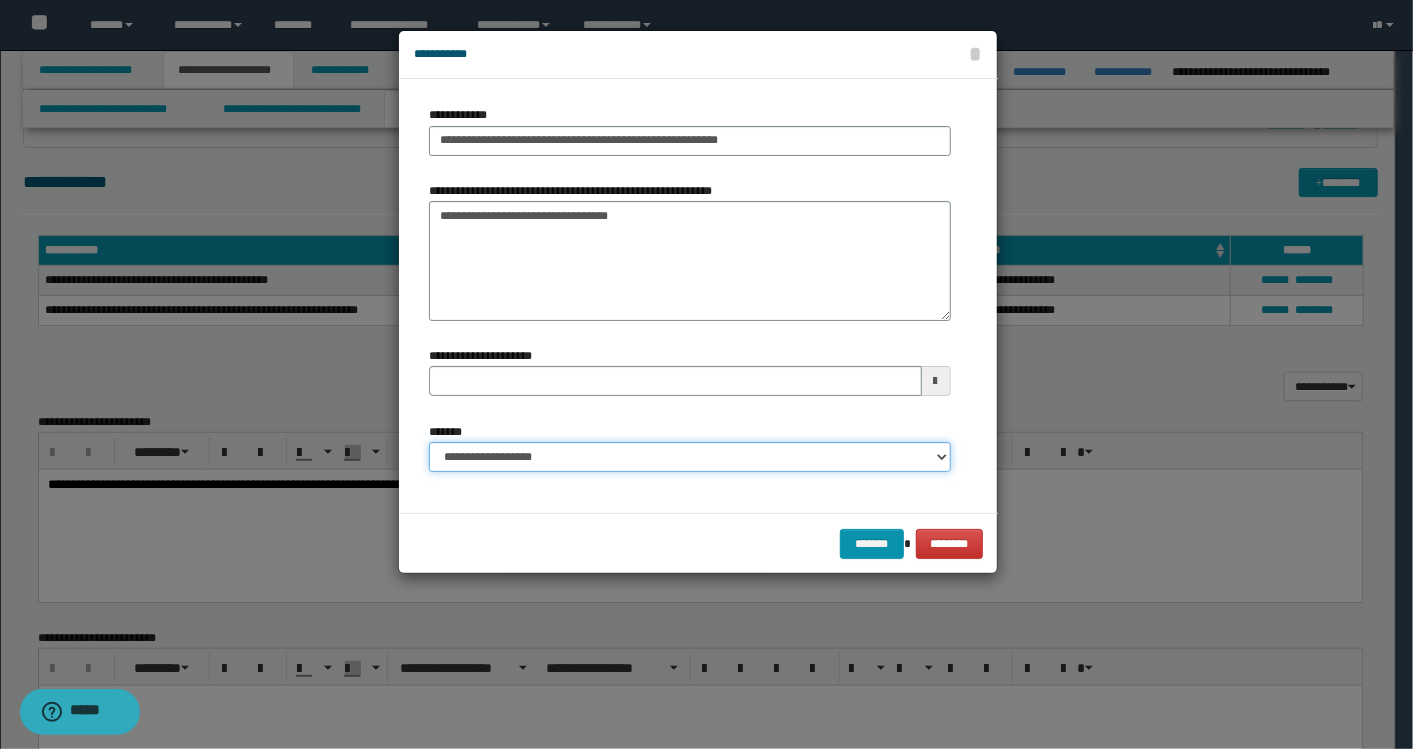 select on "*" 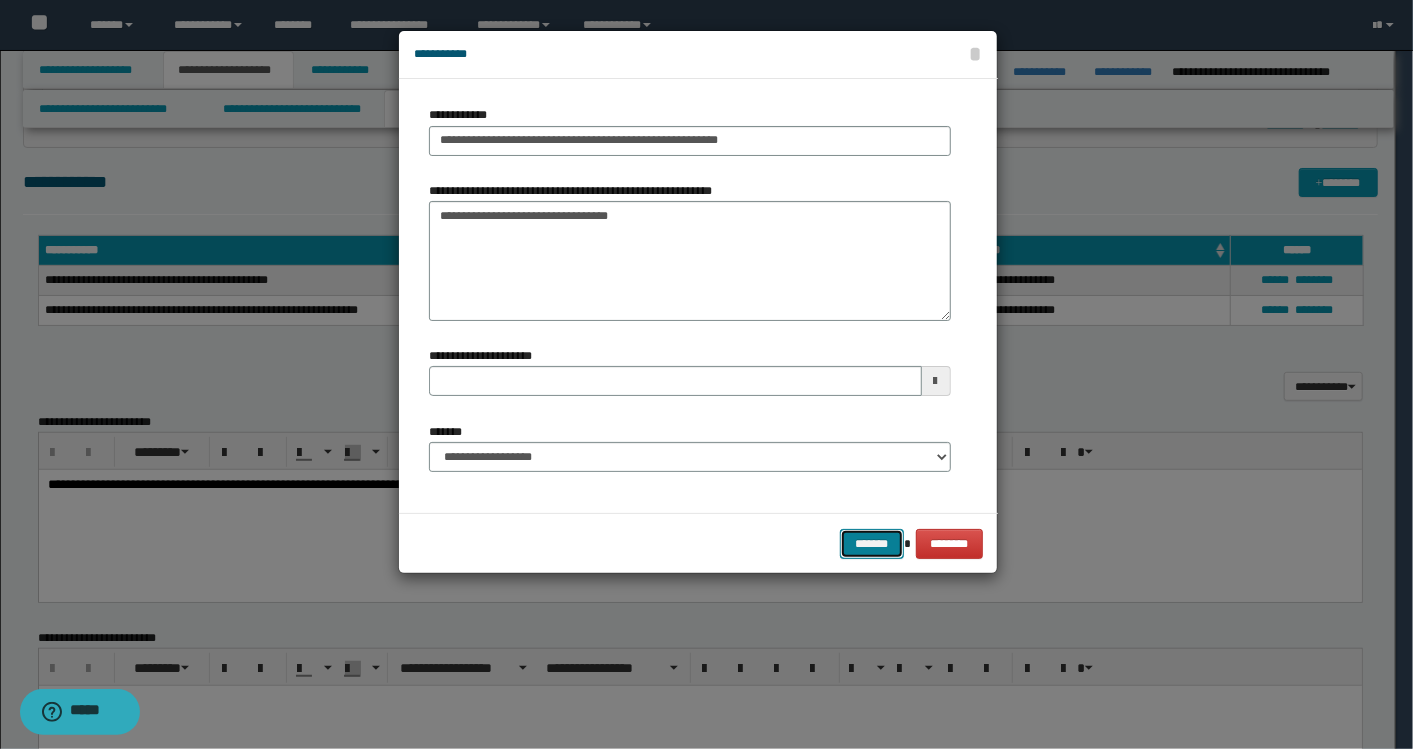 click on "*******" at bounding box center (872, 543) 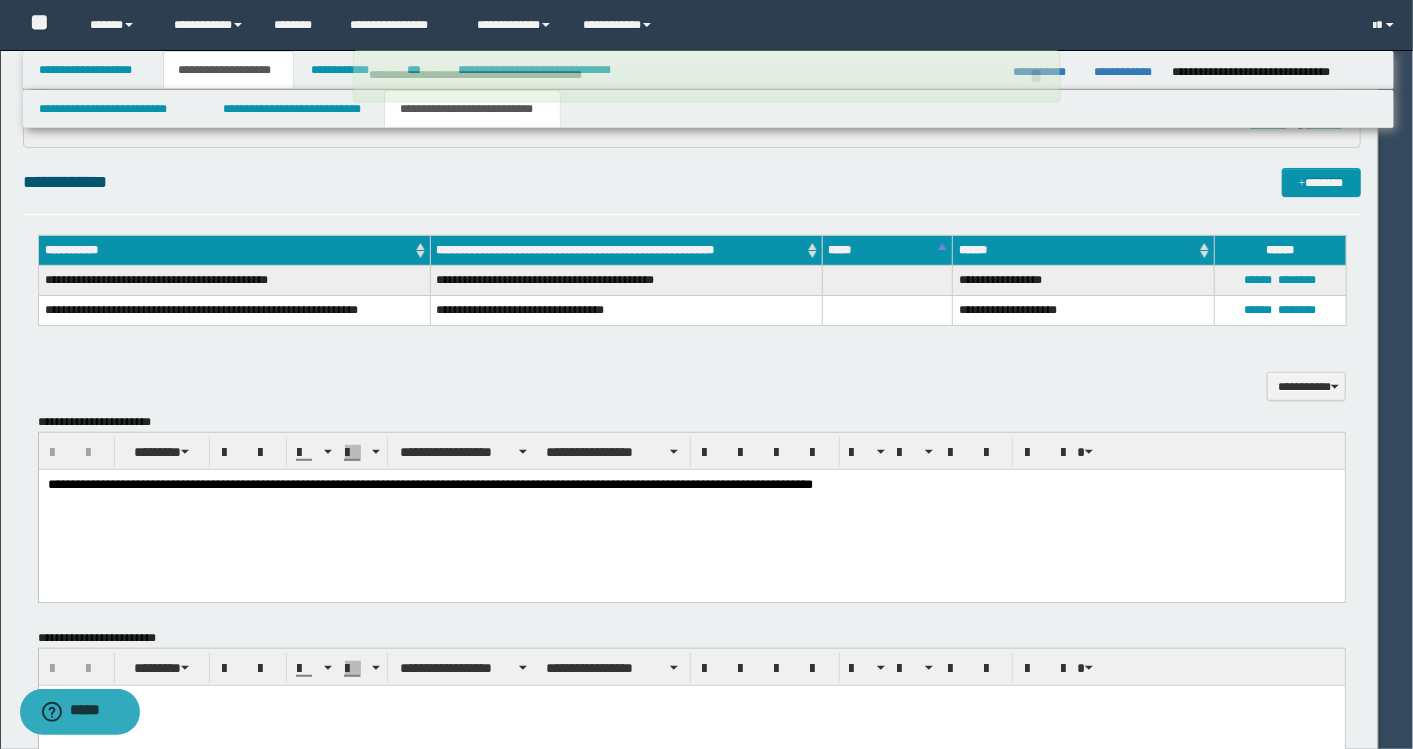 type 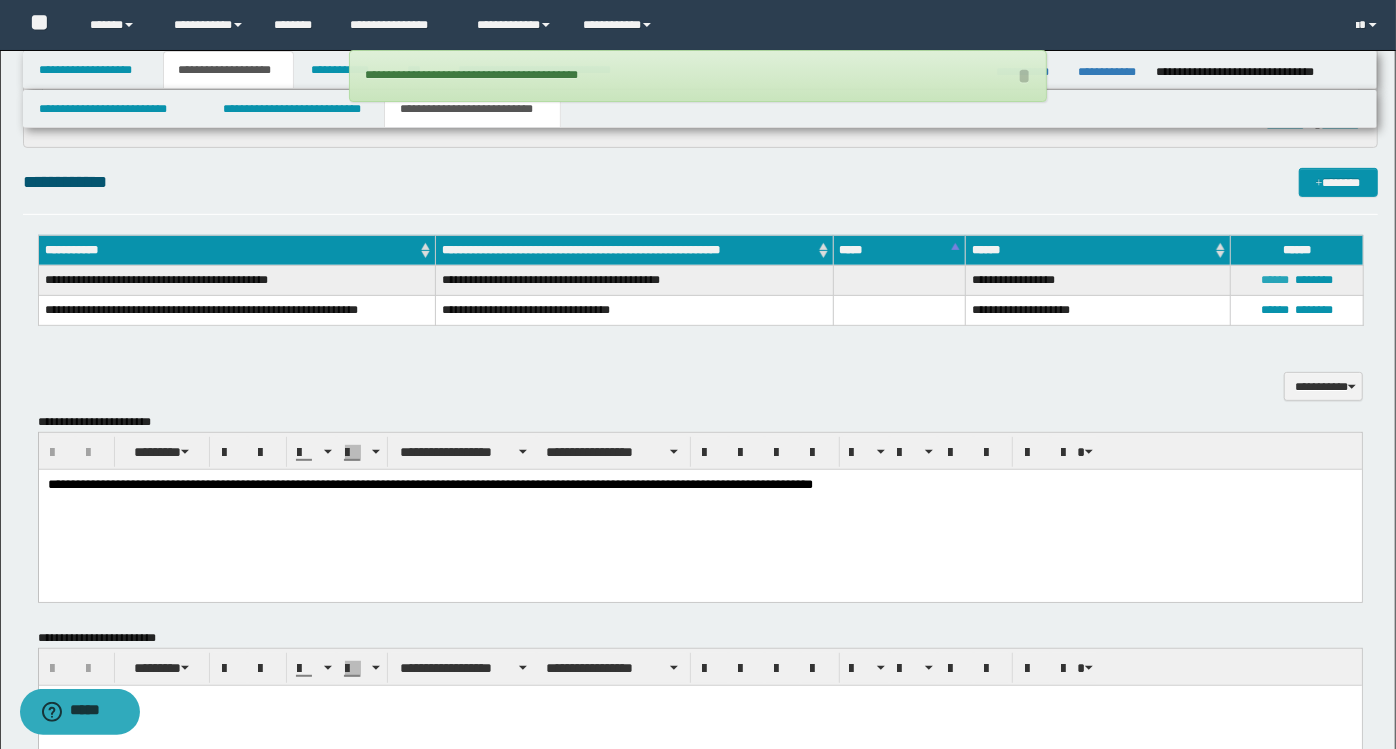 click on "******" at bounding box center [1275, 280] 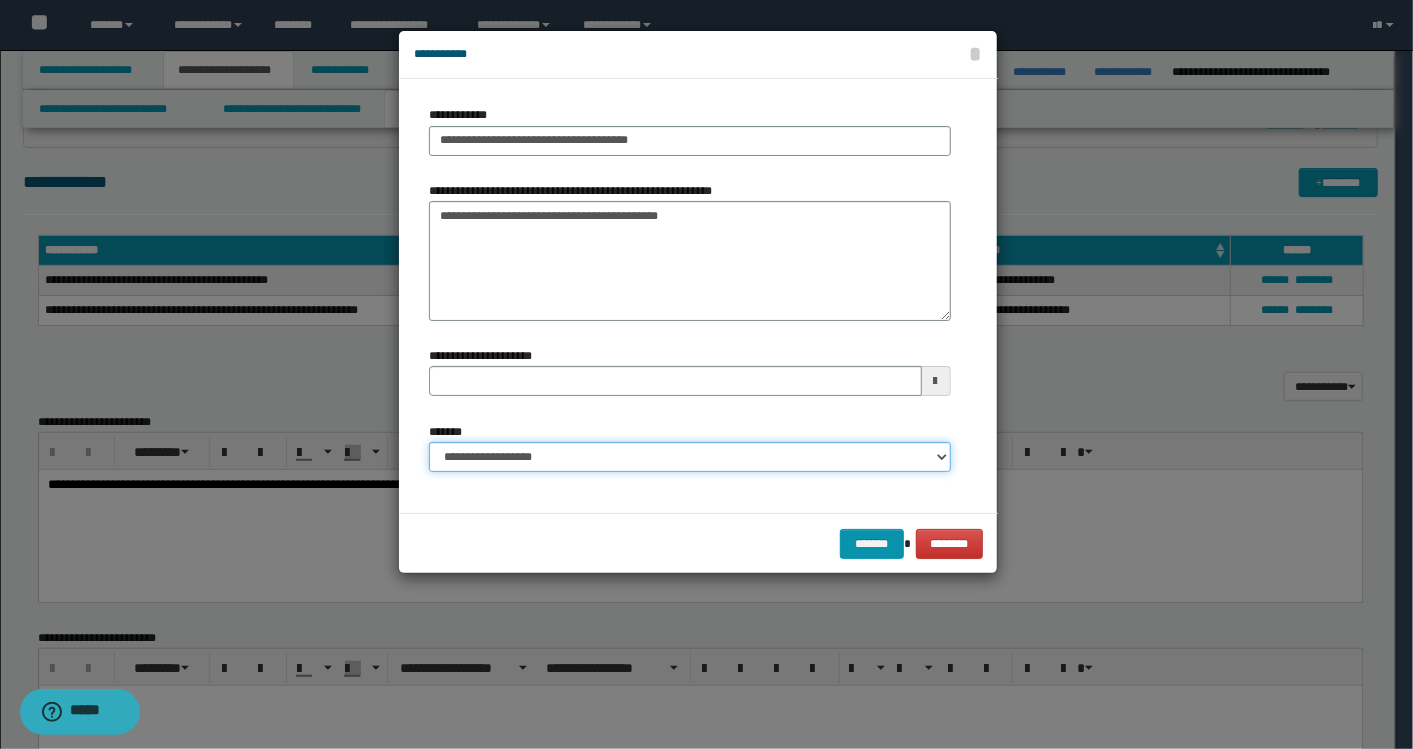 click on "**********" at bounding box center (690, 457) 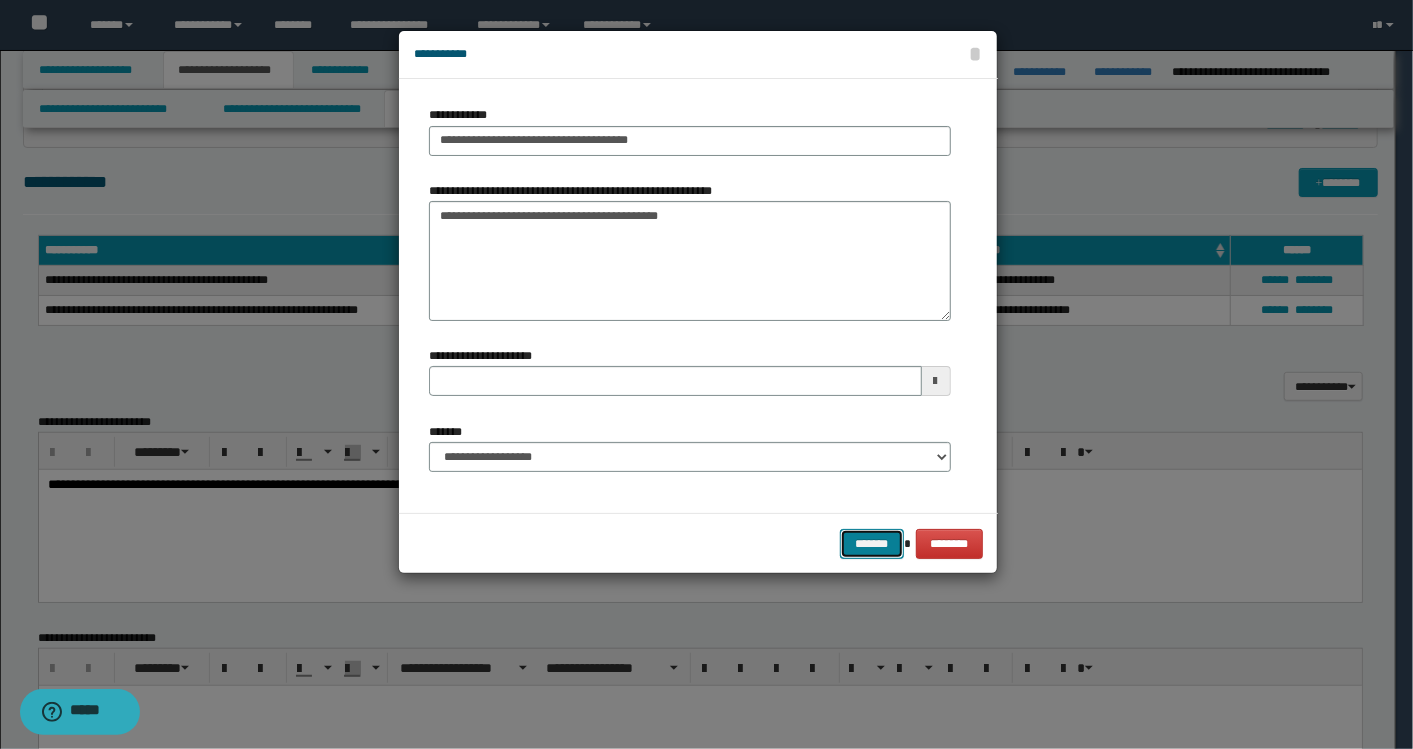 click on "*******" at bounding box center (872, 543) 